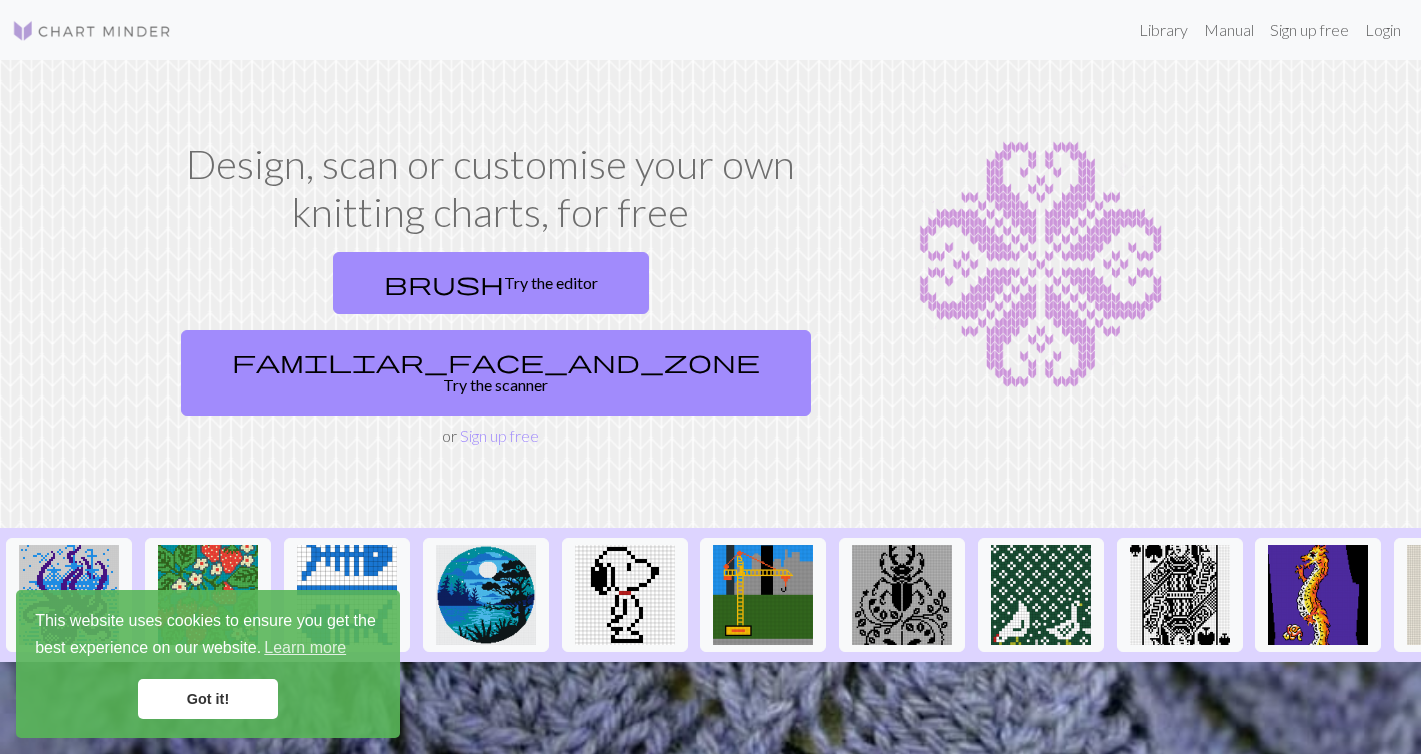 scroll, scrollTop: 0, scrollLeft: 0, axis: both 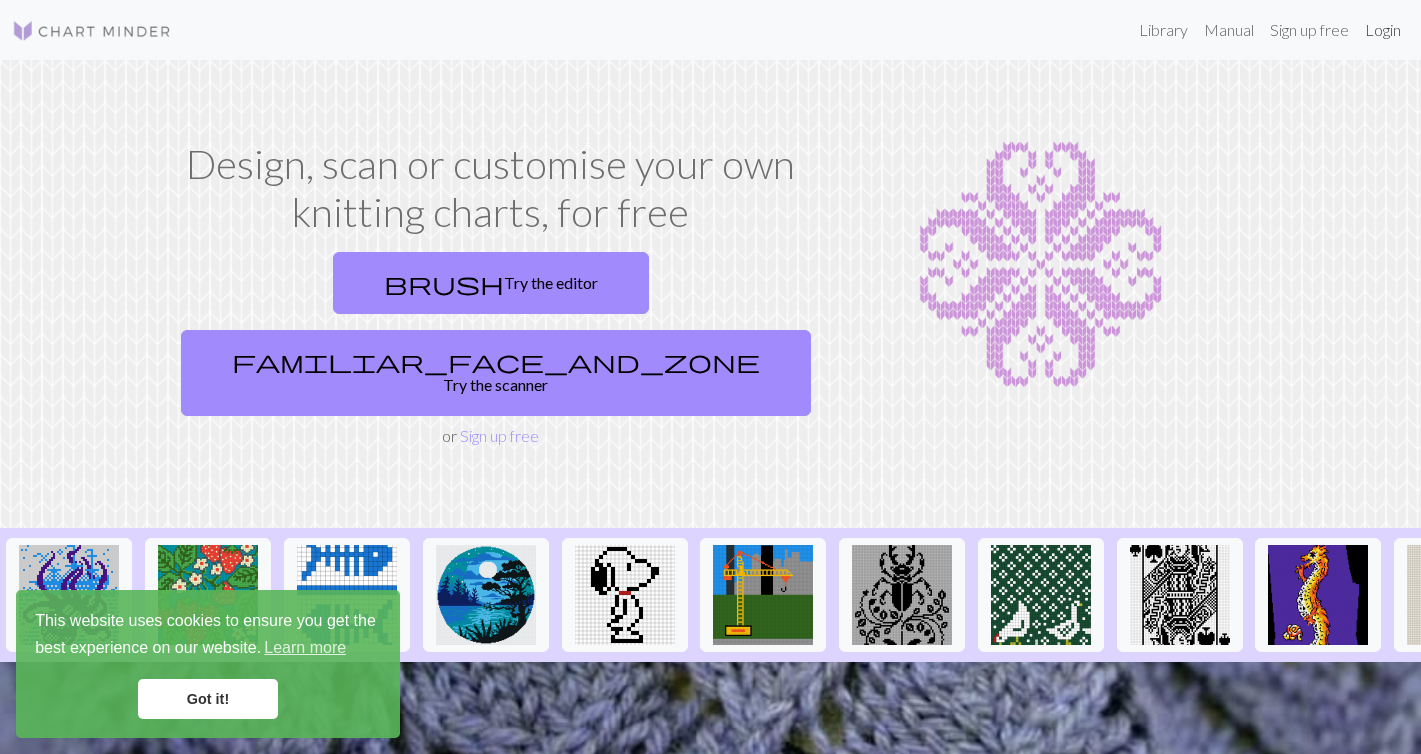click on "Login" at bounding box center [1383, 30] 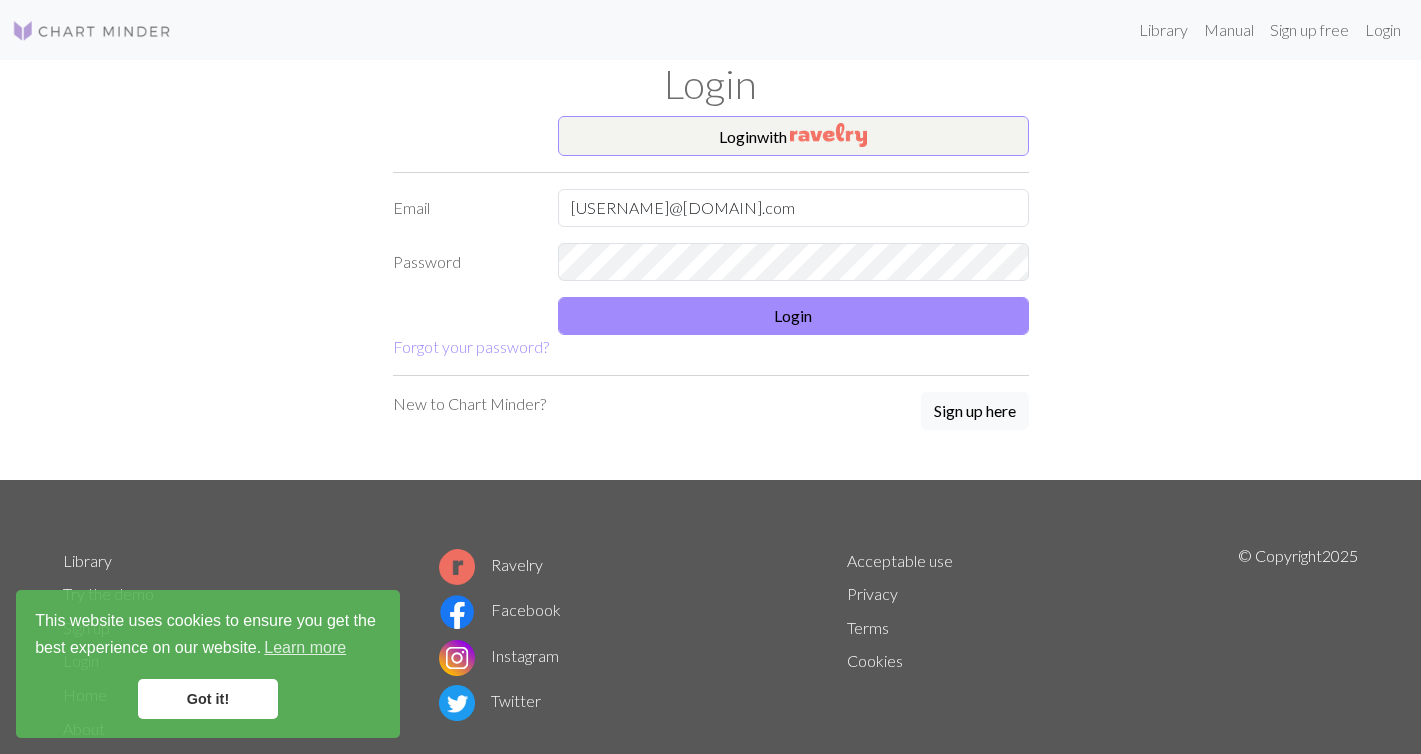 type on "viannyfeliciano8@gmail.com" 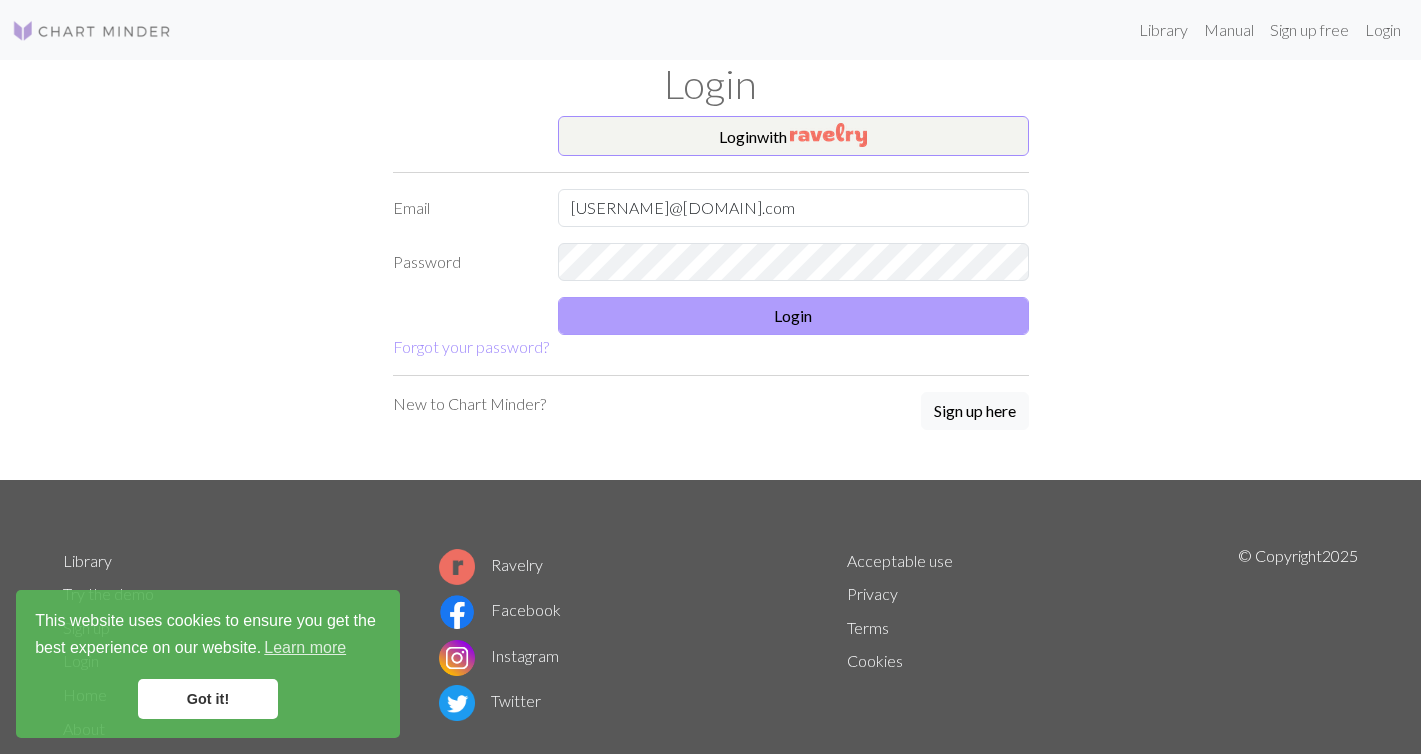 click on "Login" at bounding box center (793, 316) 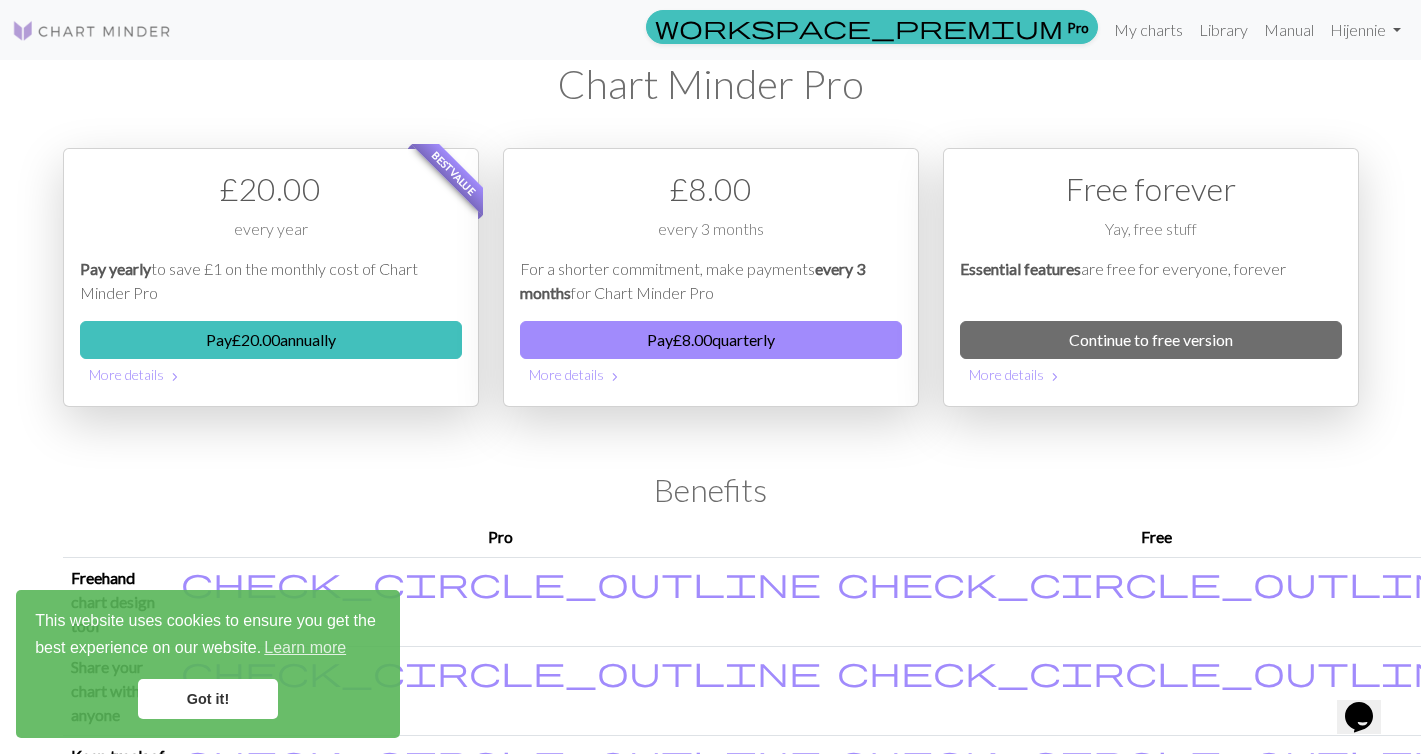 scroll, scrollTop: 0, scrollLeft: 0, axis: both 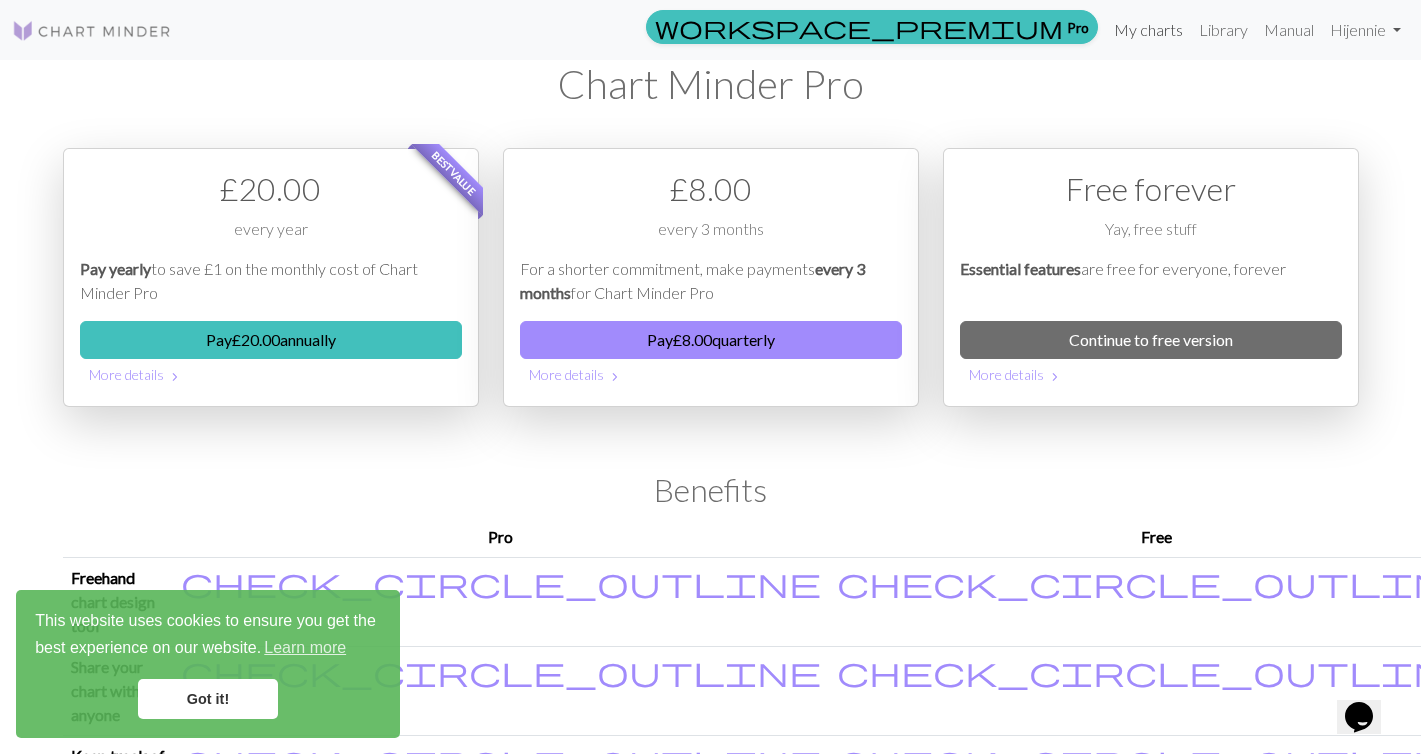 click on "My charts" at bounding box center [1148, 30] 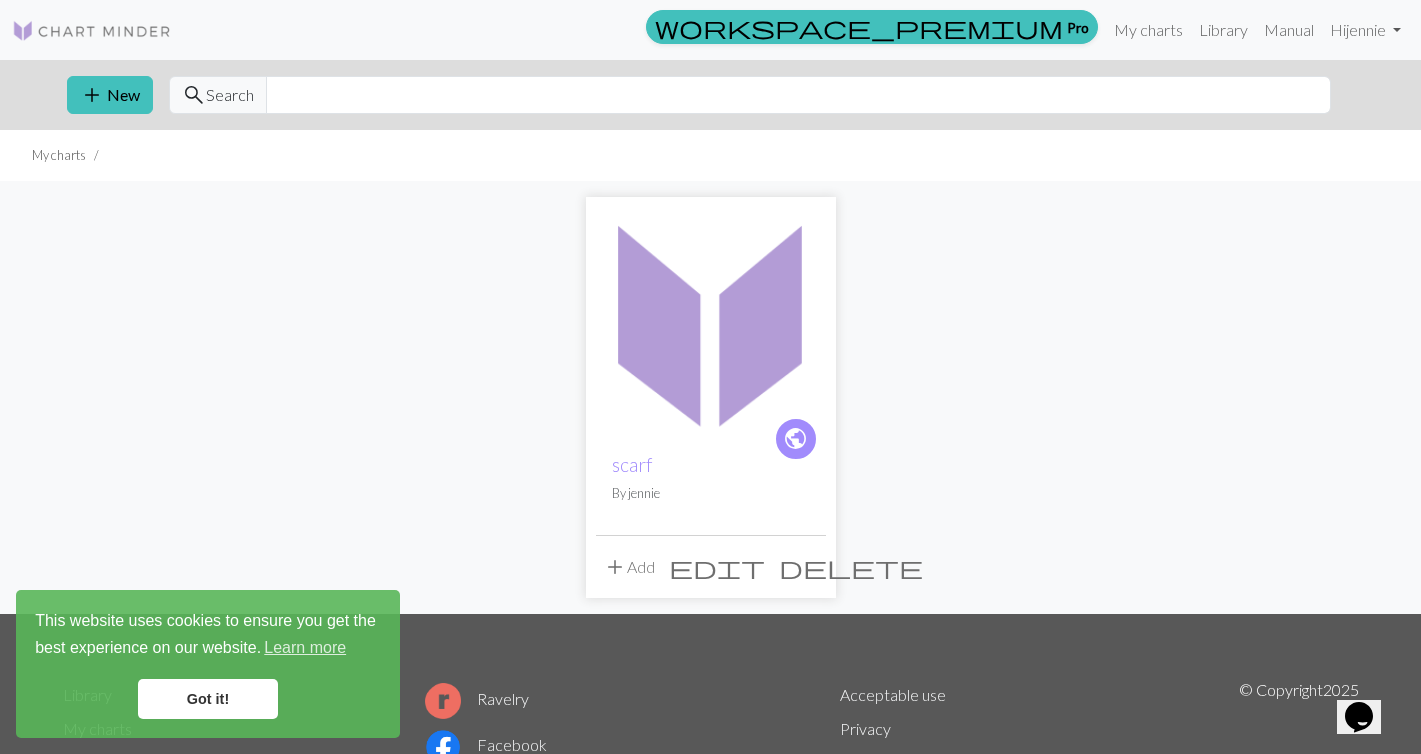 click on "delete" at bounding box center (851, 567) 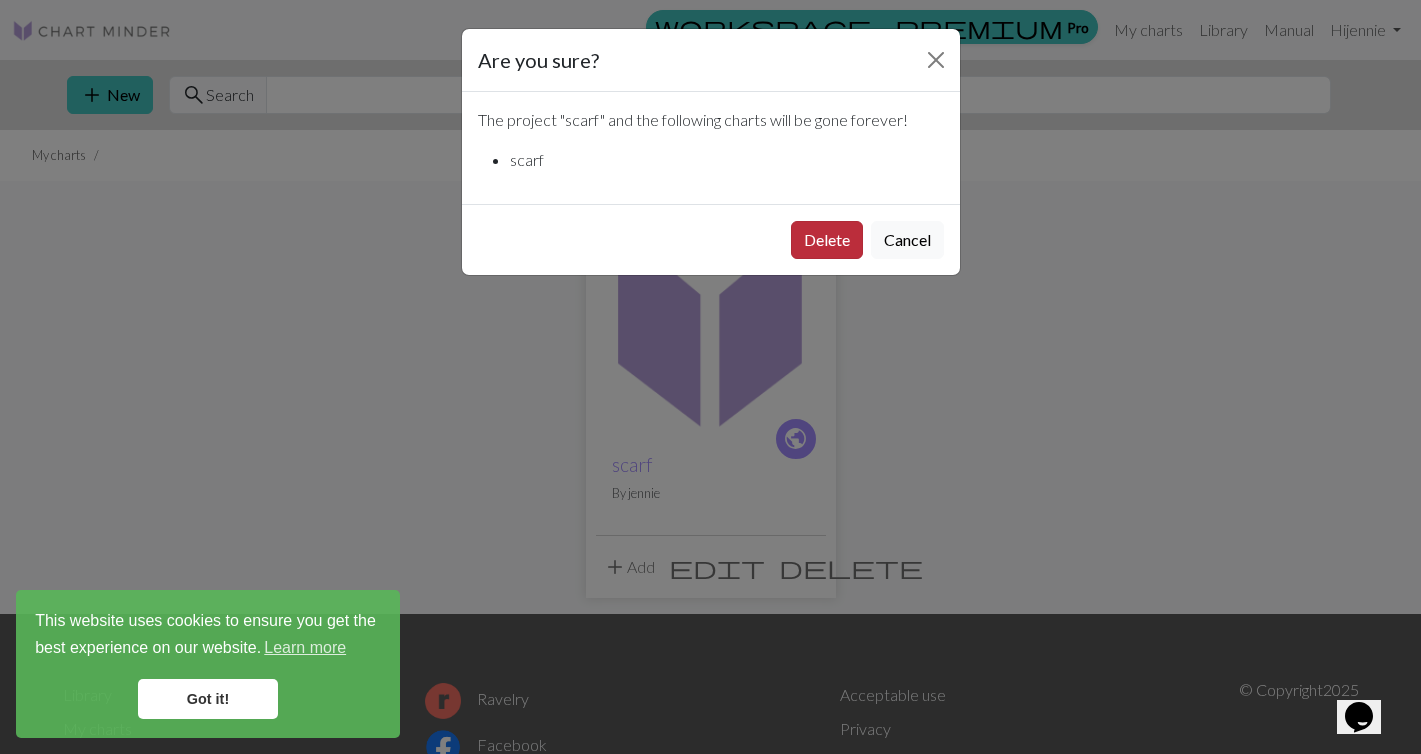 click on "Delete" at bounding box center [827, 240] 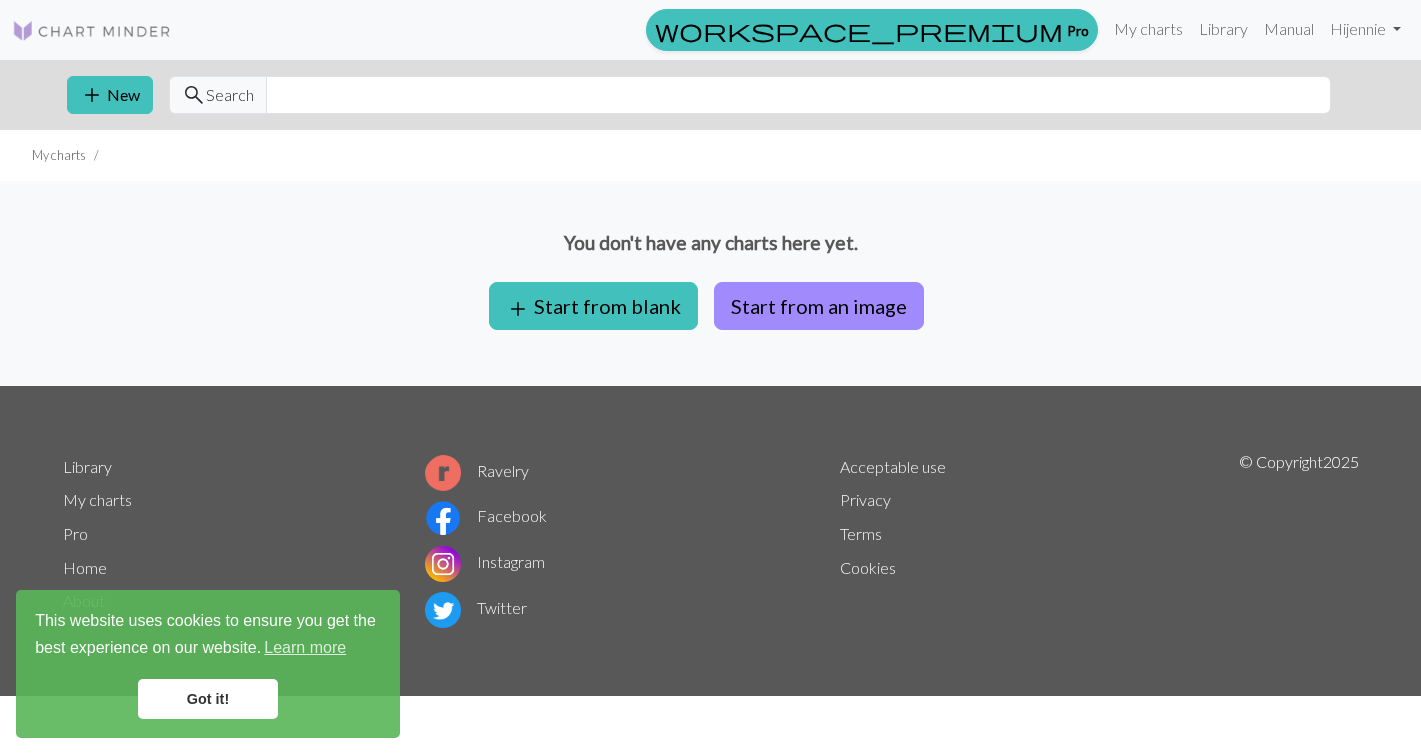 scroll, scrollTop: 0, scrollLeft: 0, axis: both 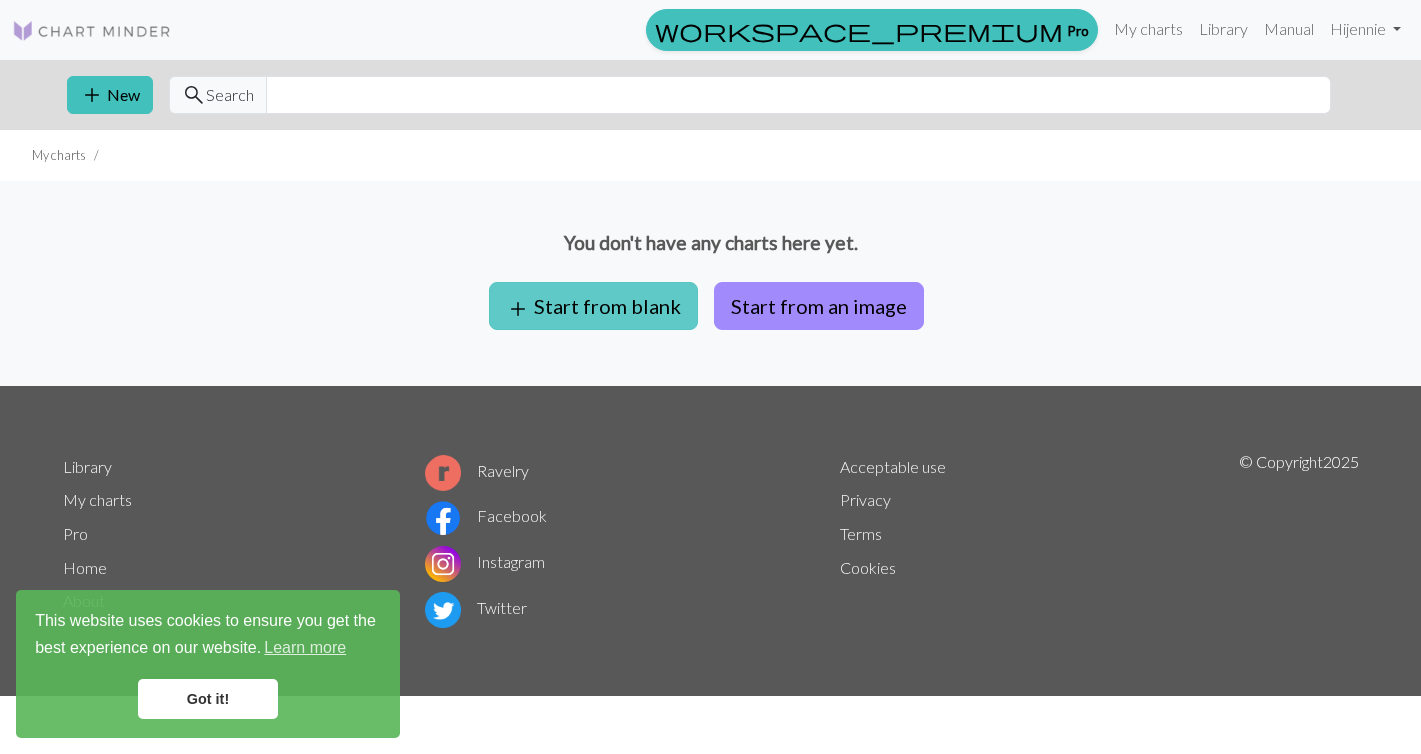 click on "add   Start from blank" at bounding box center (593, 306) 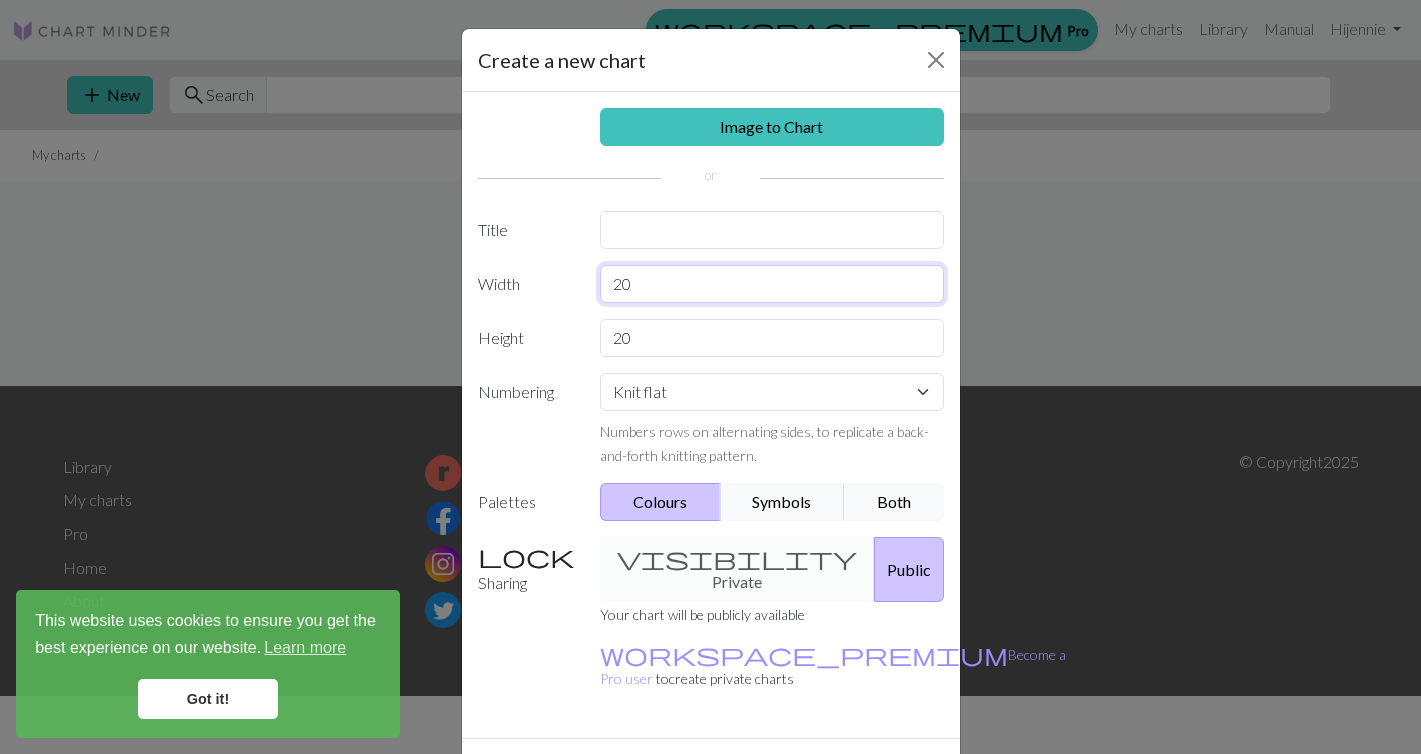 click on "20" at bounding box center [772, 284] 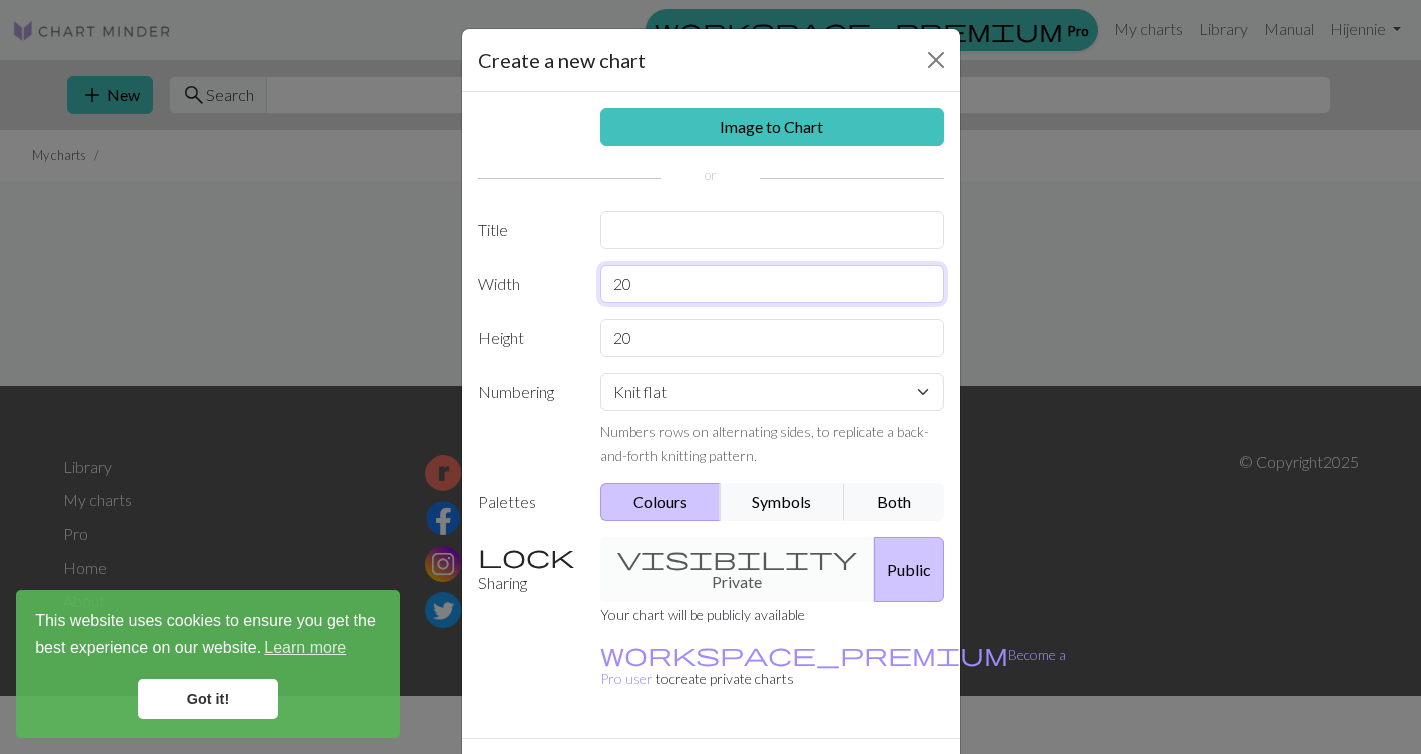 type on "2" 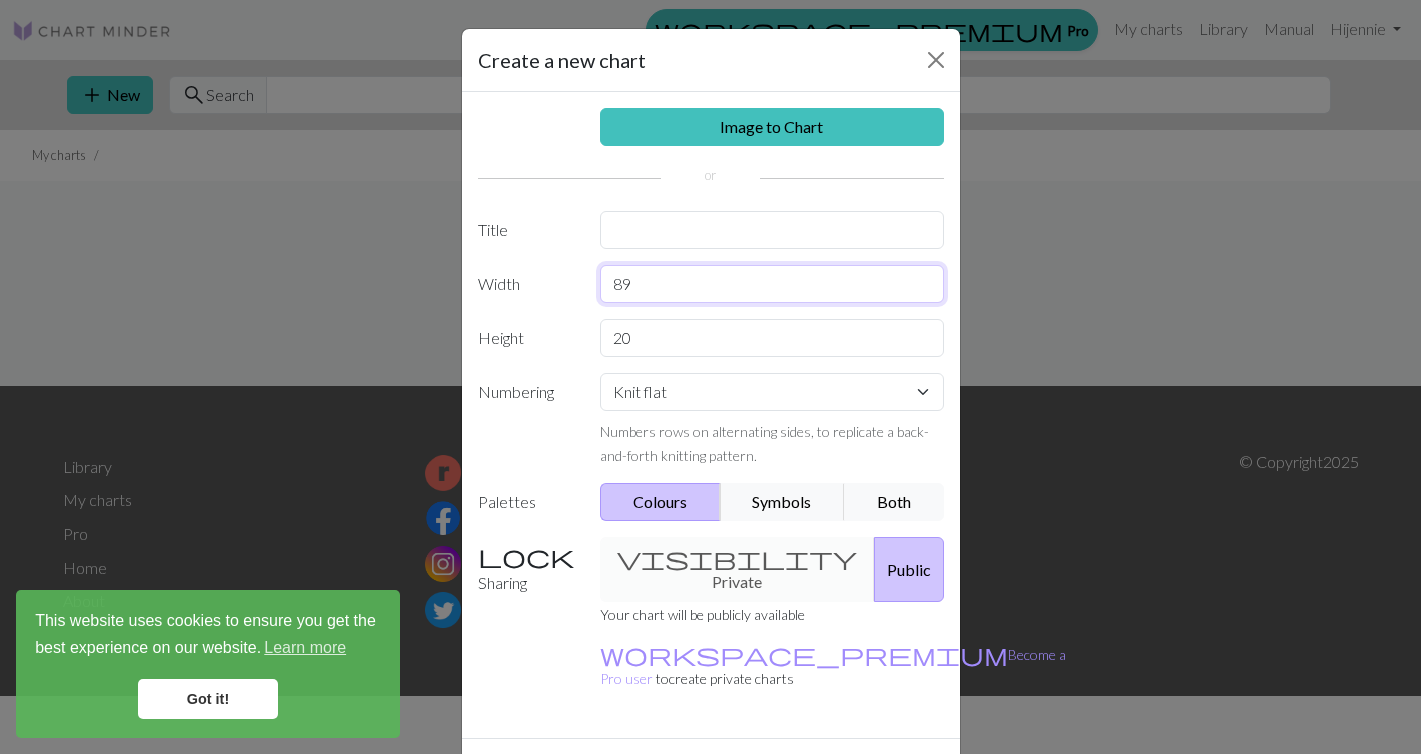 type on "89" 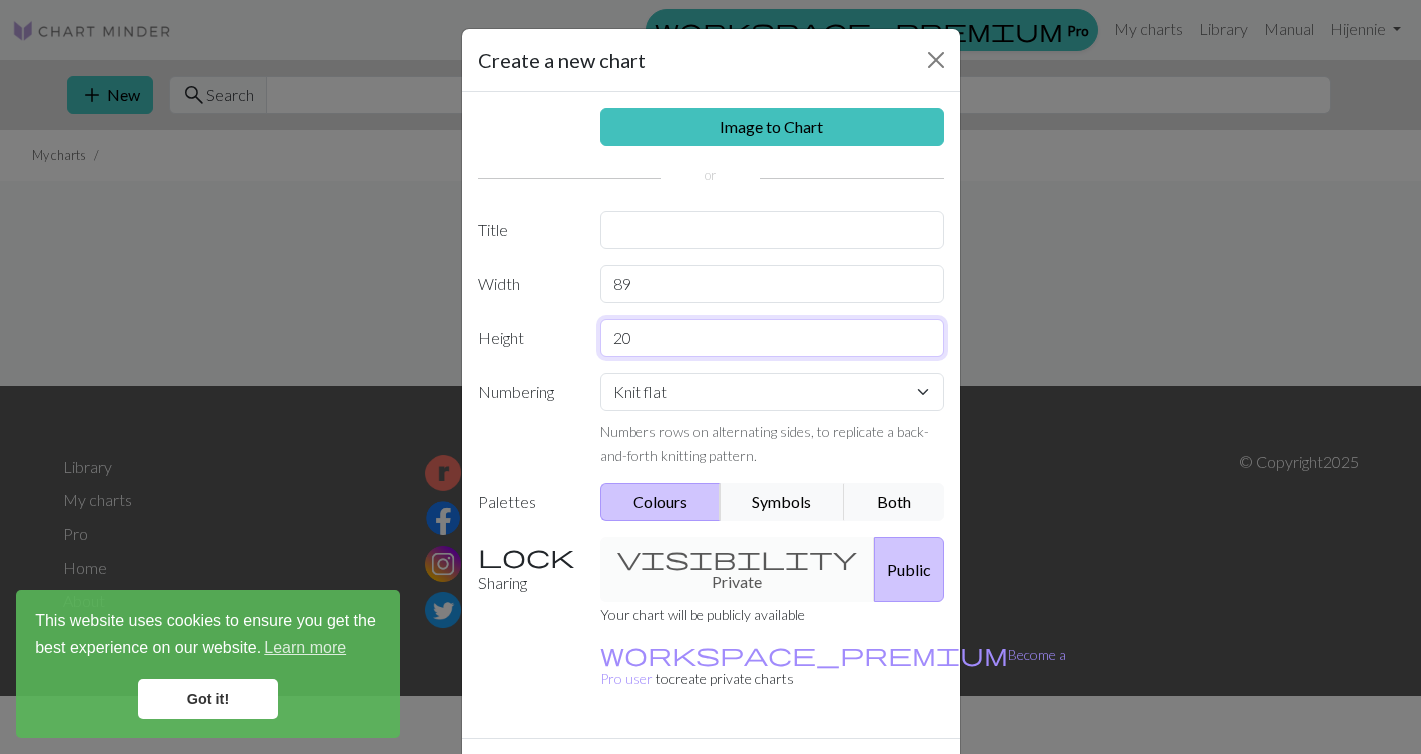 click on "20" at bounding box center [772, 338] 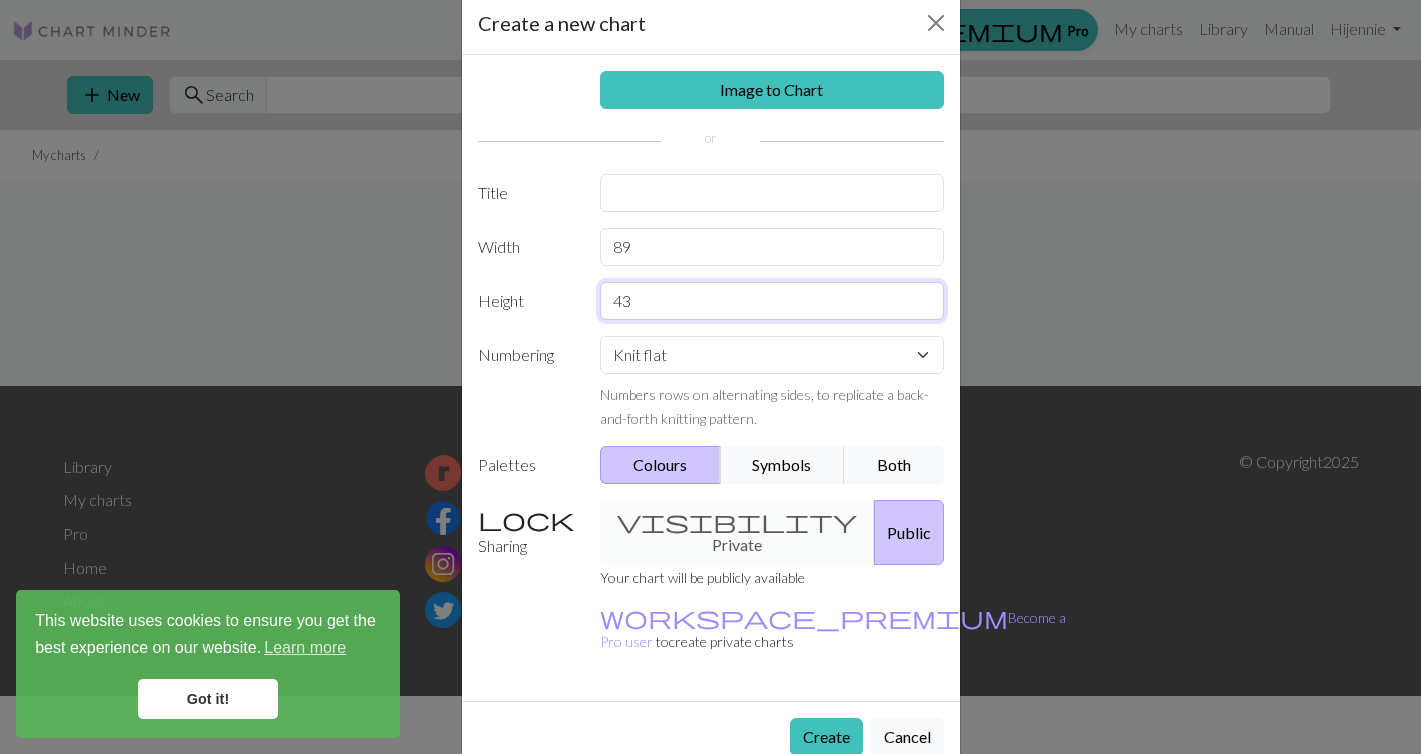 scroll, scrollTop: 36, scrollLeft: 0, axis: vertical 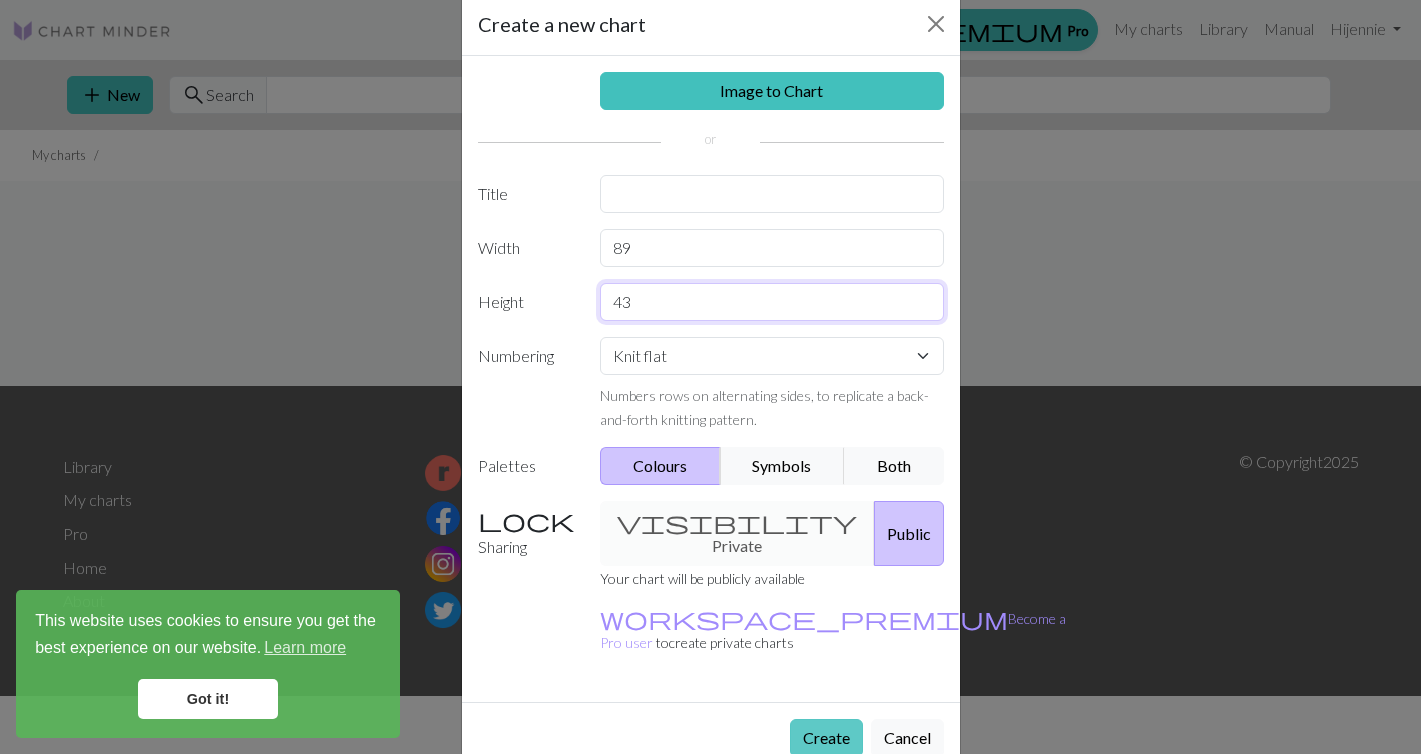 type on "43" 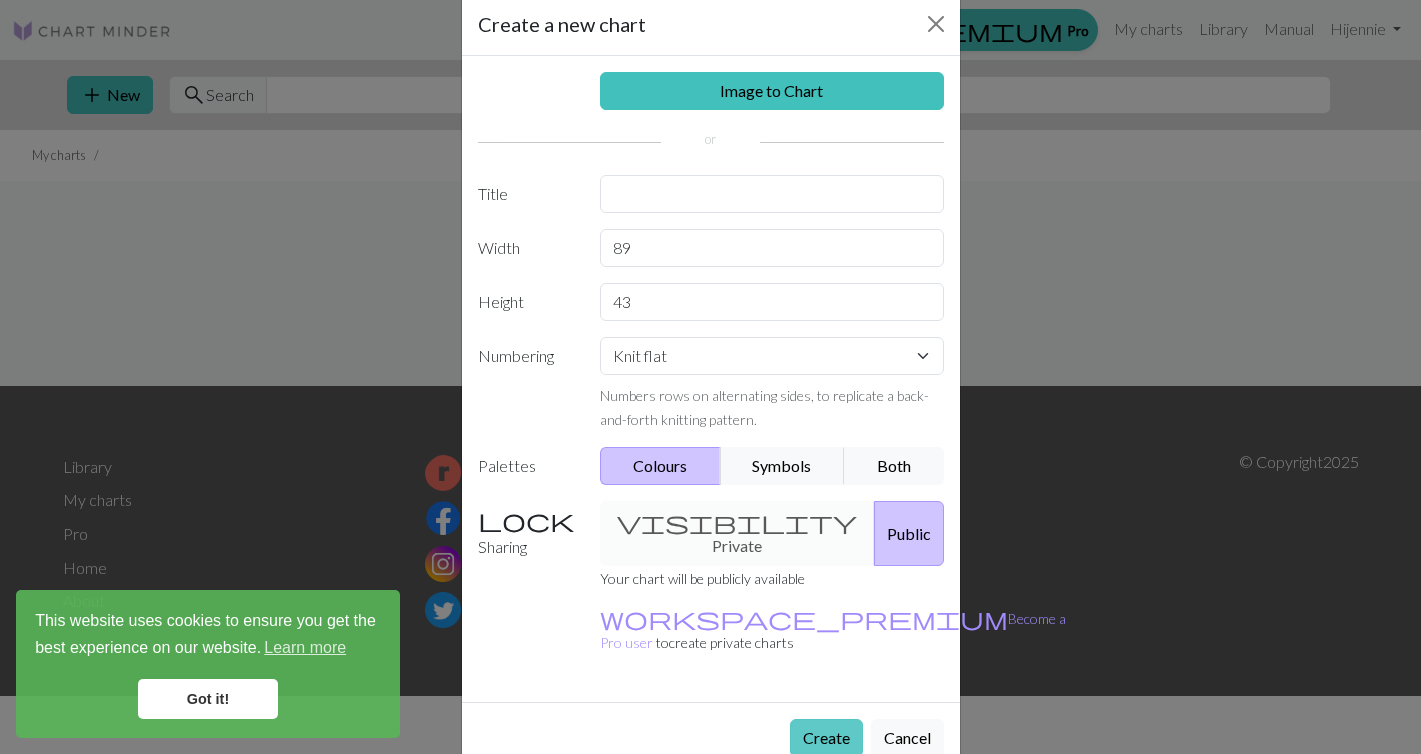 click on "Create" at bounding box center [826, 738] 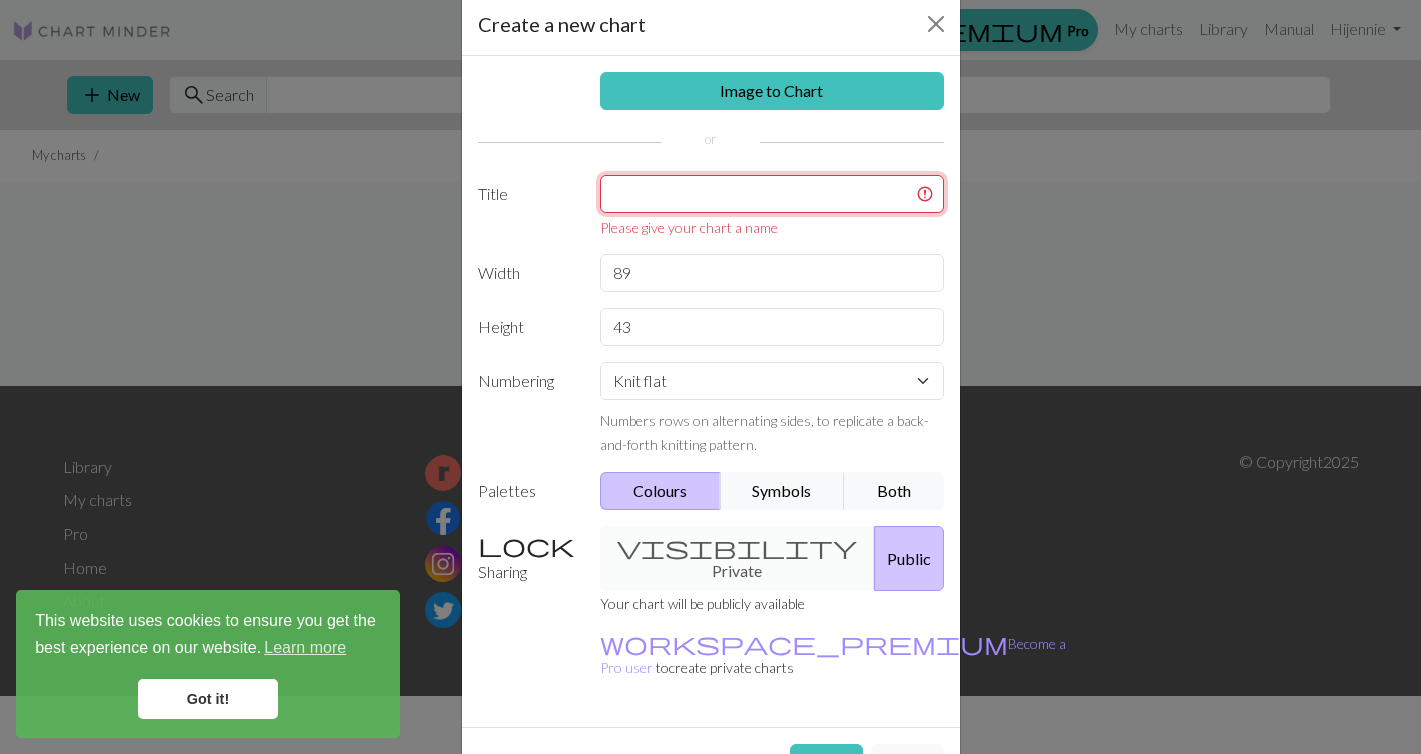 click at bounding box center (772, 194) 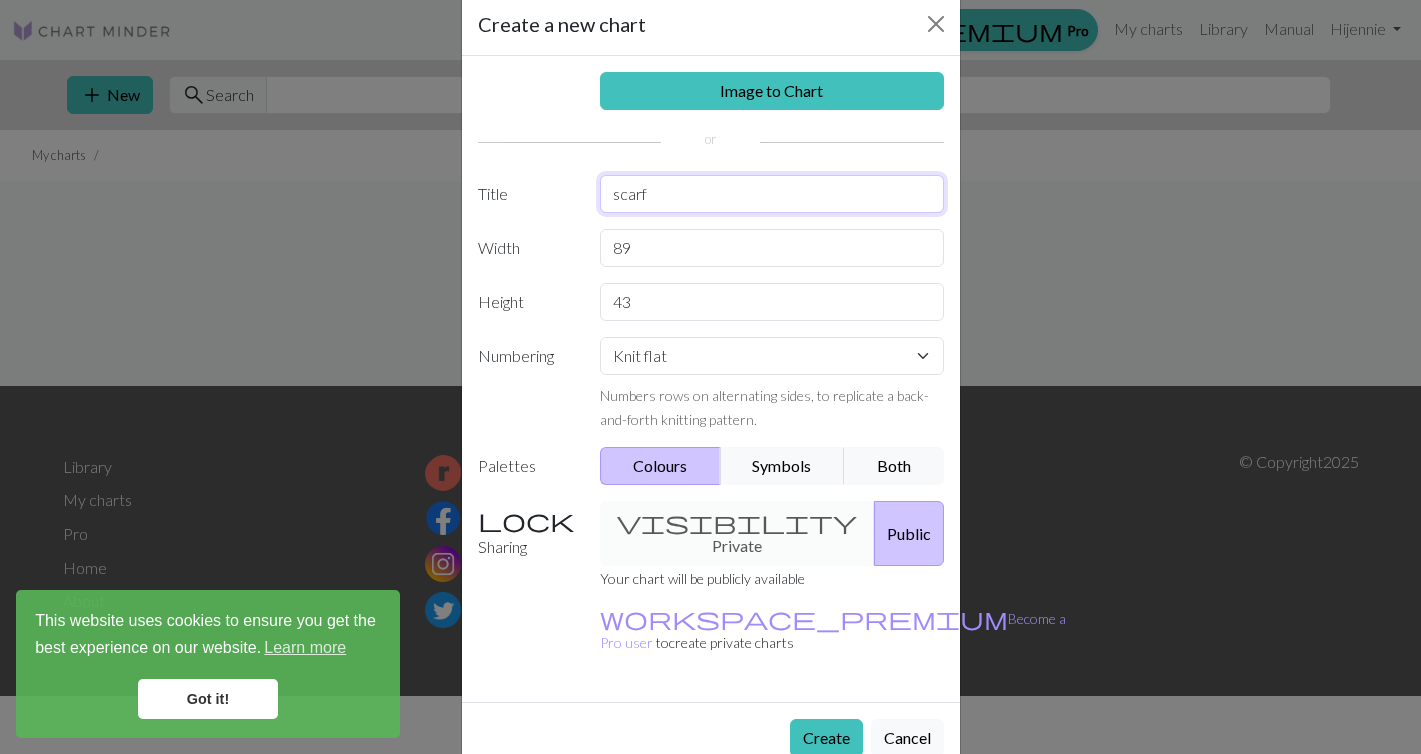 type on "scarf" 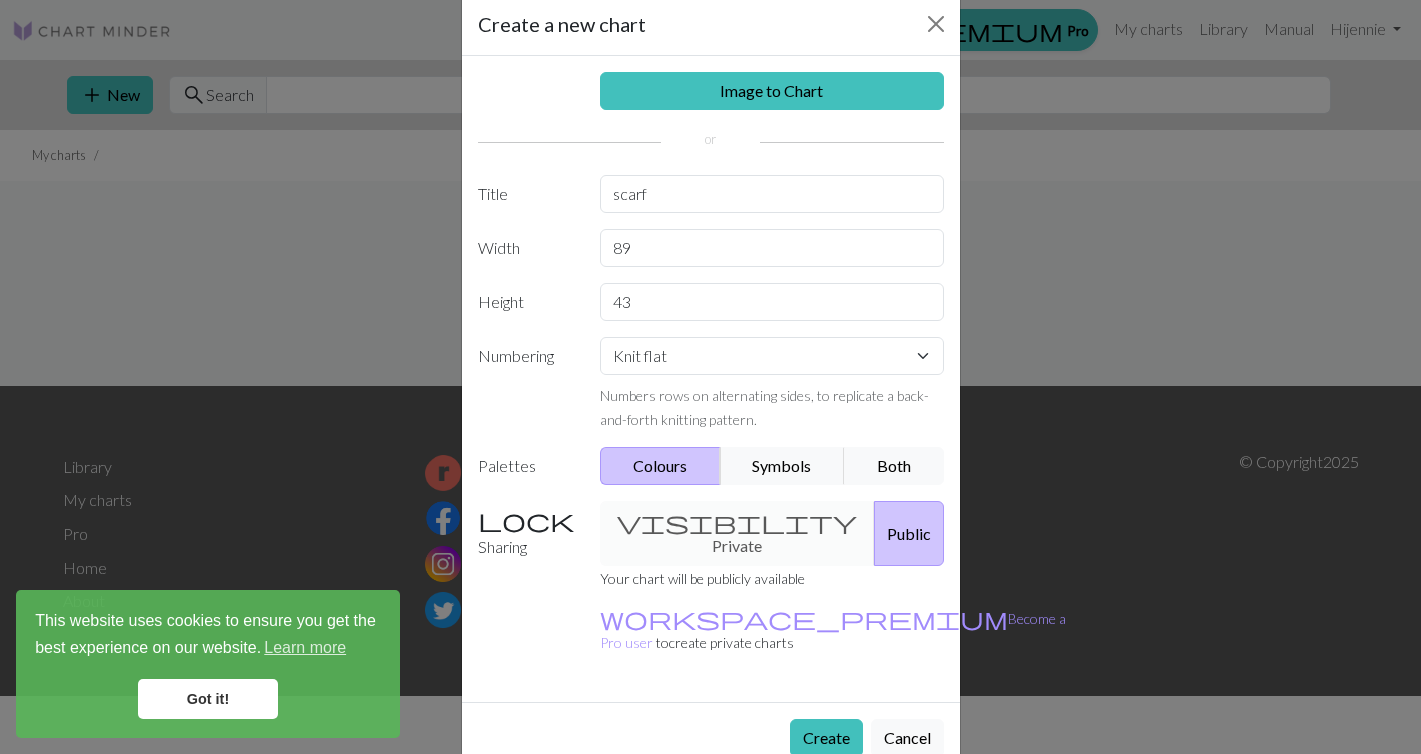 click on "Public" at bounding box center (909, 533) 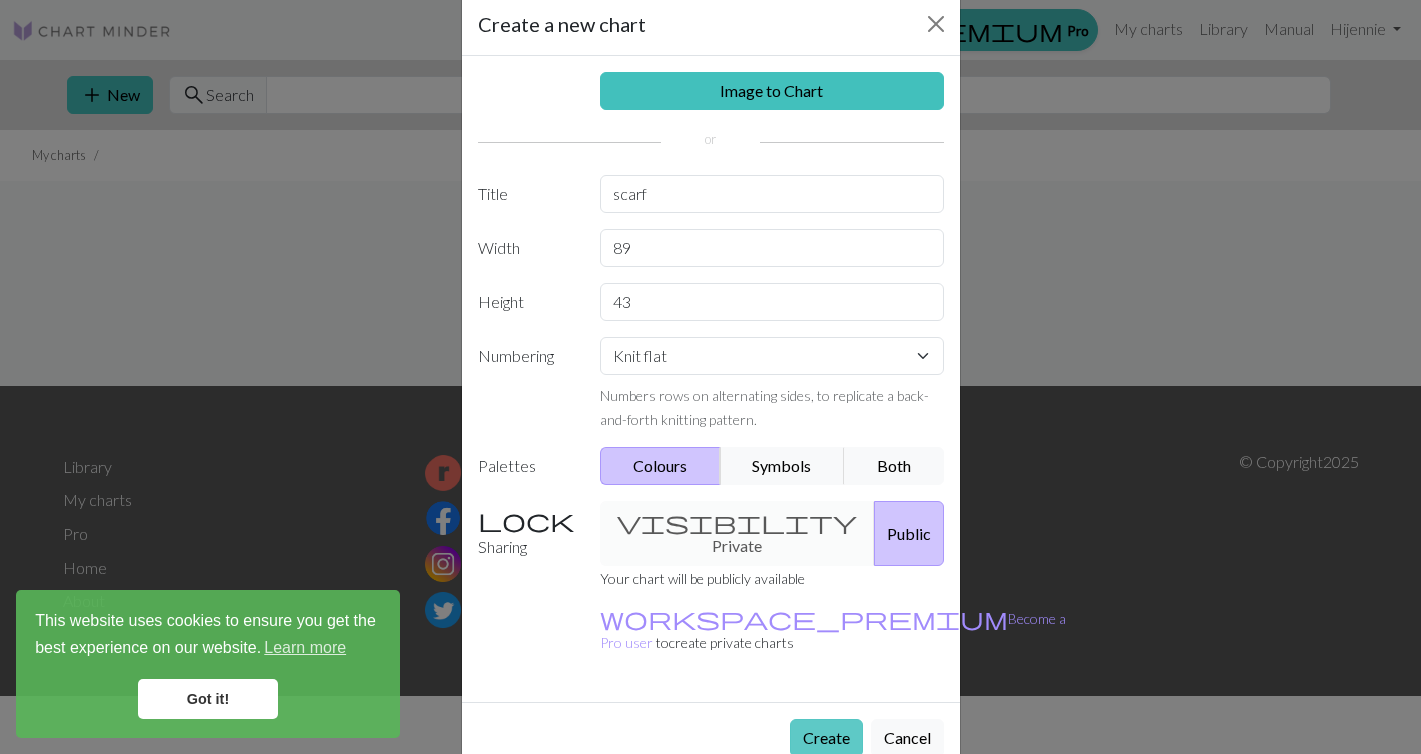 click on "Create" at bounding box center [826, 738] 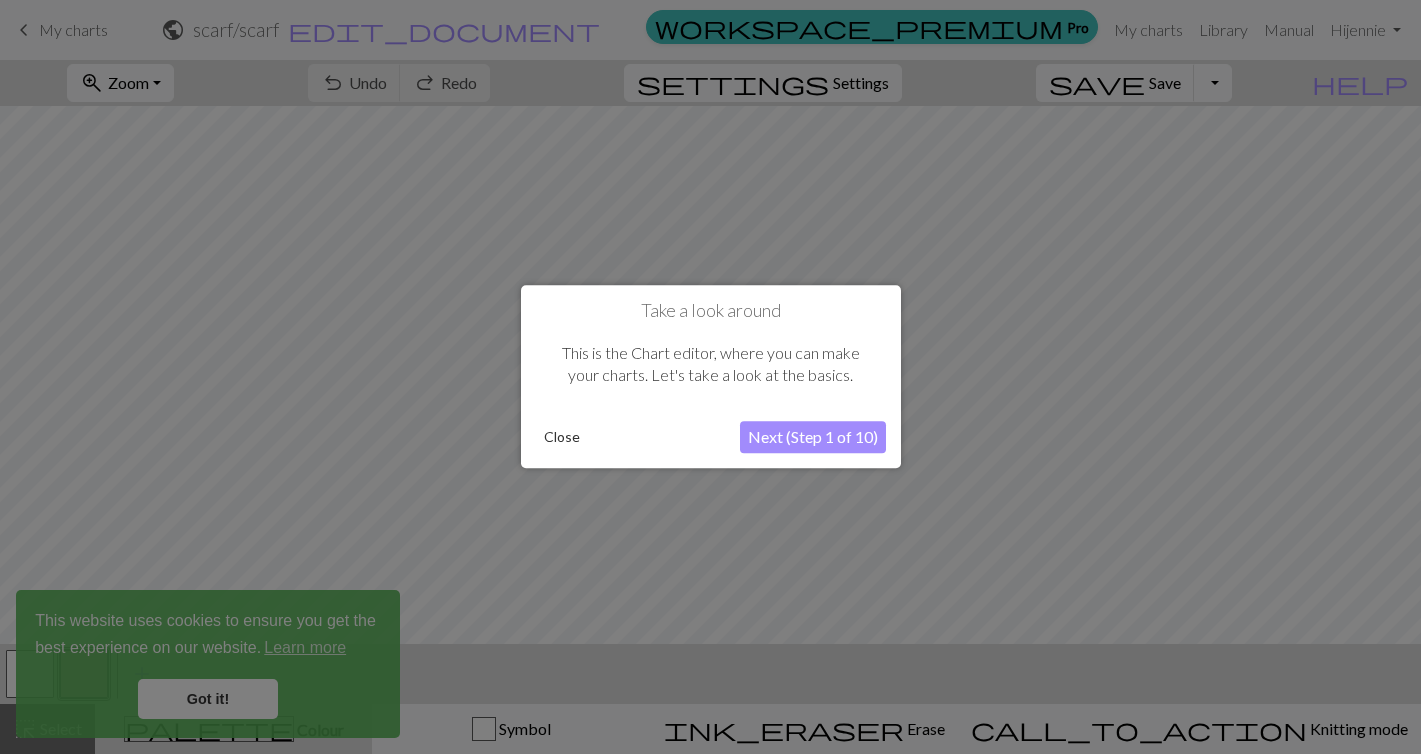 click on "Next (Step 1 of 10)" at bounding box center [813, 438] 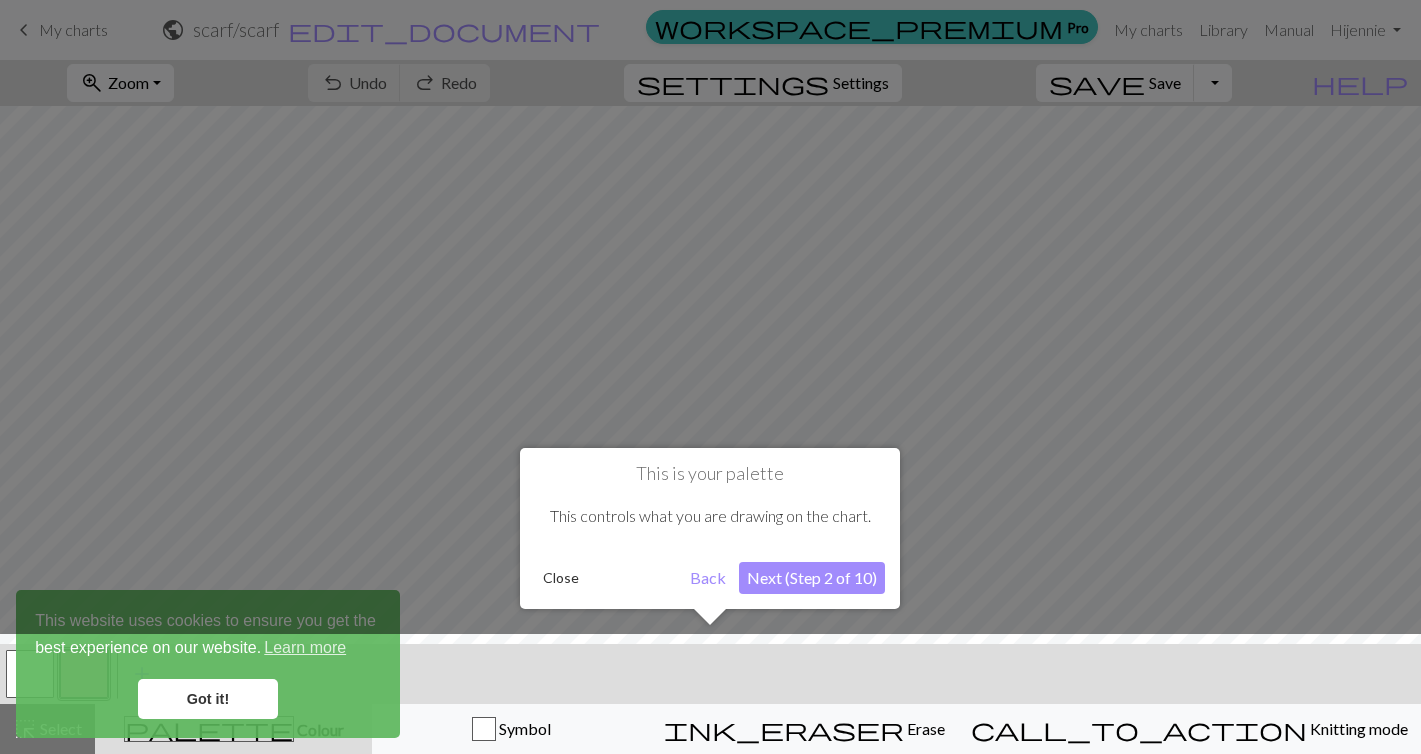 click on "Next (Step 2 of 10)" at bounding box center (812, 578) 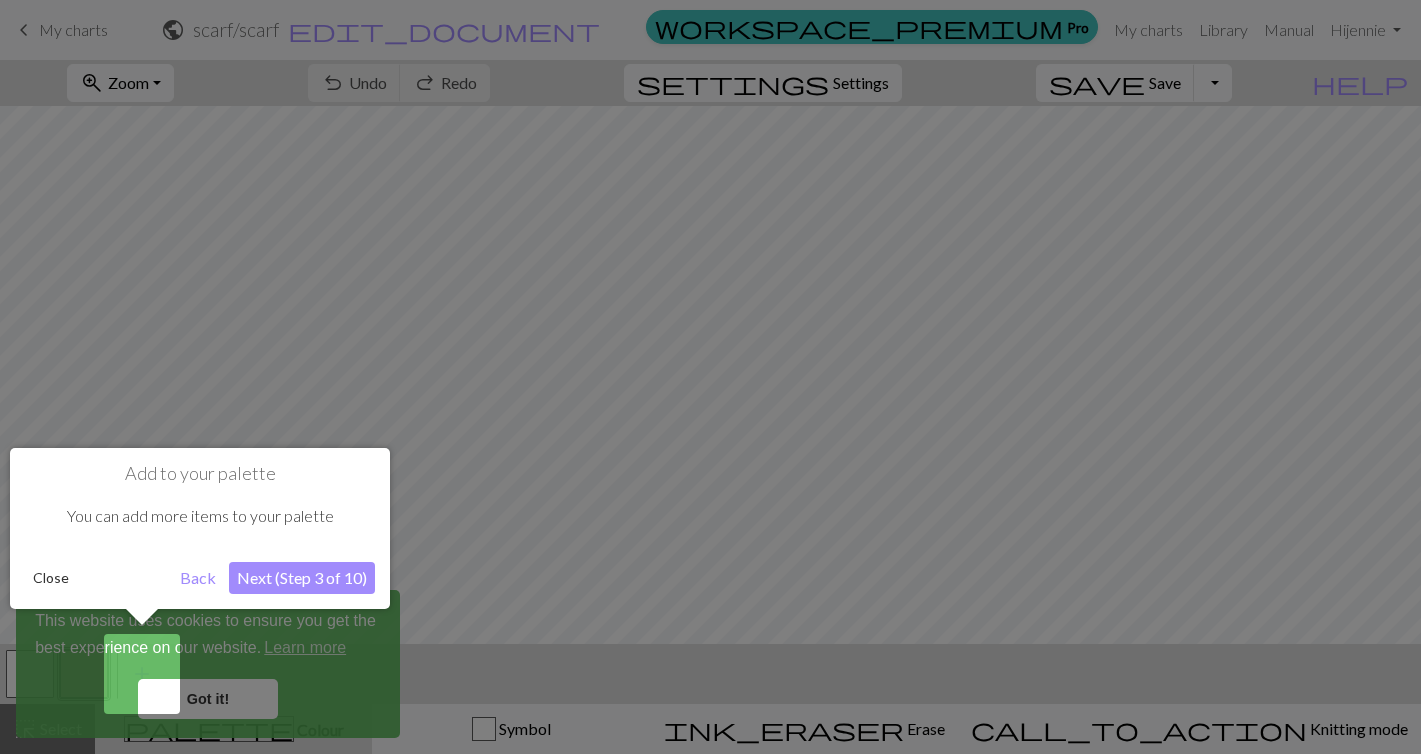 click on "Next (Step 3 of 10)" at bounding box center [302, 578] 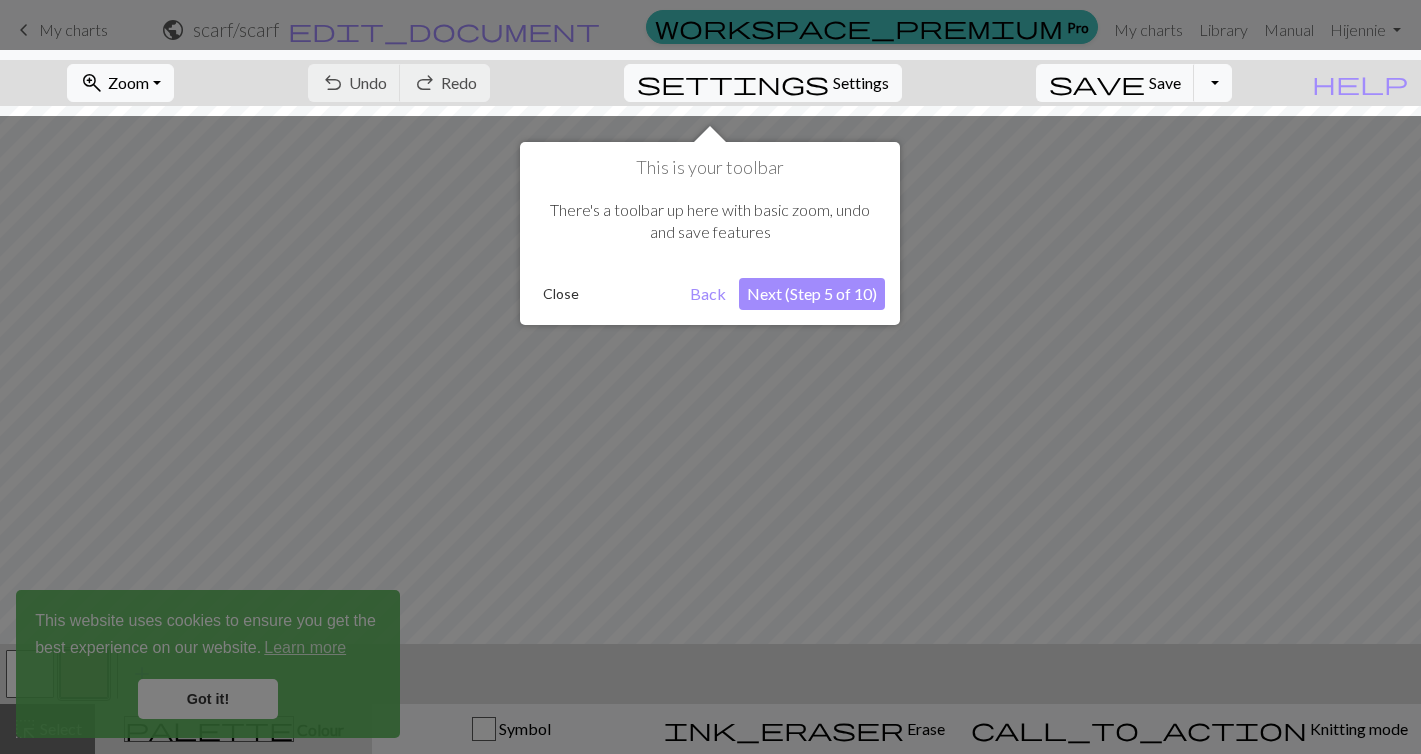 click at bounding box center (710, 377) 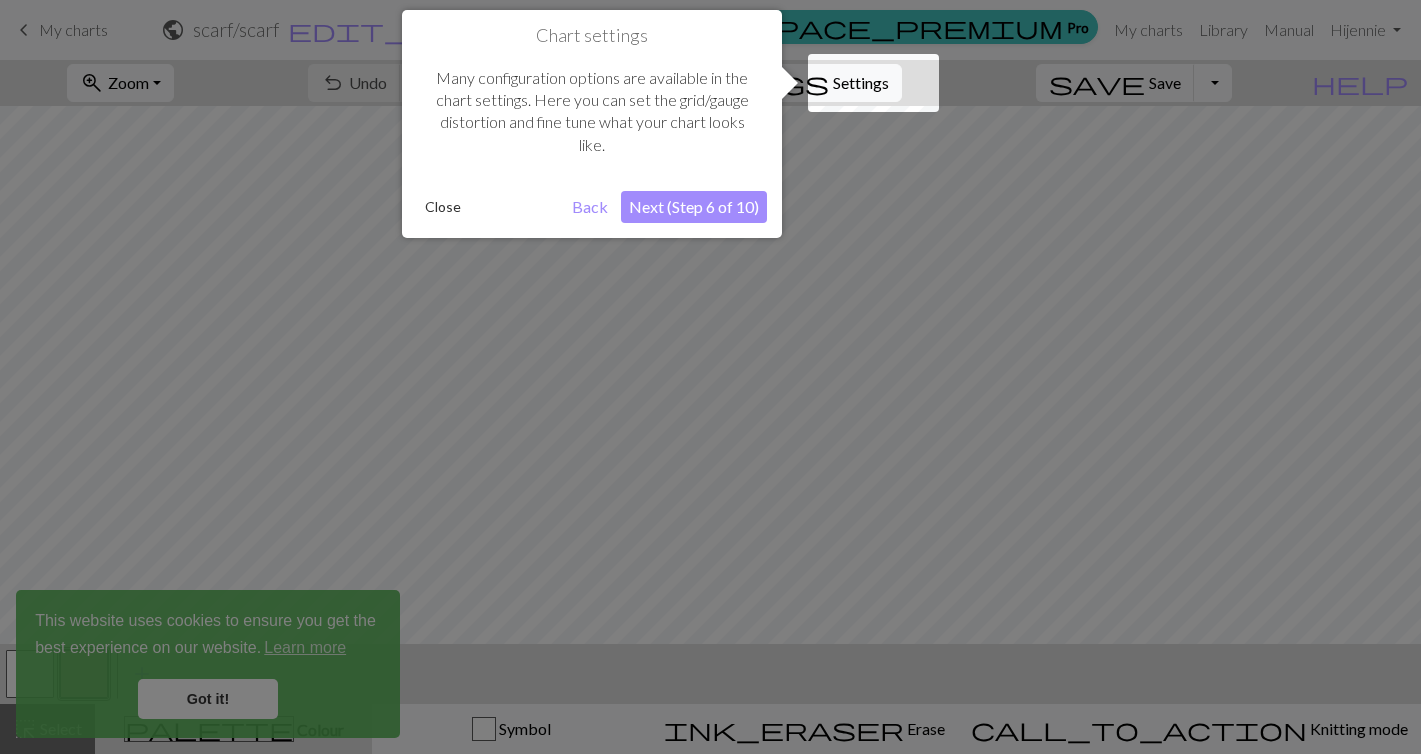 click at bounding box center [710, 377] 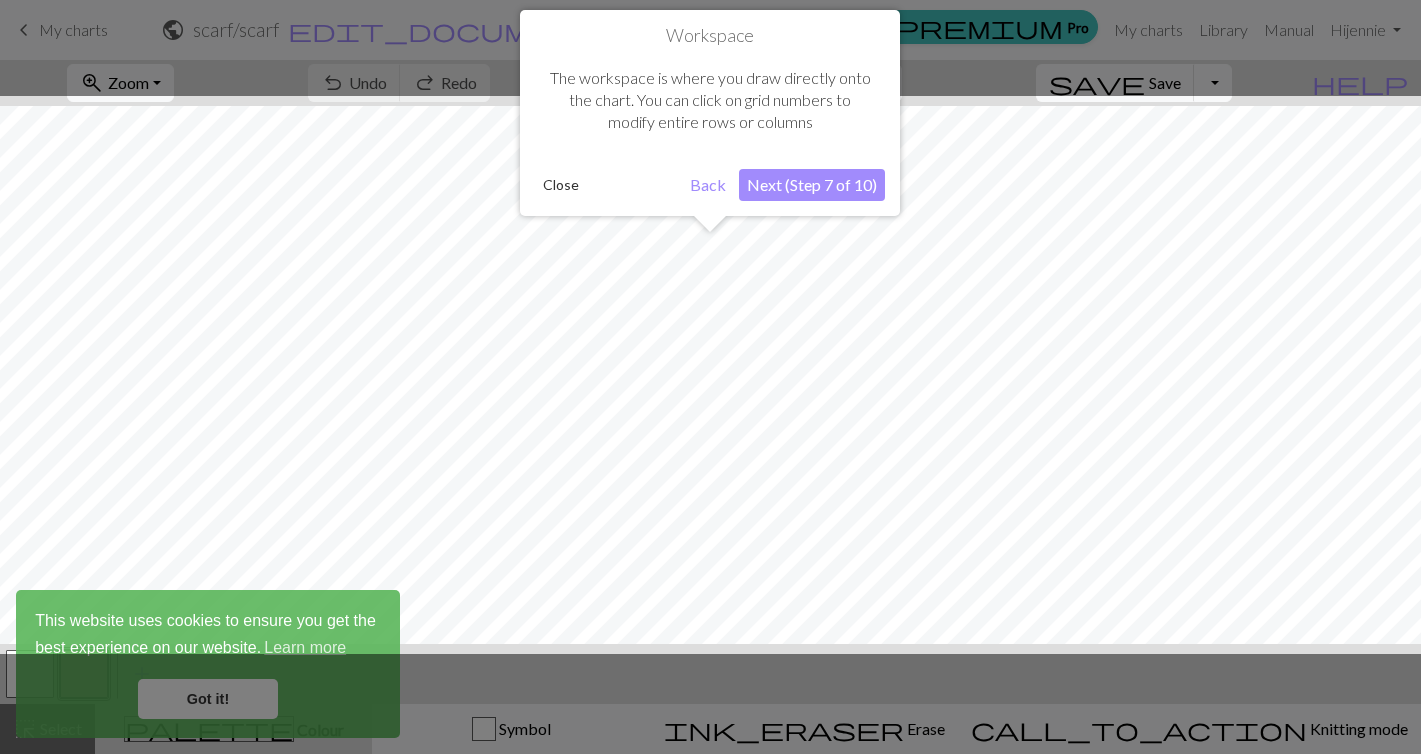 click at bounding box center [710, 377] 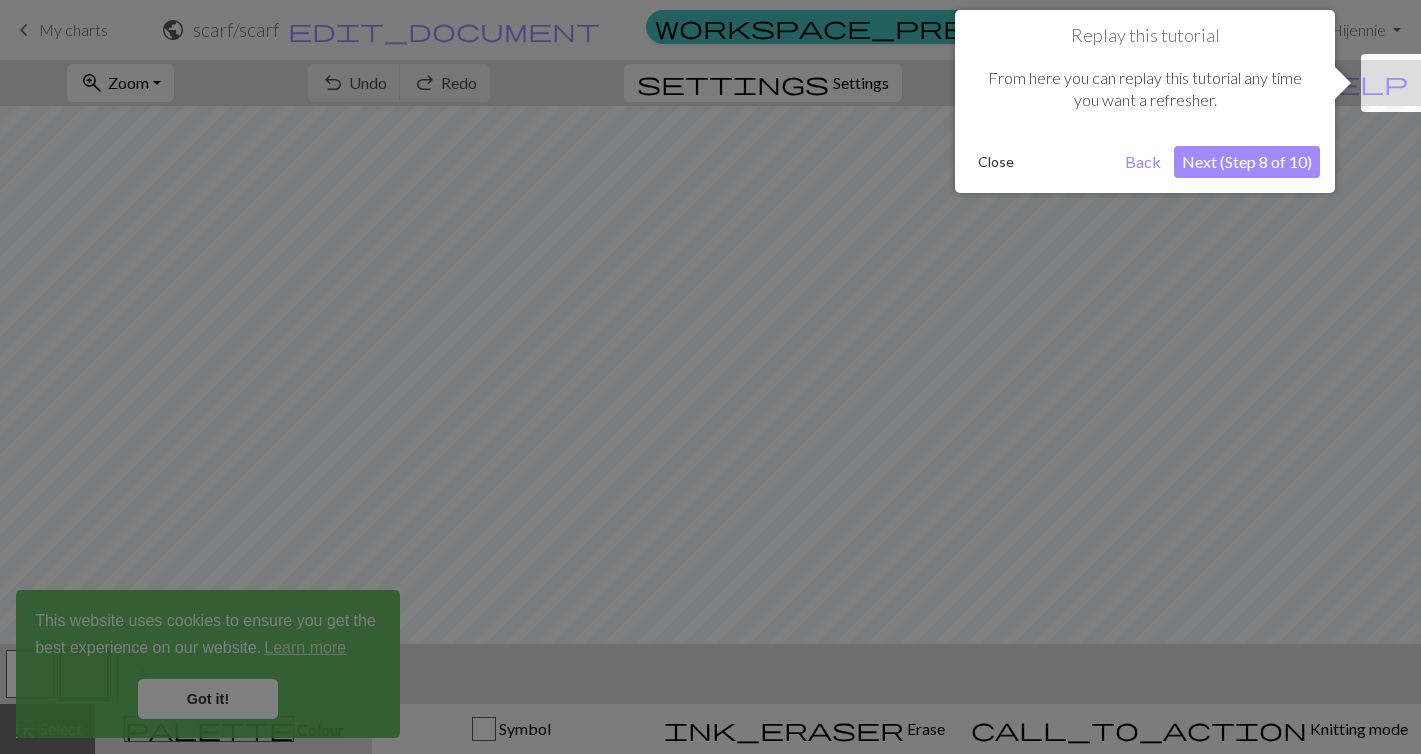 click at bounding box center (710, 377) 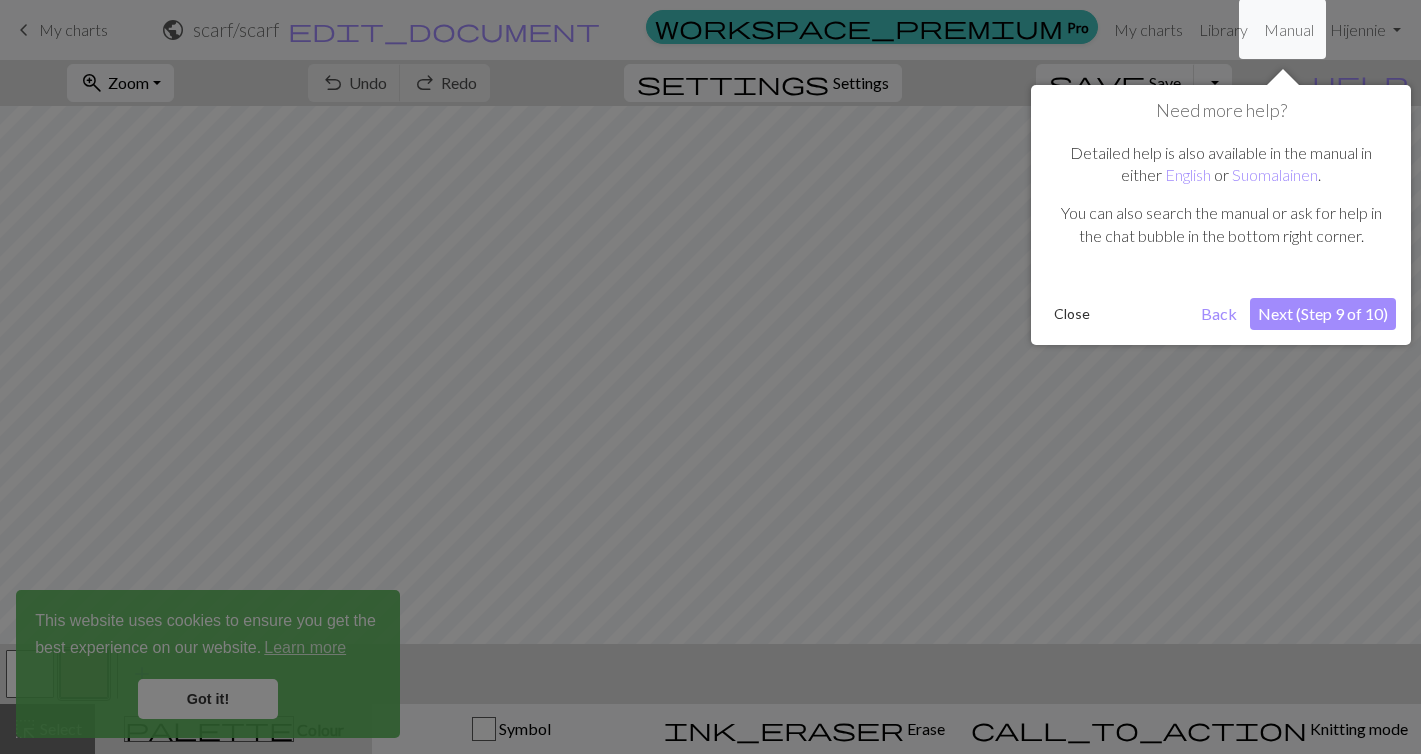 click at bounding box center [710, 377] 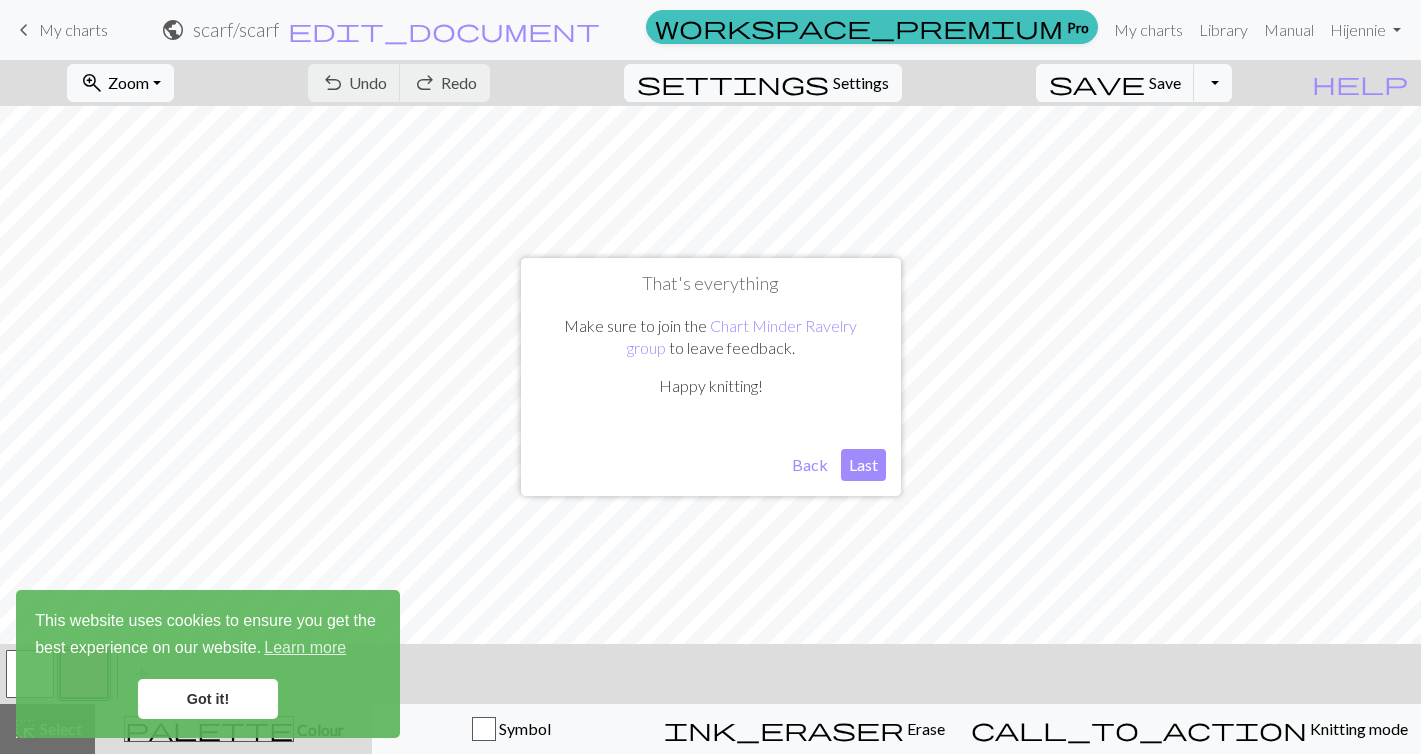click on "Got it!" at bounding box center (208, 699) 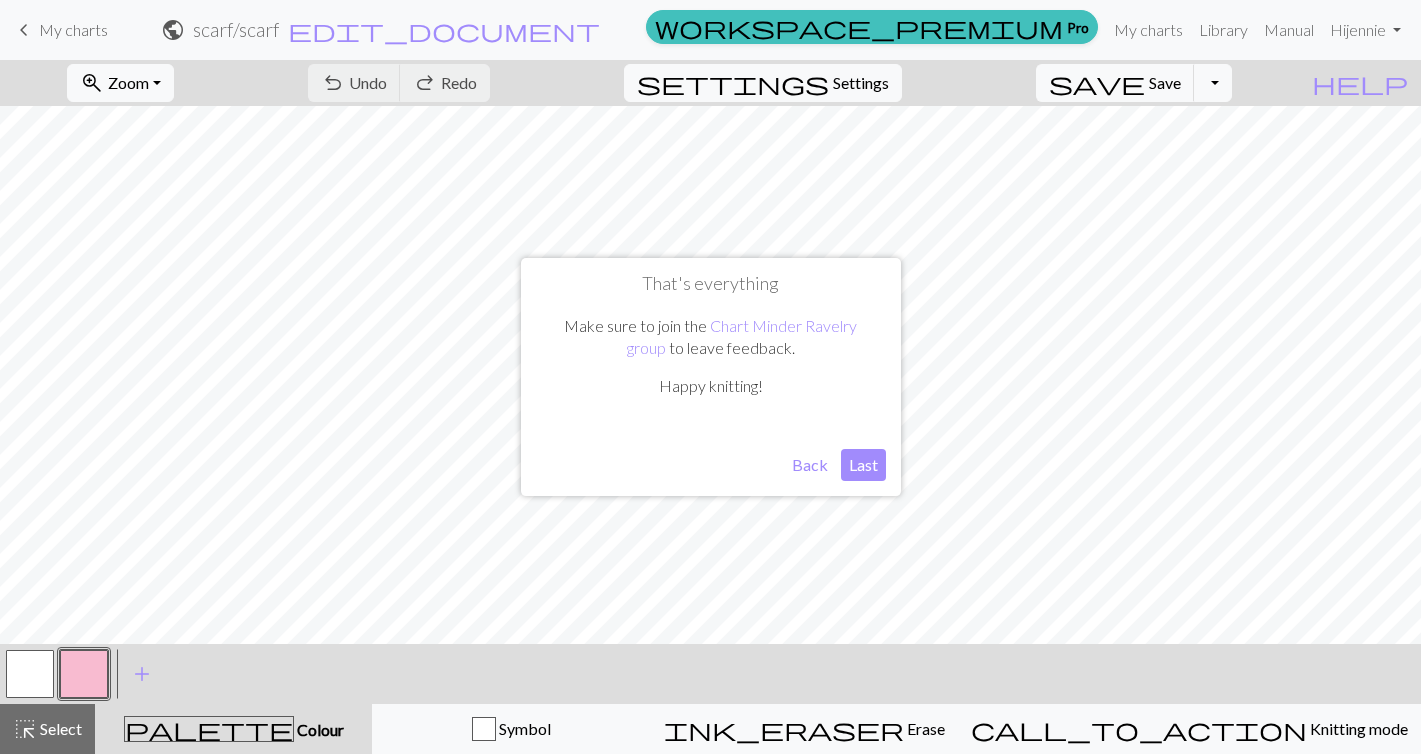 click on "Last" at bounding box center (863, 465) 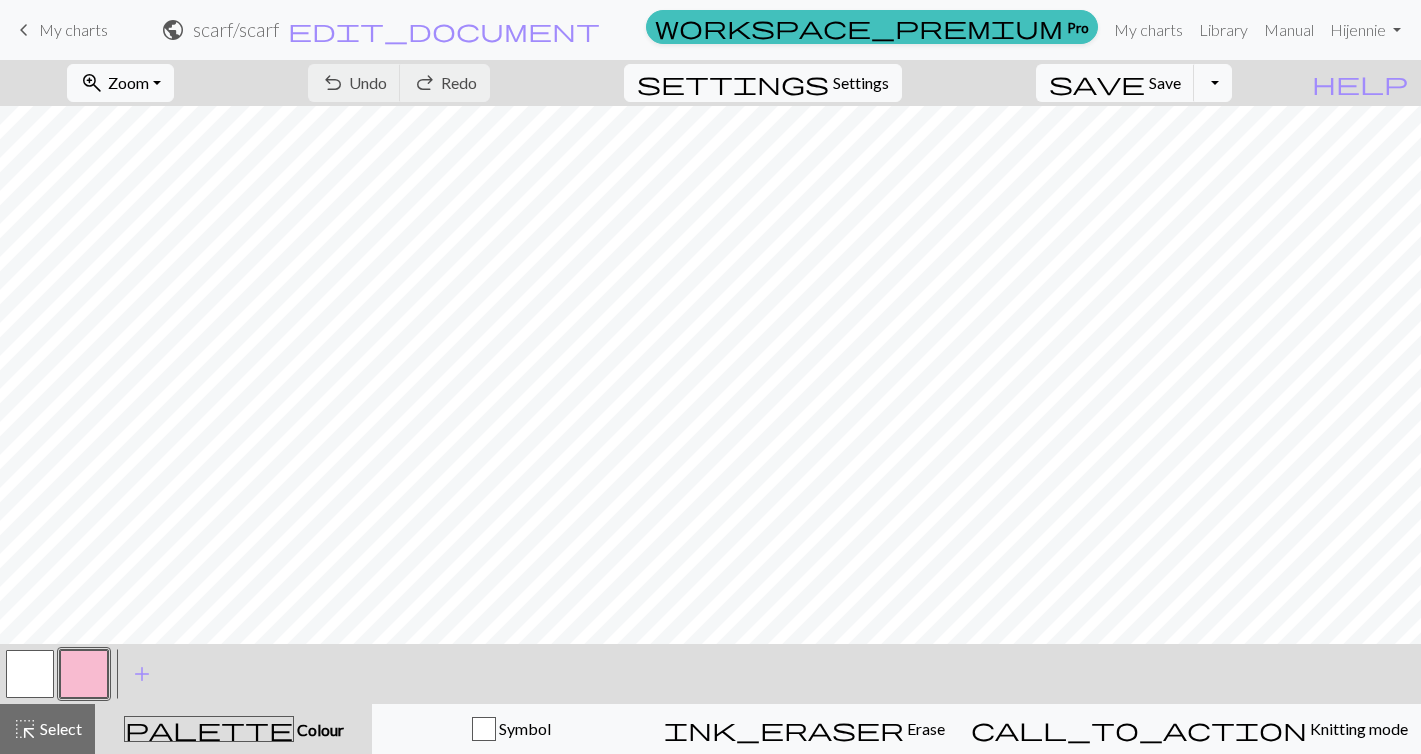 click at bounding box center [84, 674] 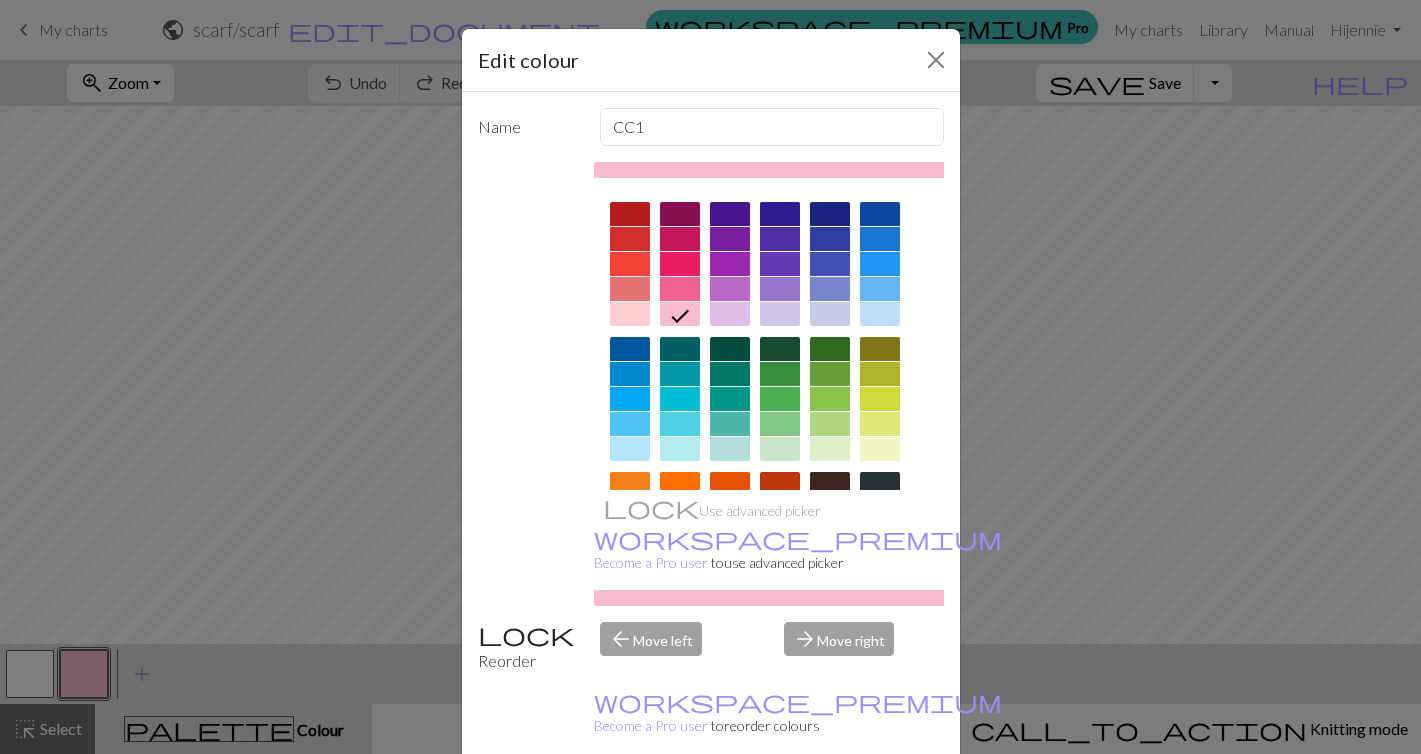scroll, scrollTop: 0, scrollLeft: 0, axis: both 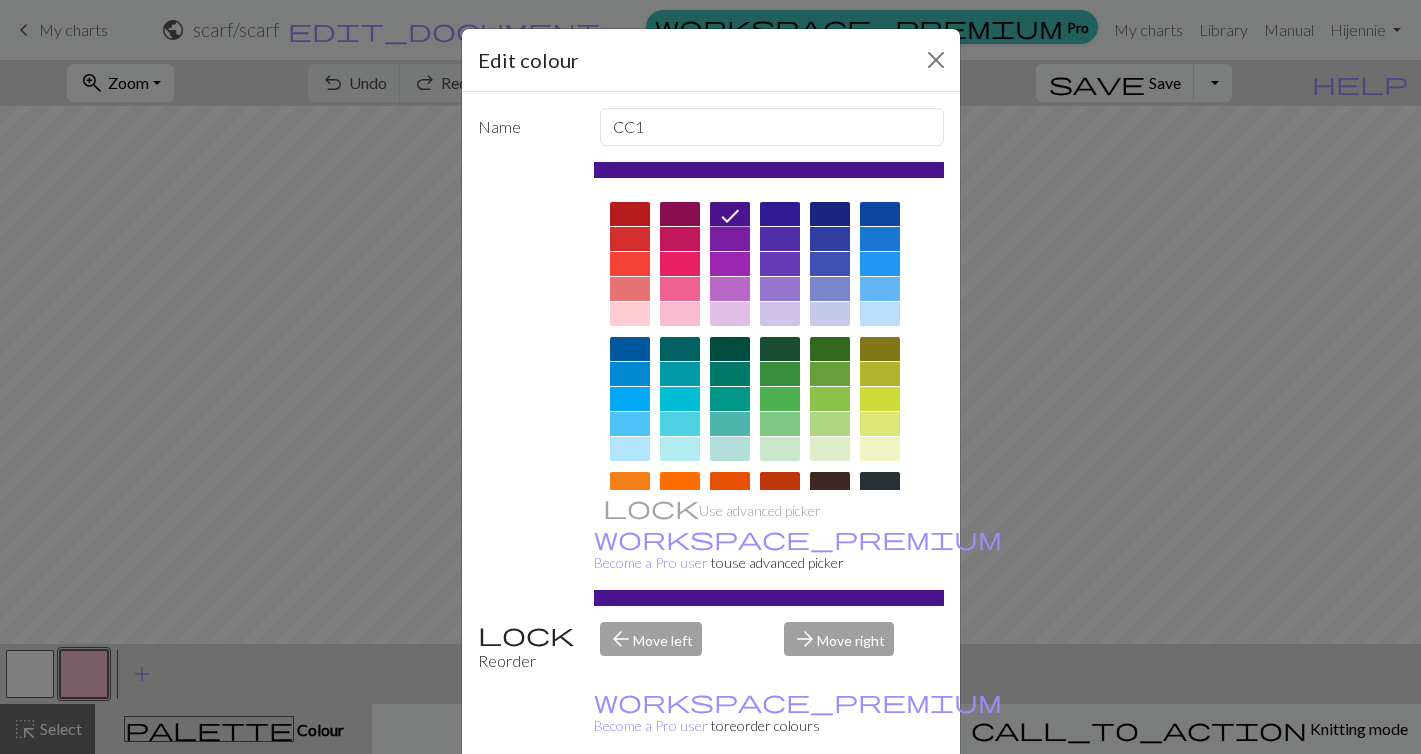 click on "Done" at bounding box center [831, 805] 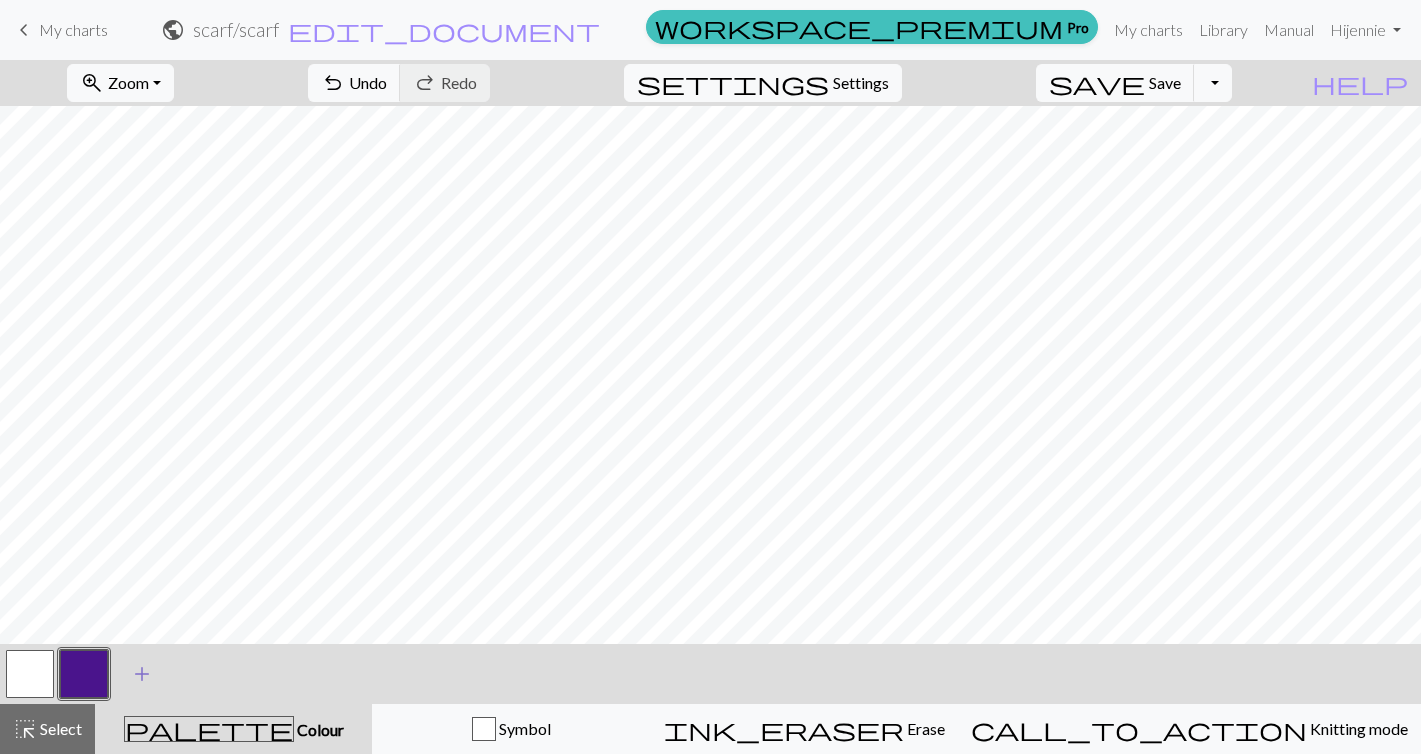 click on "add" at bounding box center [142, 674] 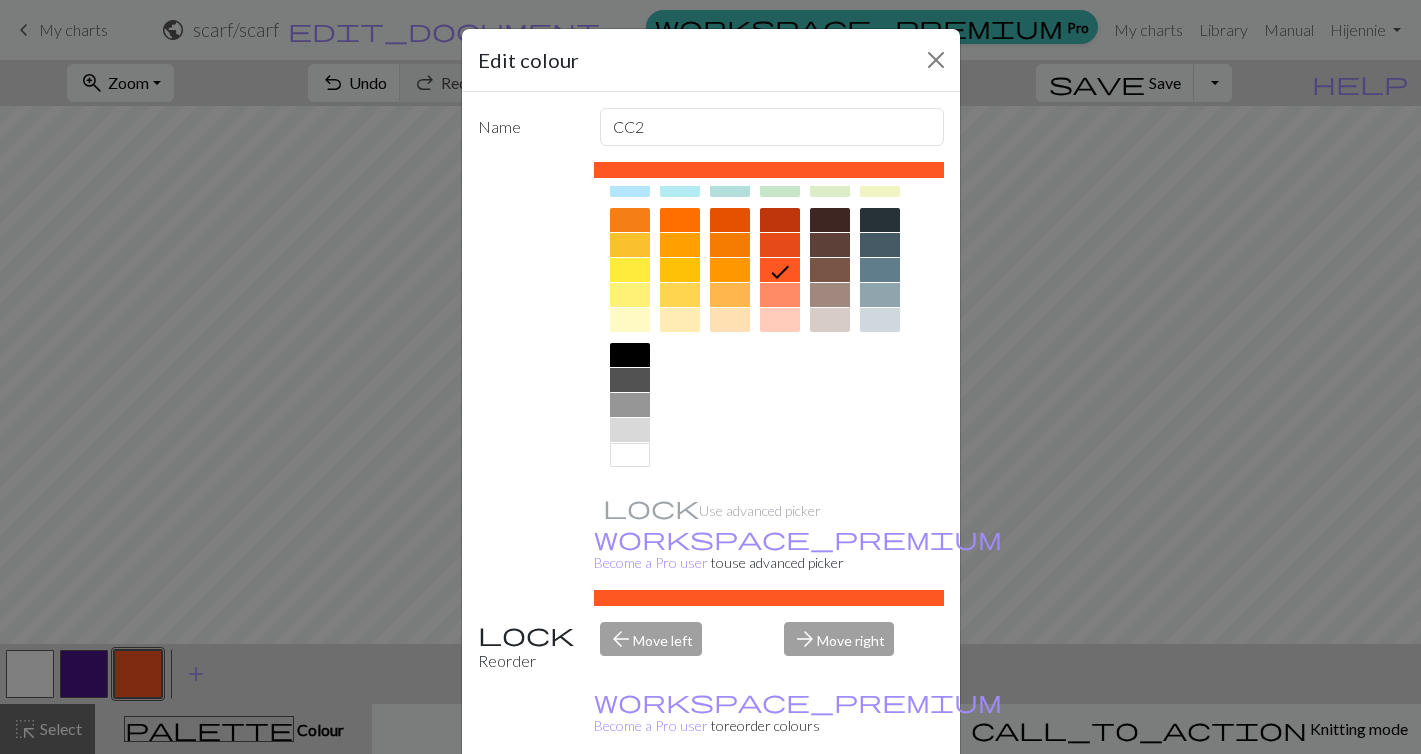 scroll, scrollTop: 264, scrollLeft: 0, axis: vertical 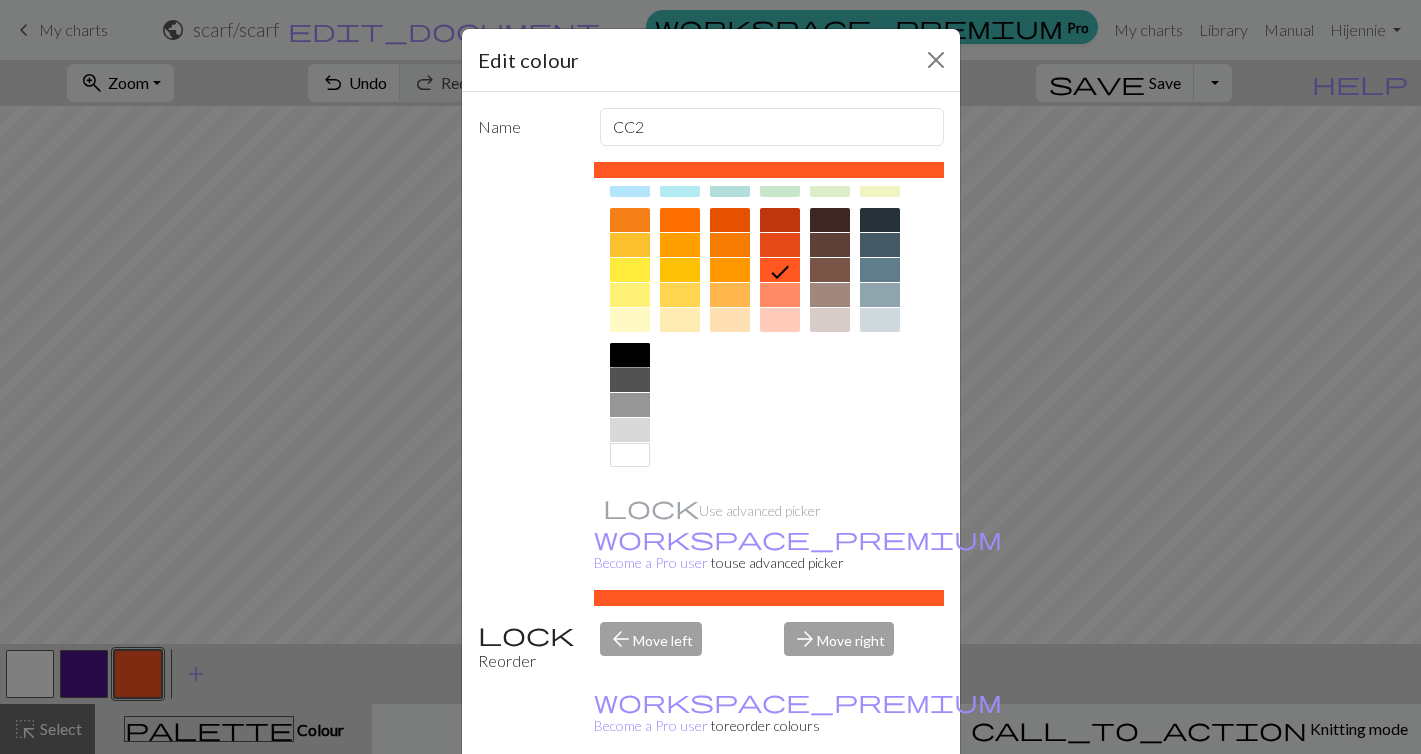 click at bounding box center [630, 355] 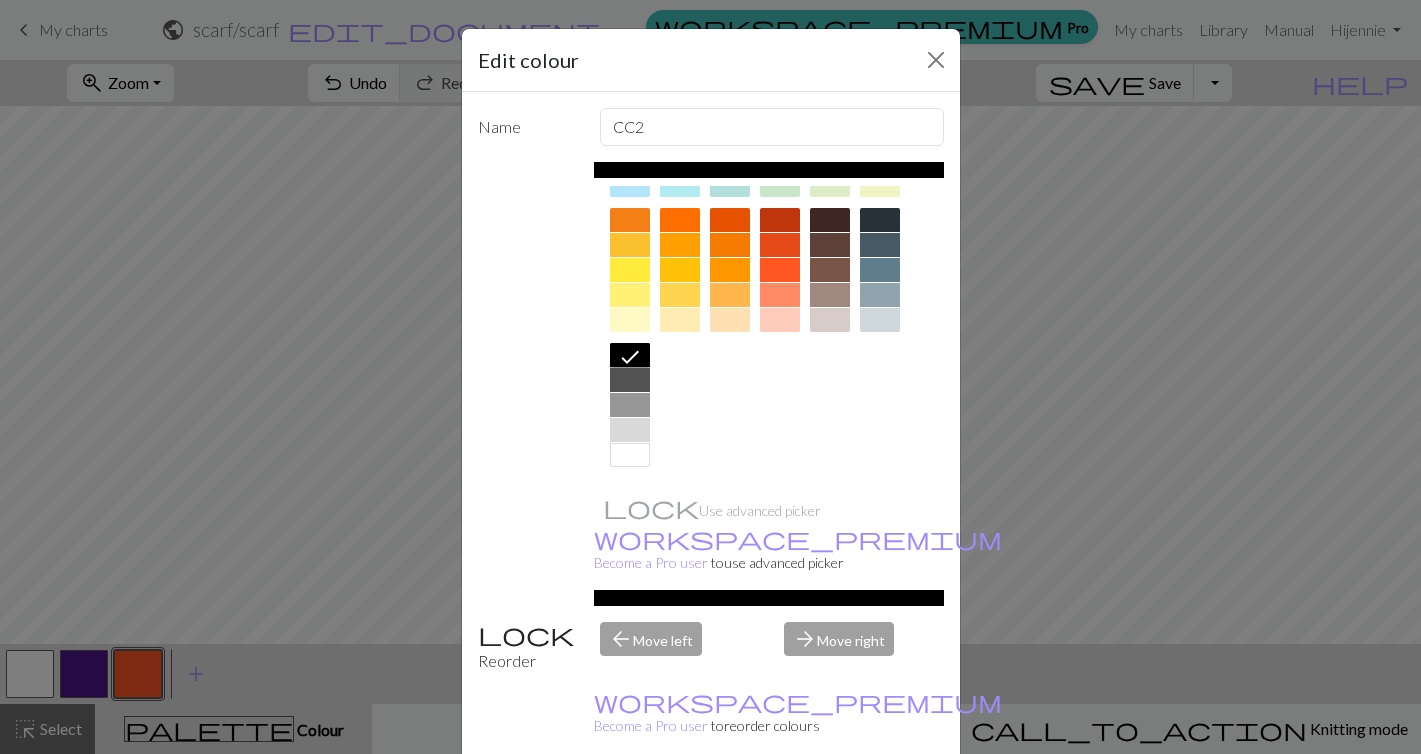 click on "Done" at bounding box center [831, 805] 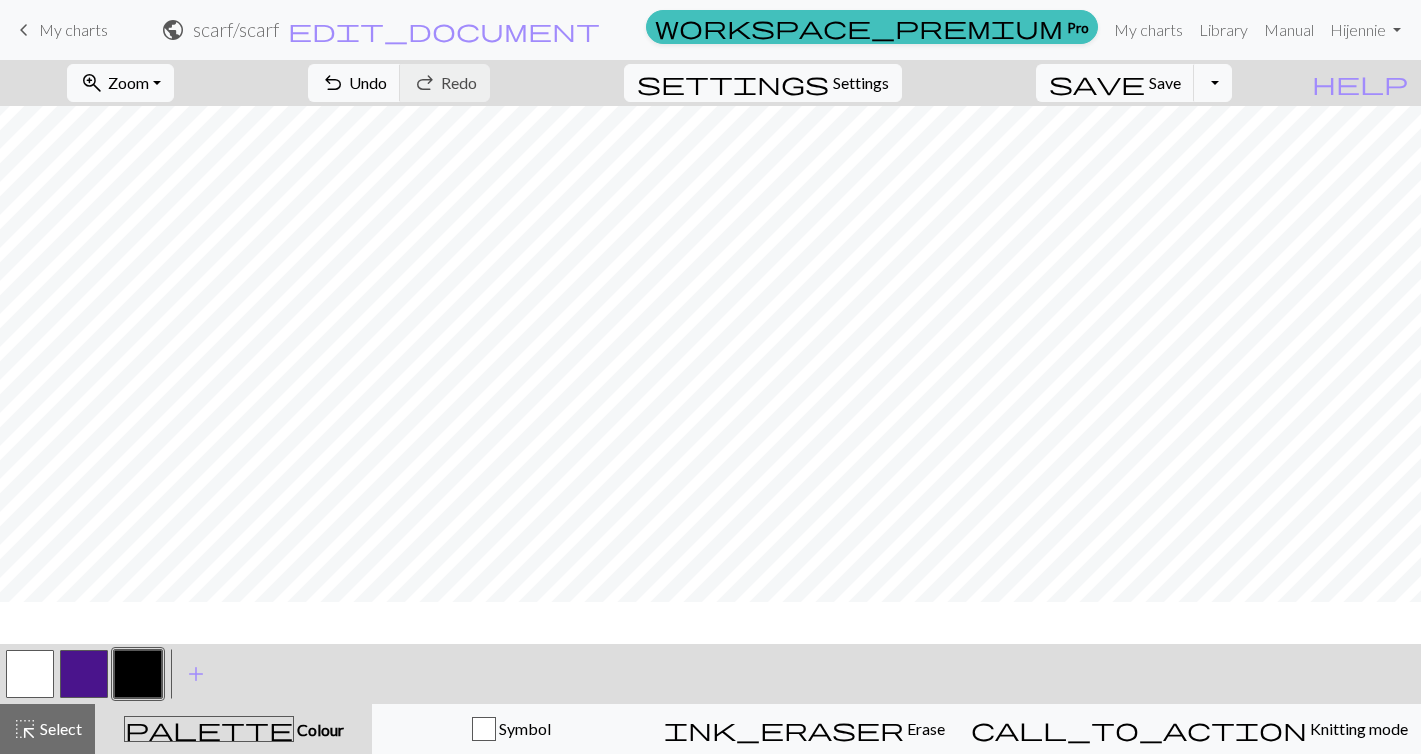 scroll, scrollTop: 0, scrollLeft: 0, axis: both 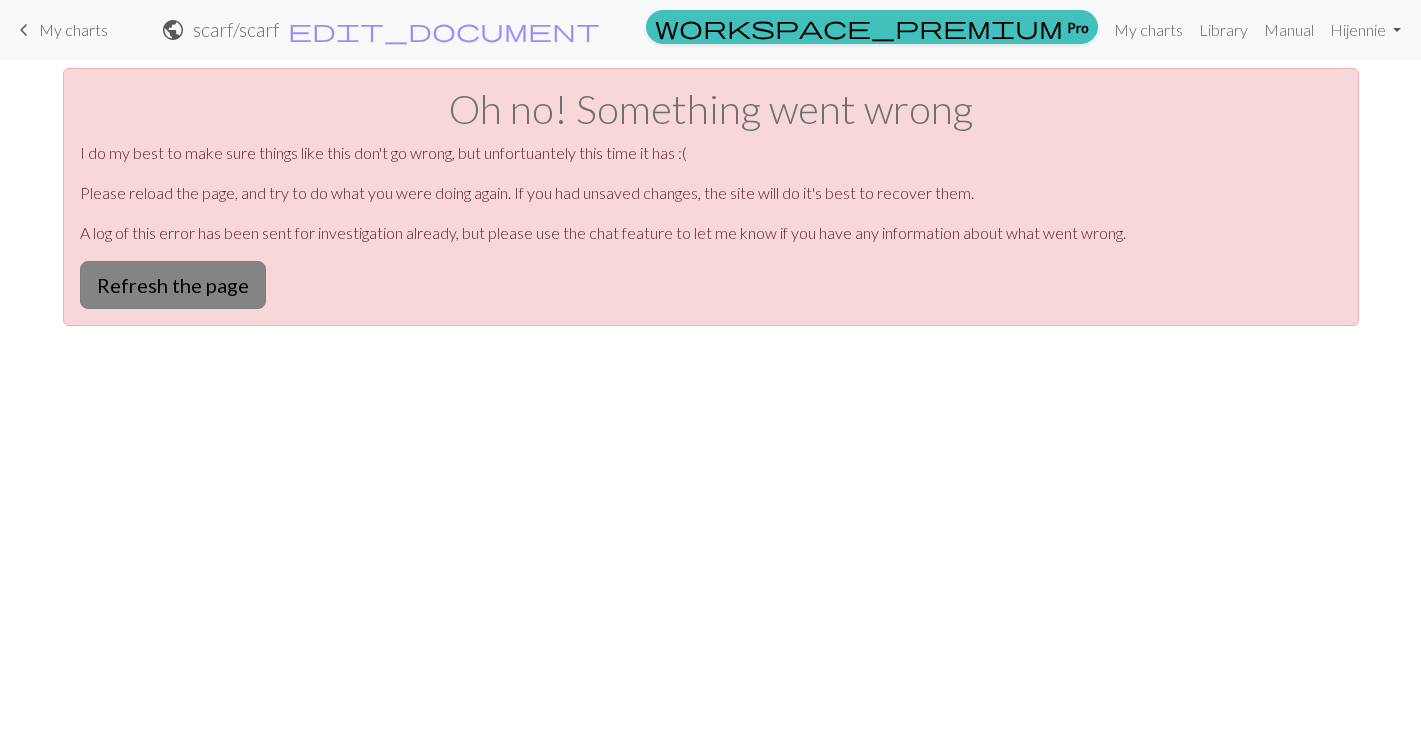 click on "Refresh the page" at bounding box center [173, 285] 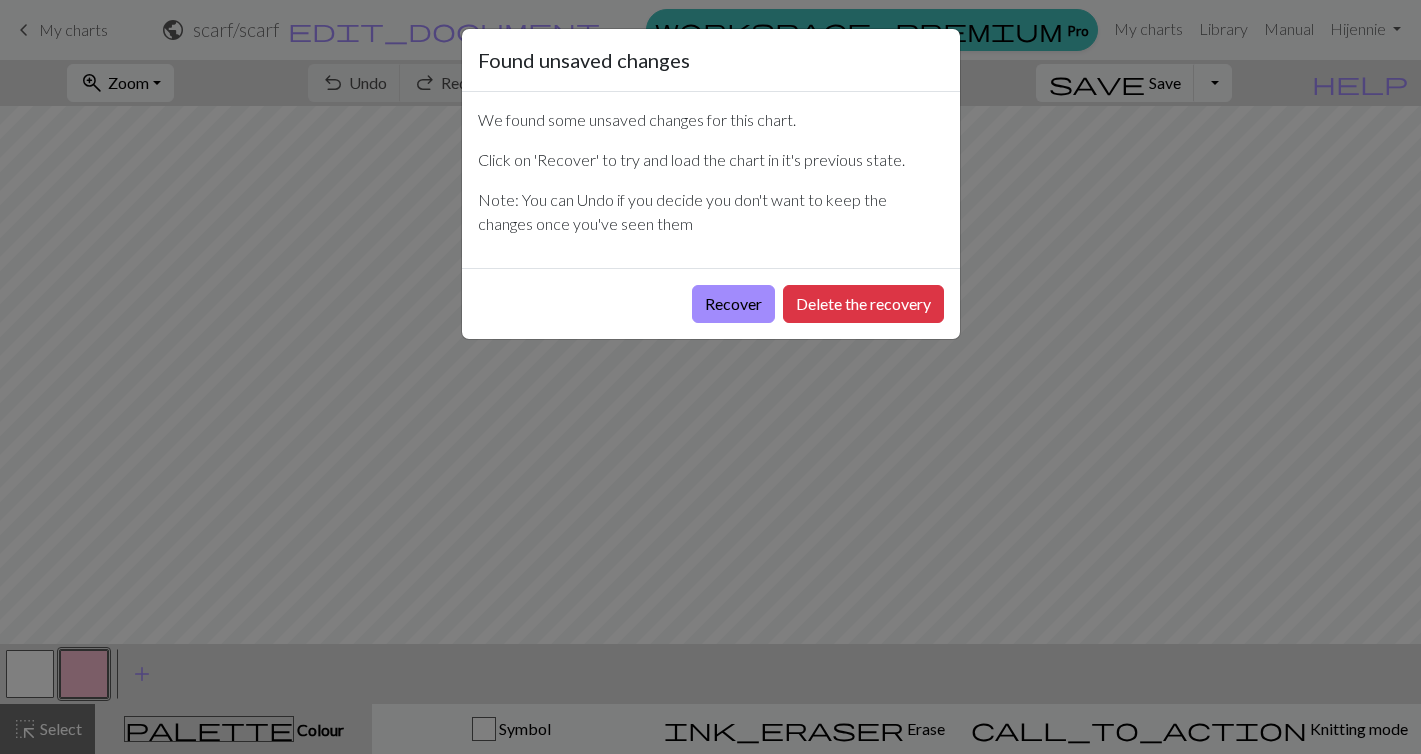 scroll, scrollTop: 0, scrollLeft: 0, axis: both 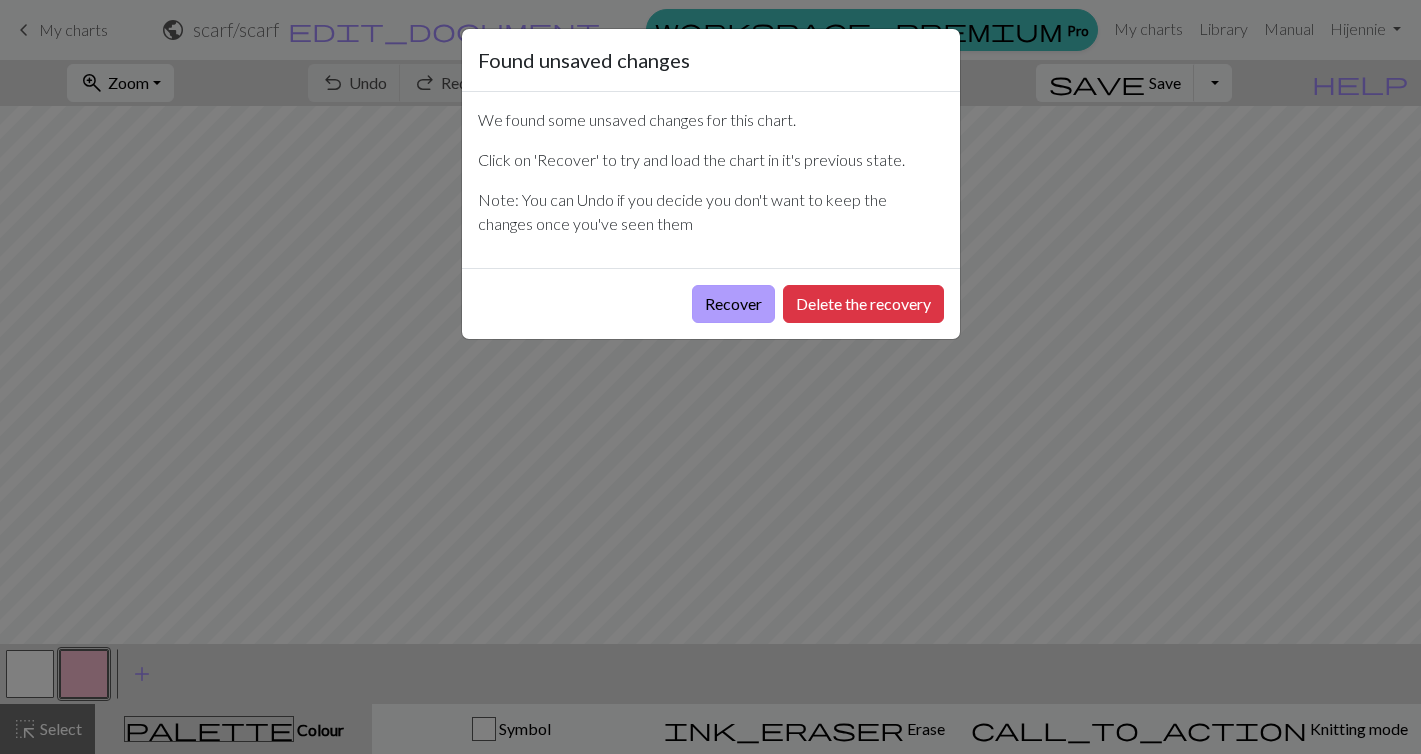 click on "Recover" at bounding box center (733, 304) 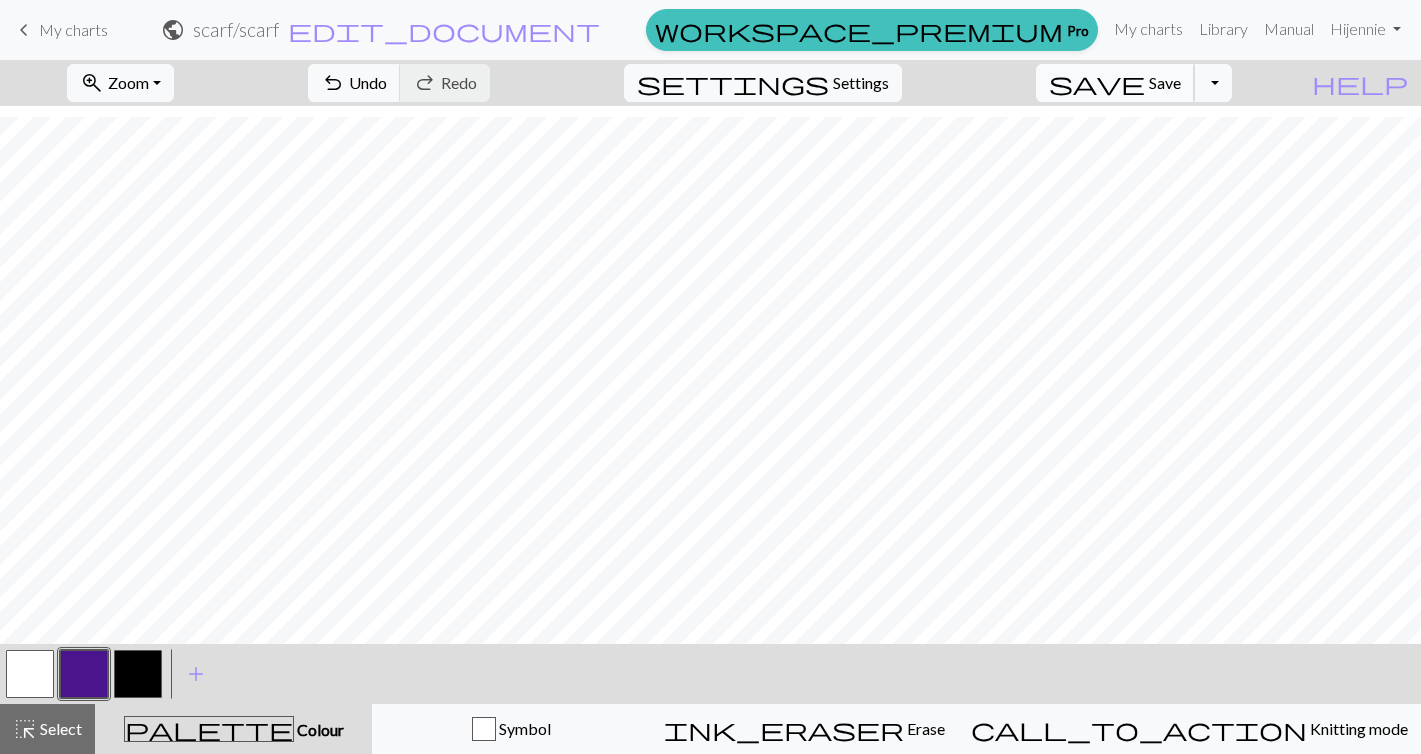 scroll, scrollTop: 413, scrollLeft: 0, axis: vertical 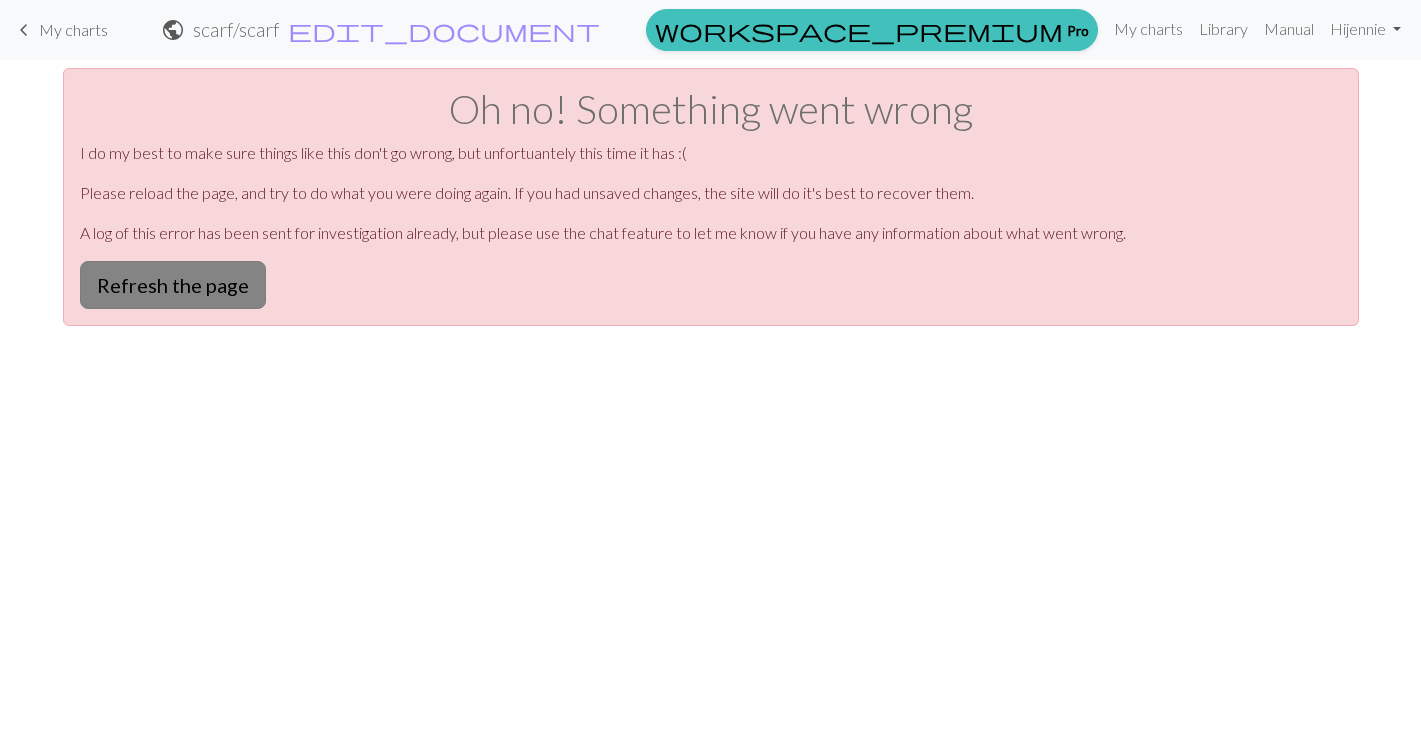 click on "Refresh the page" at bounding box center [173, 285] 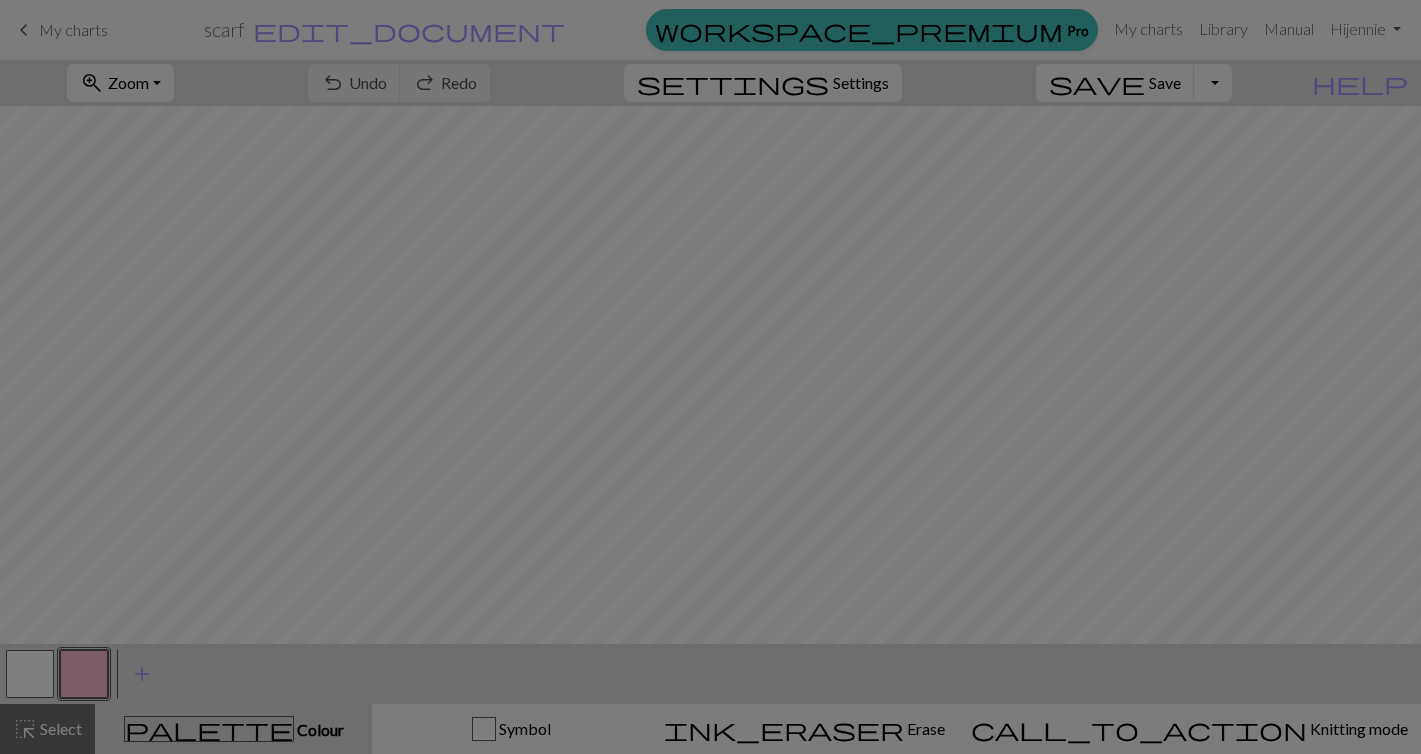 scroll, scrollTop: 0, scrollLeft: 0, axis: both 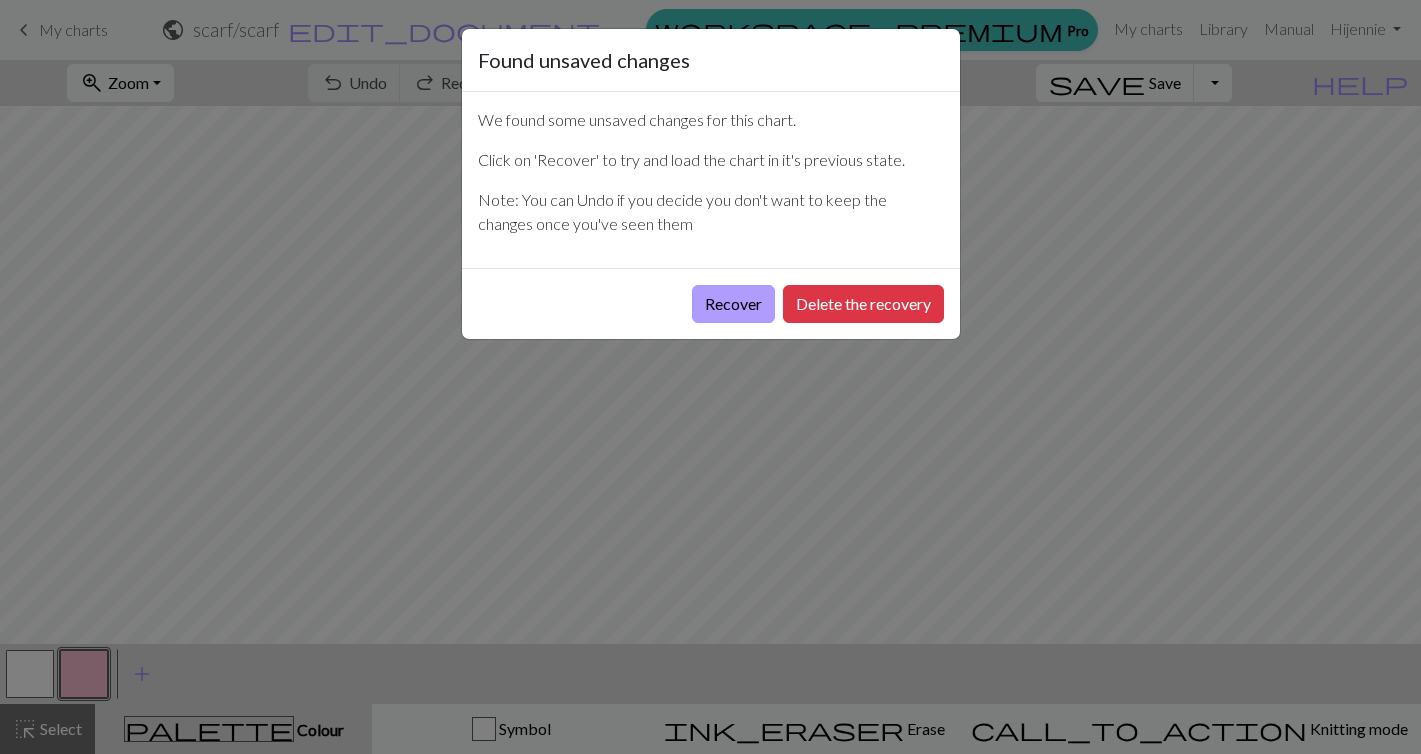 click on "Recover" at bounding box center (733, 304) 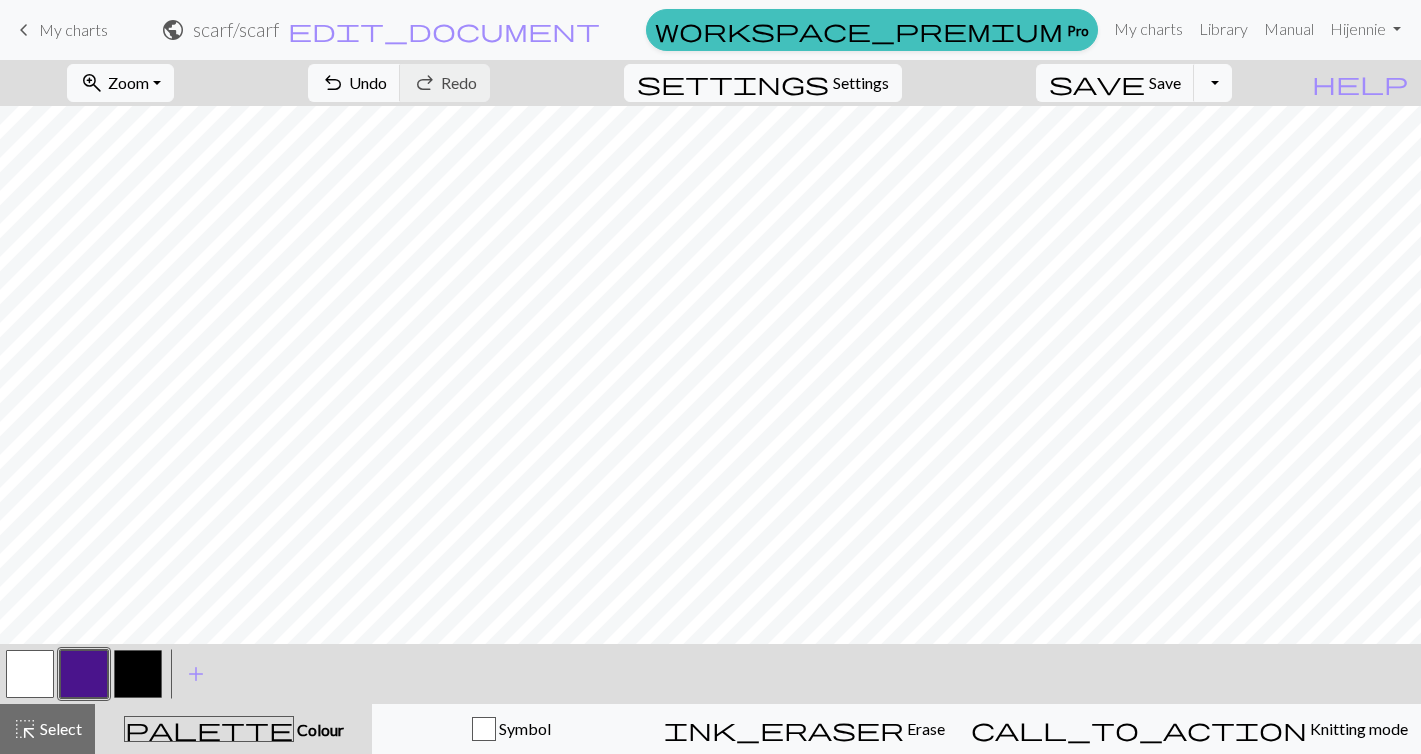 click at bounding box center [138, 674] 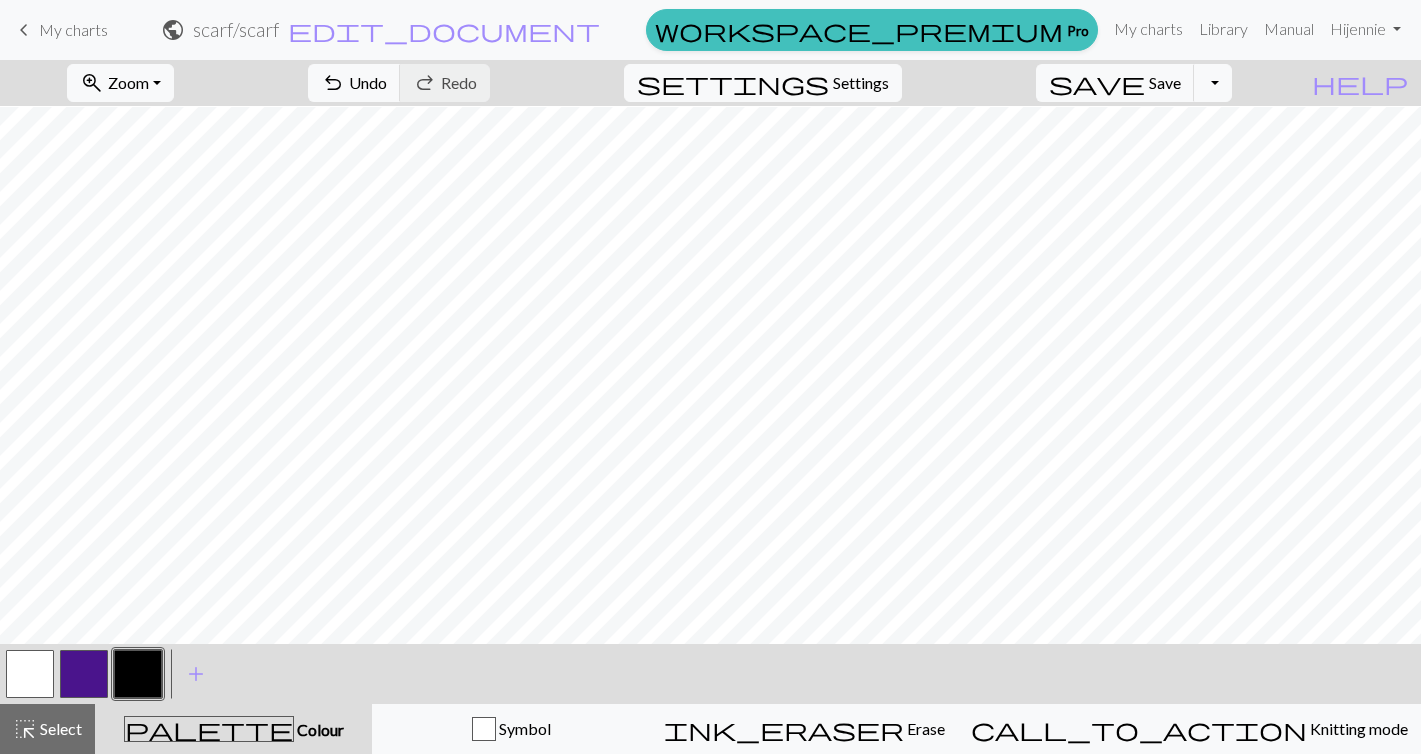 scroll, scrollTop: 412, scrollLeft: 0, axis: vertical 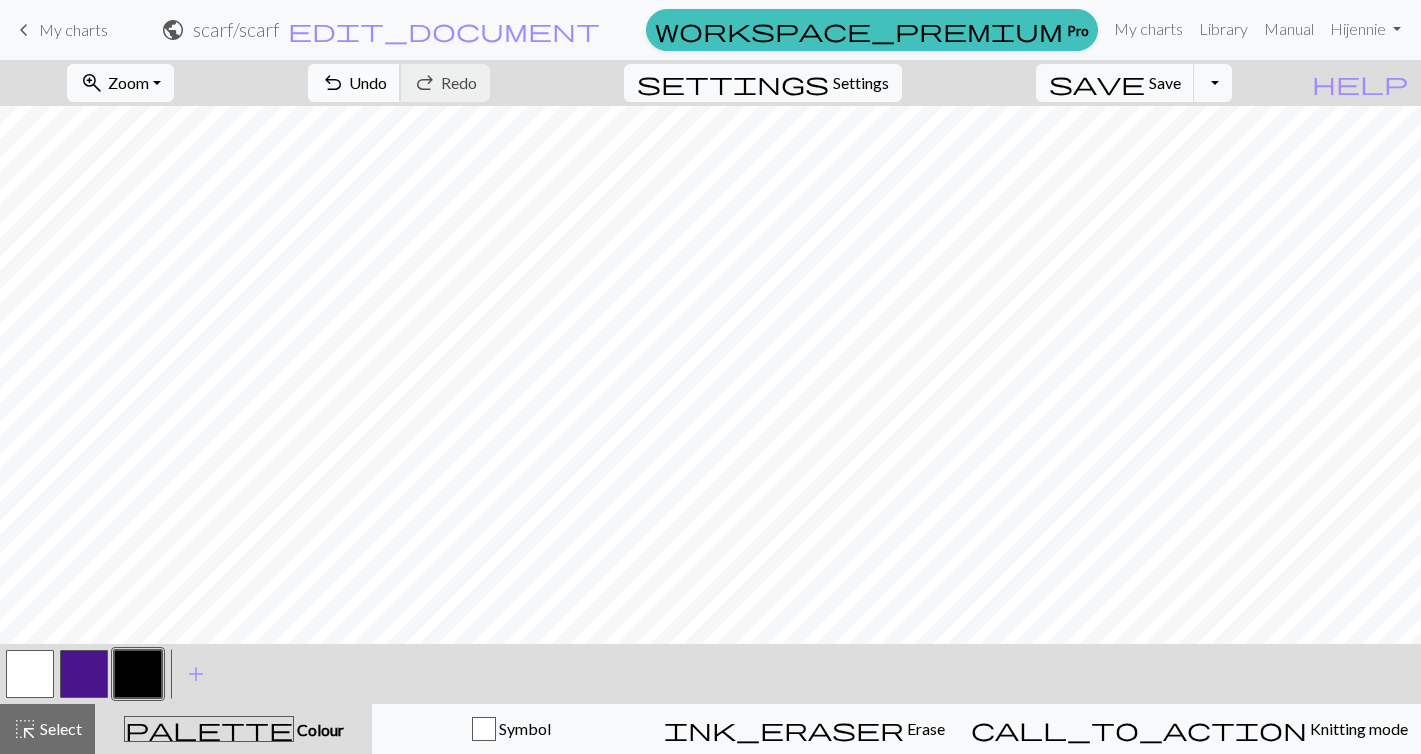click on "undo" at bounding box center (333, 83) 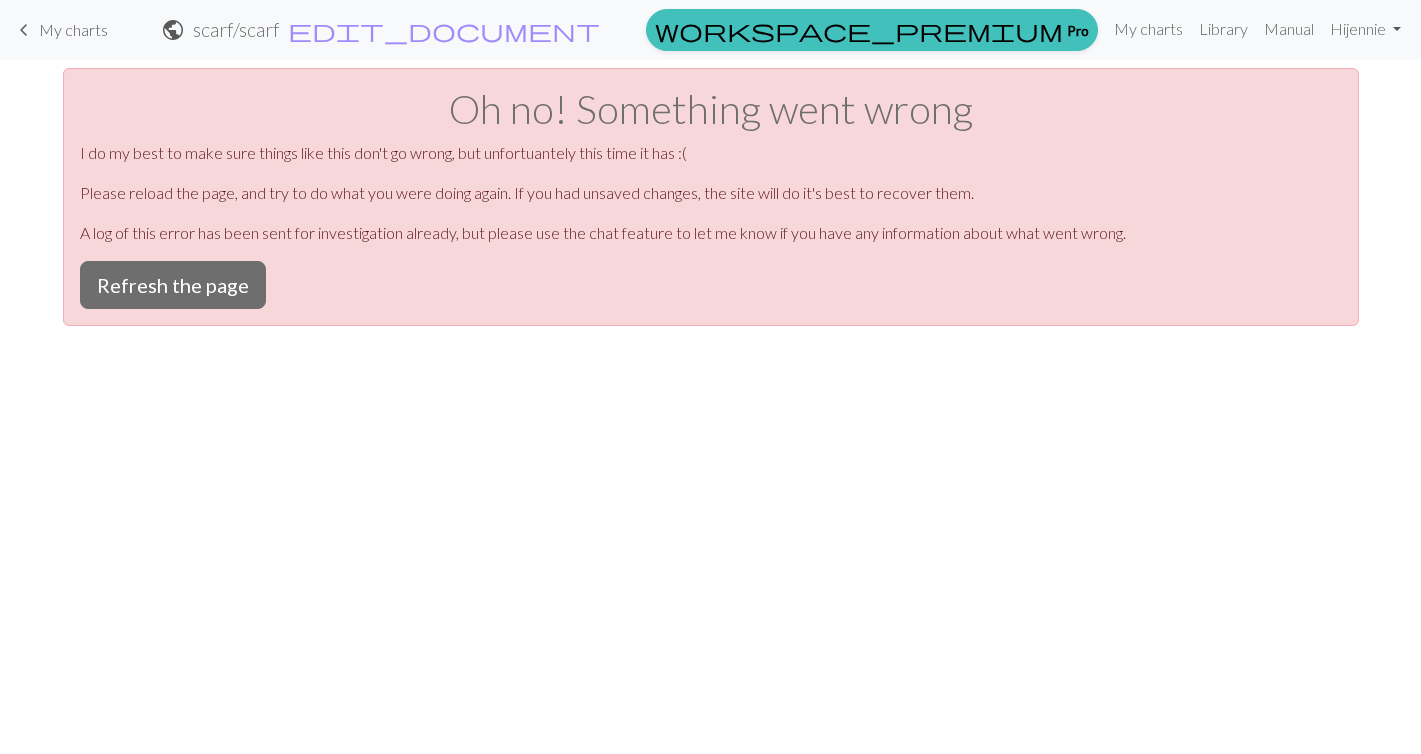 scroll, scrollTop: 0, scrollLeft: 0, axis: both 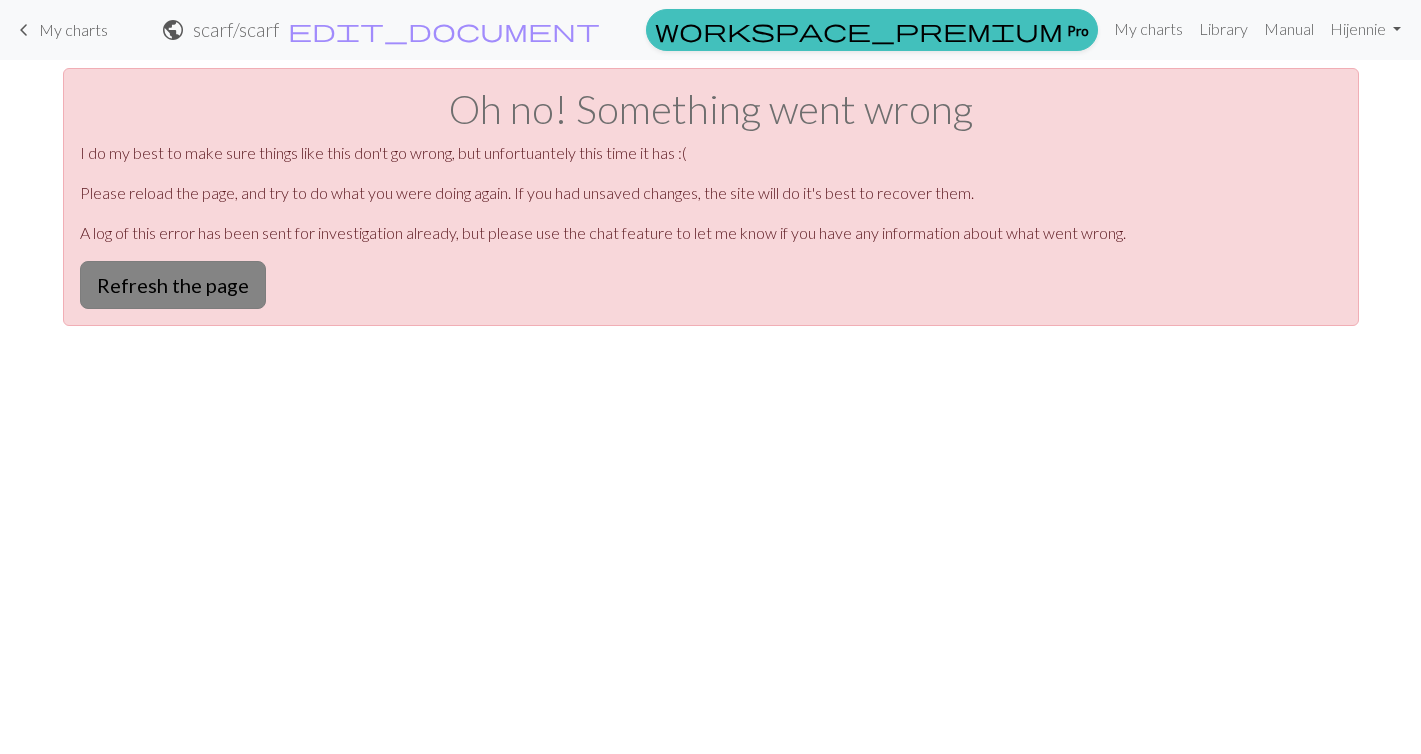 click on "Refresh the page" at bounding box center [173, 285] 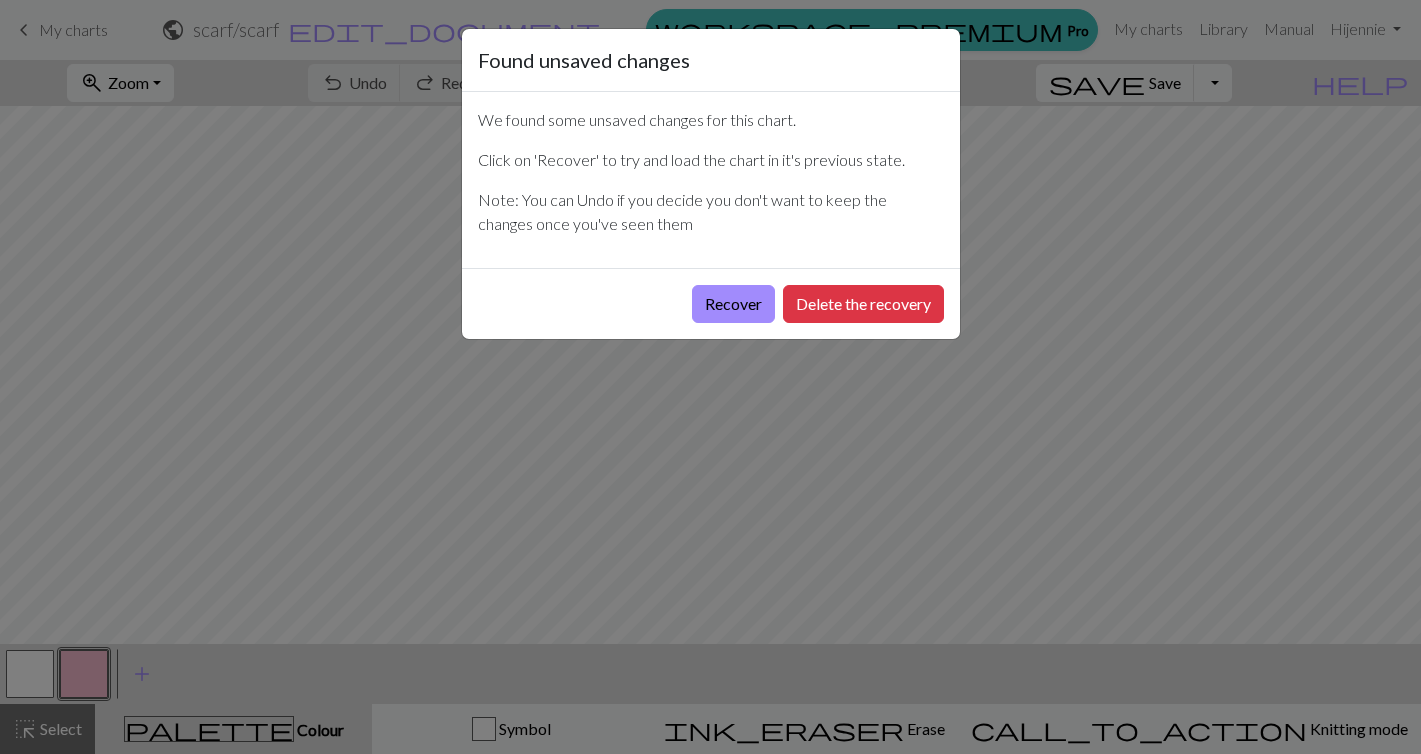 scroll, scrollTop: 0, scrollLeft: 0, axis: both 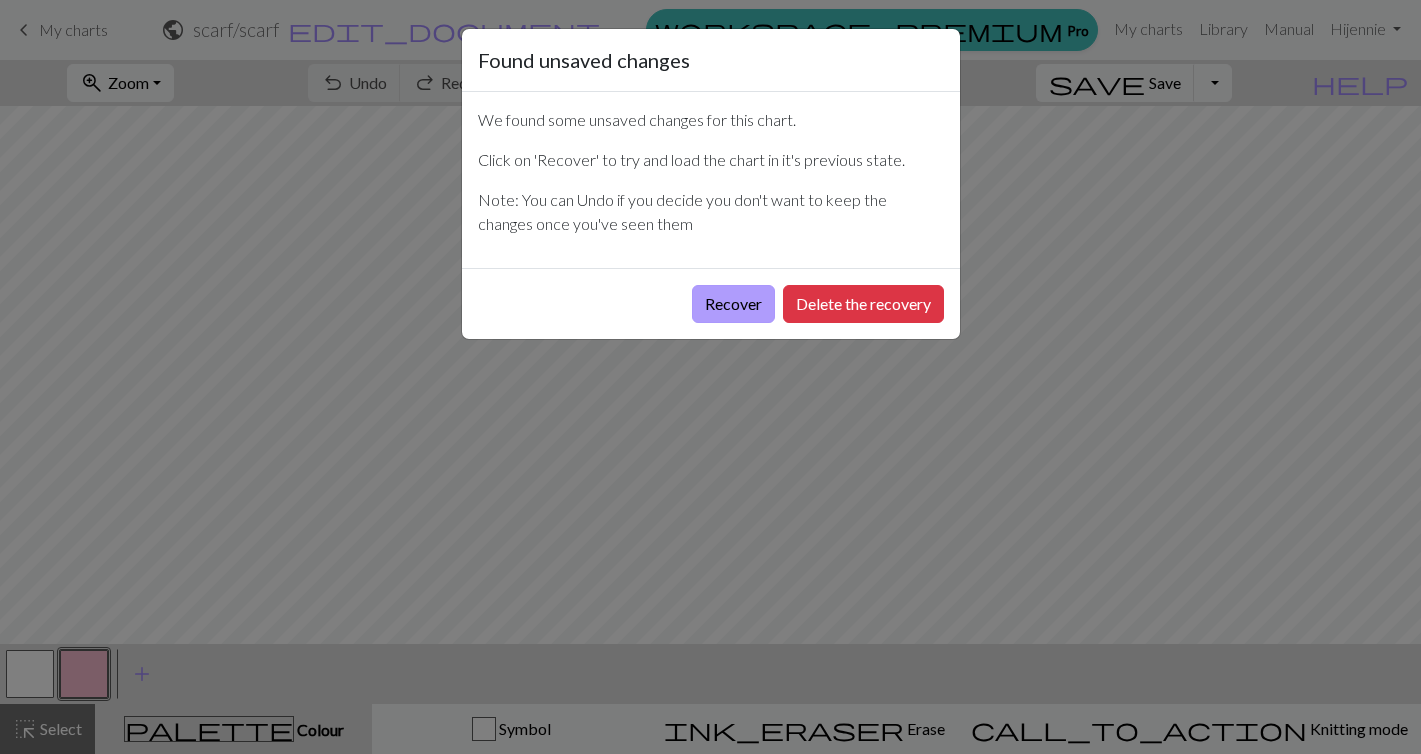 click on "Recover" at bounding box center (733, 304) 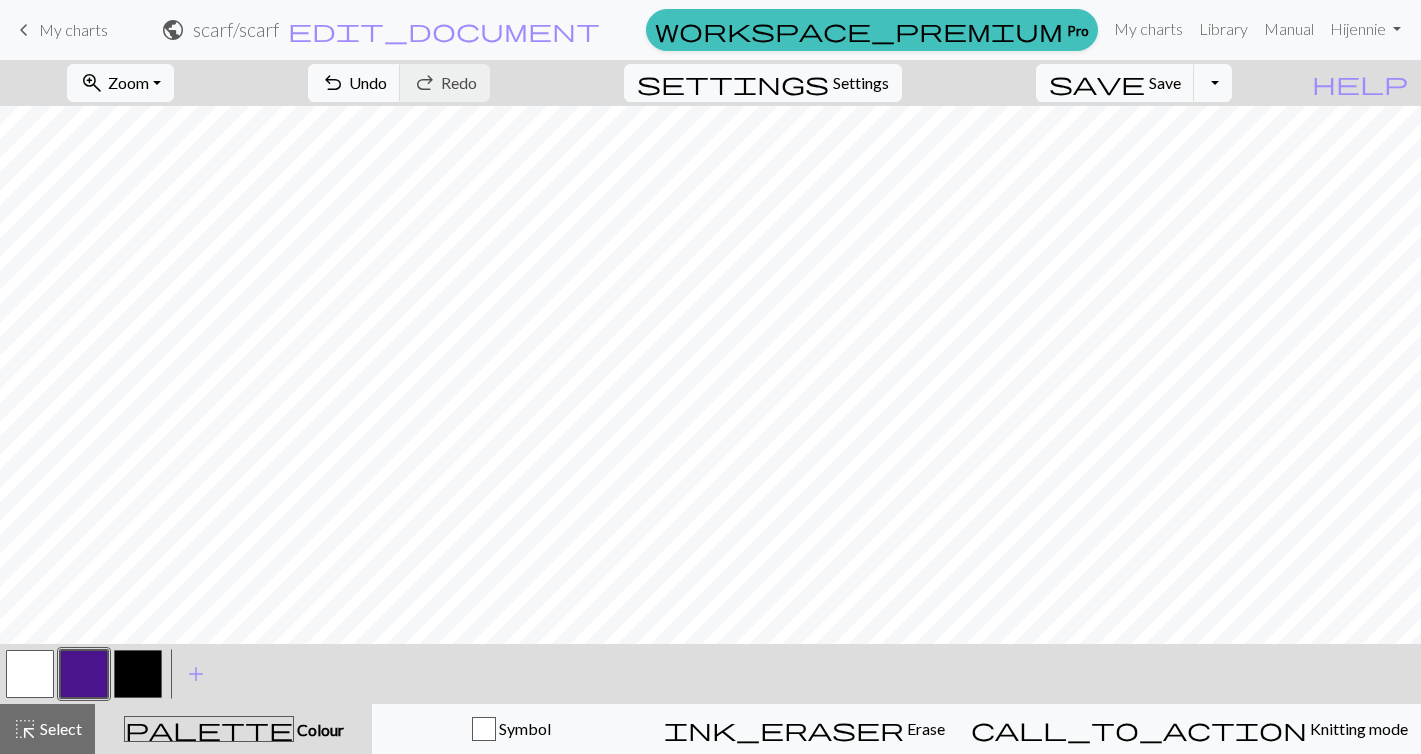 scroll, scrollTop: 0, scrollLeft: 0, axis: both 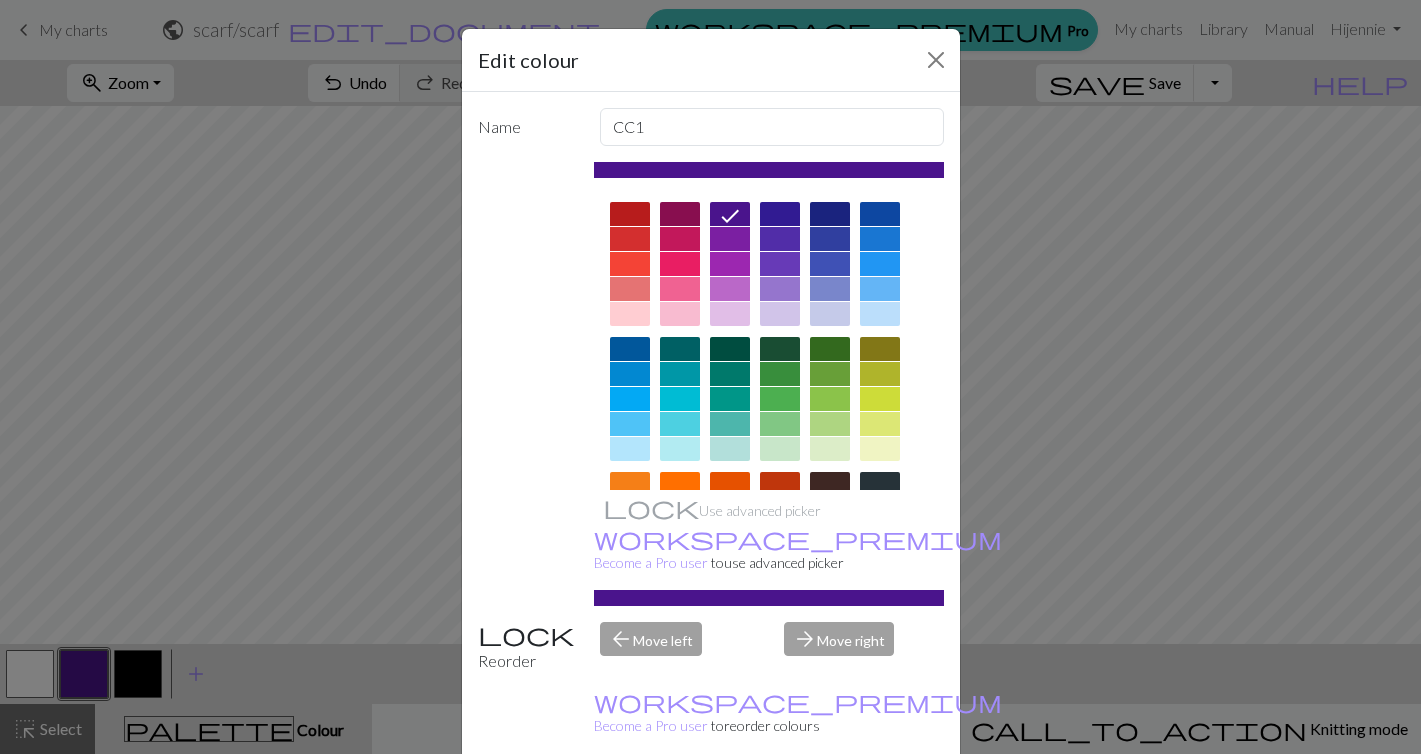 click on "Done" at bounding box center (831, 805) 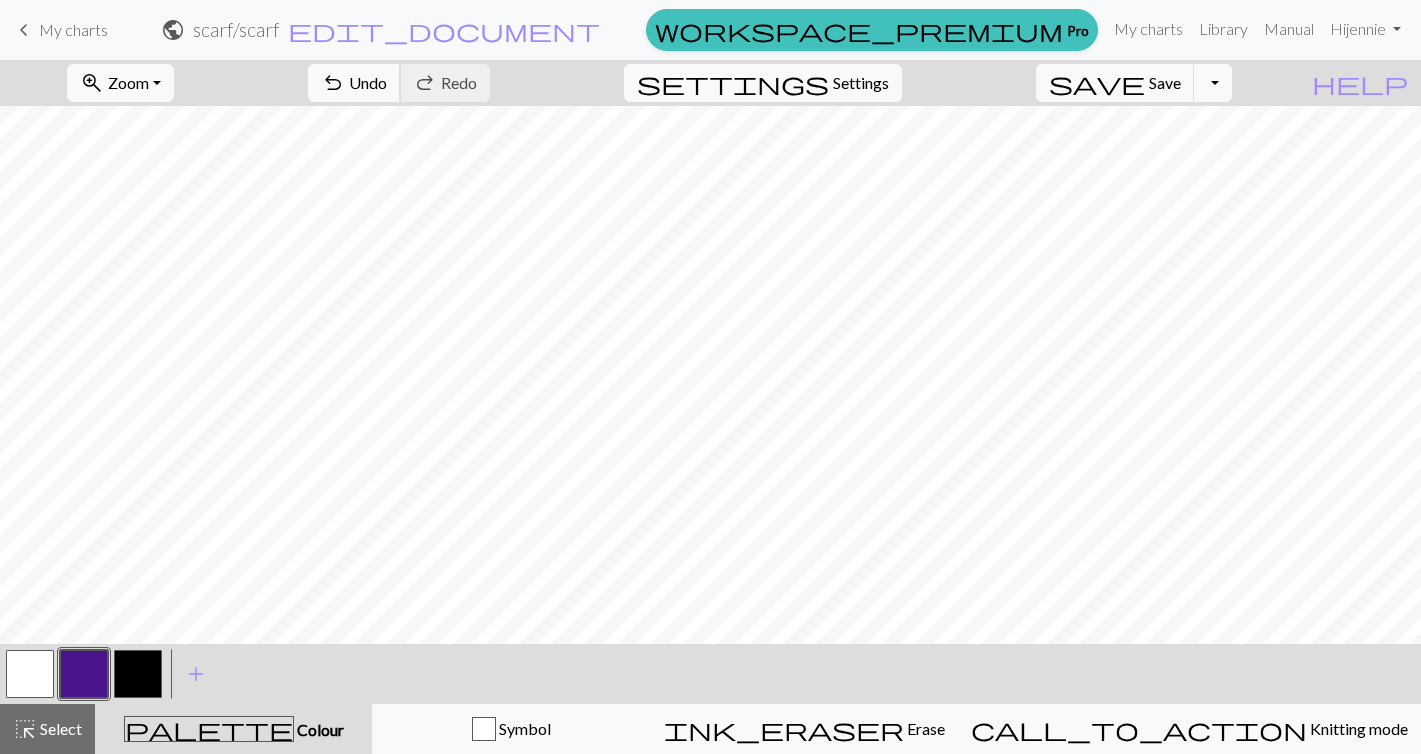click on "Undo" at bounding box center (368, 82) 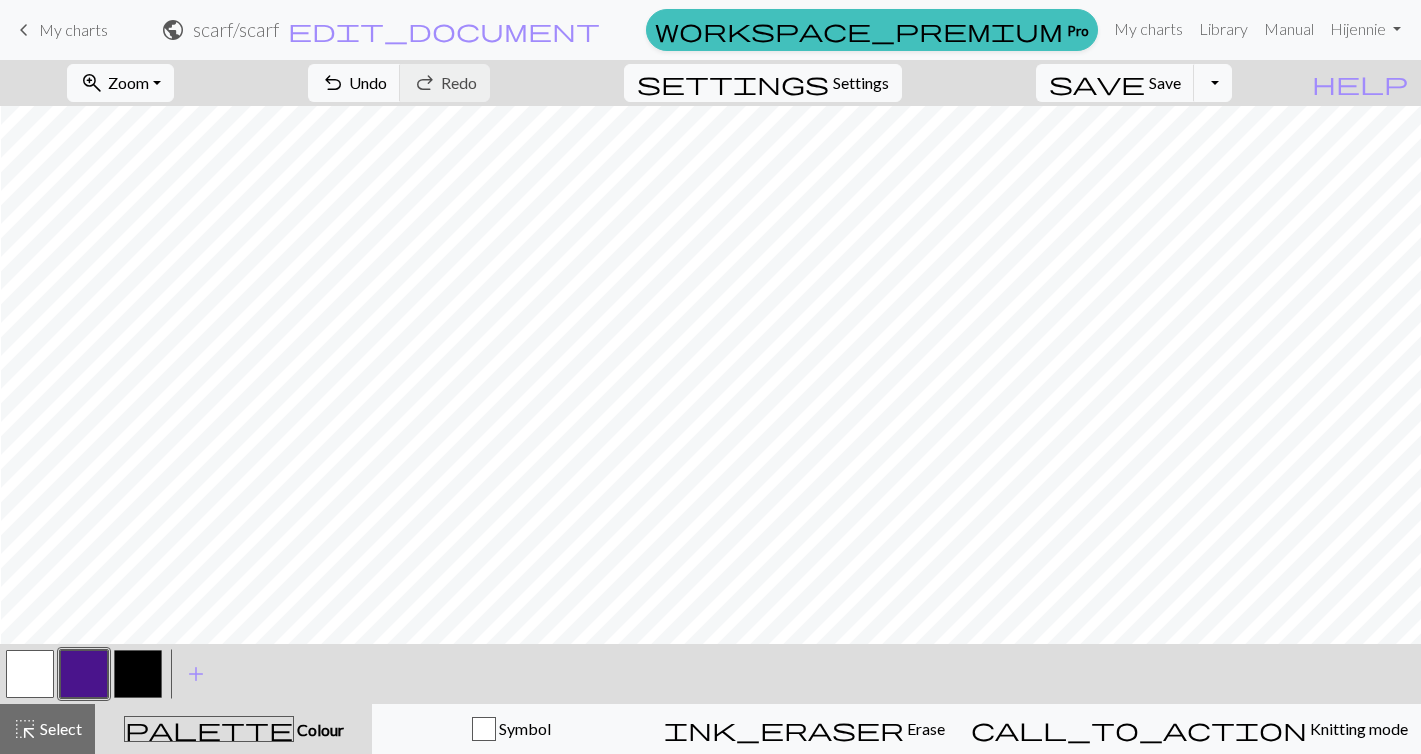 scroll, scrollTop: 412, scrollLeft: 1056, axis: both 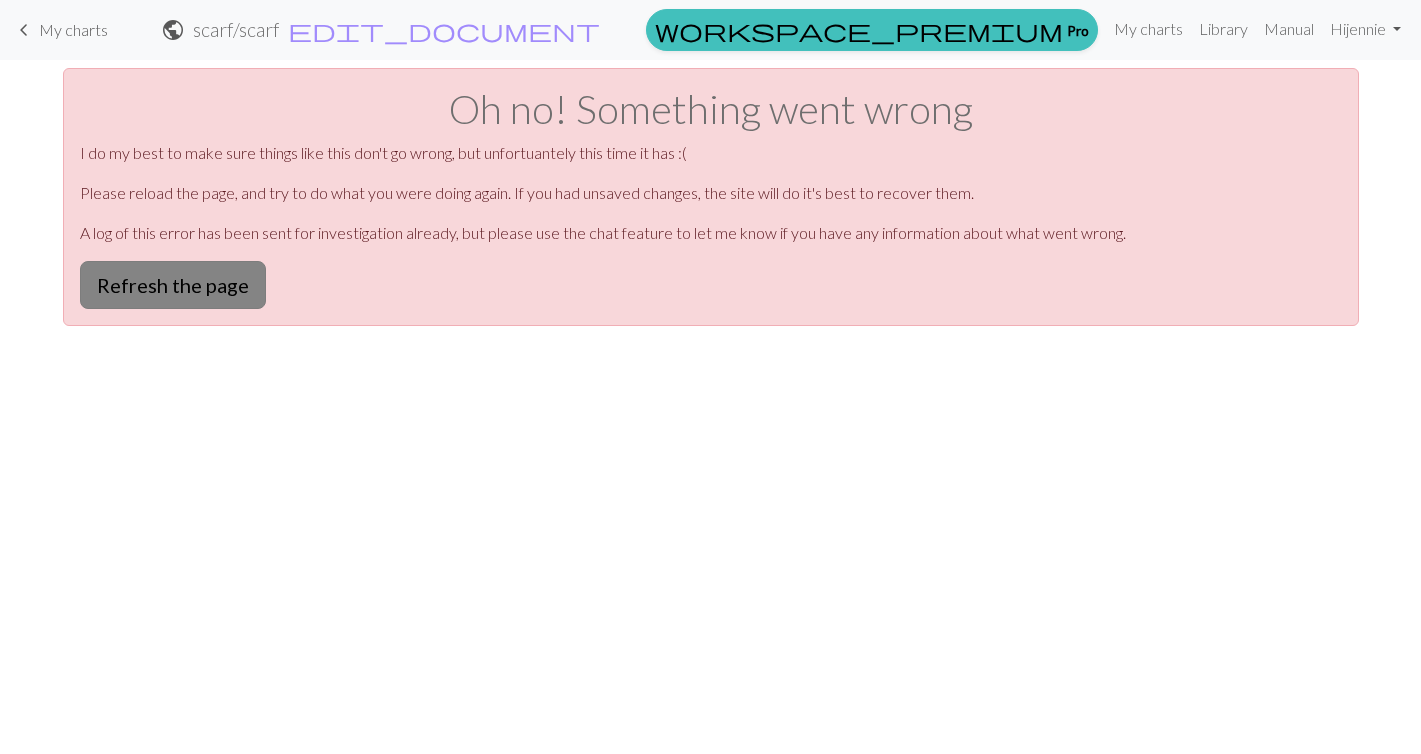 click on "Refresh the page" at bounding box center [173, 285] 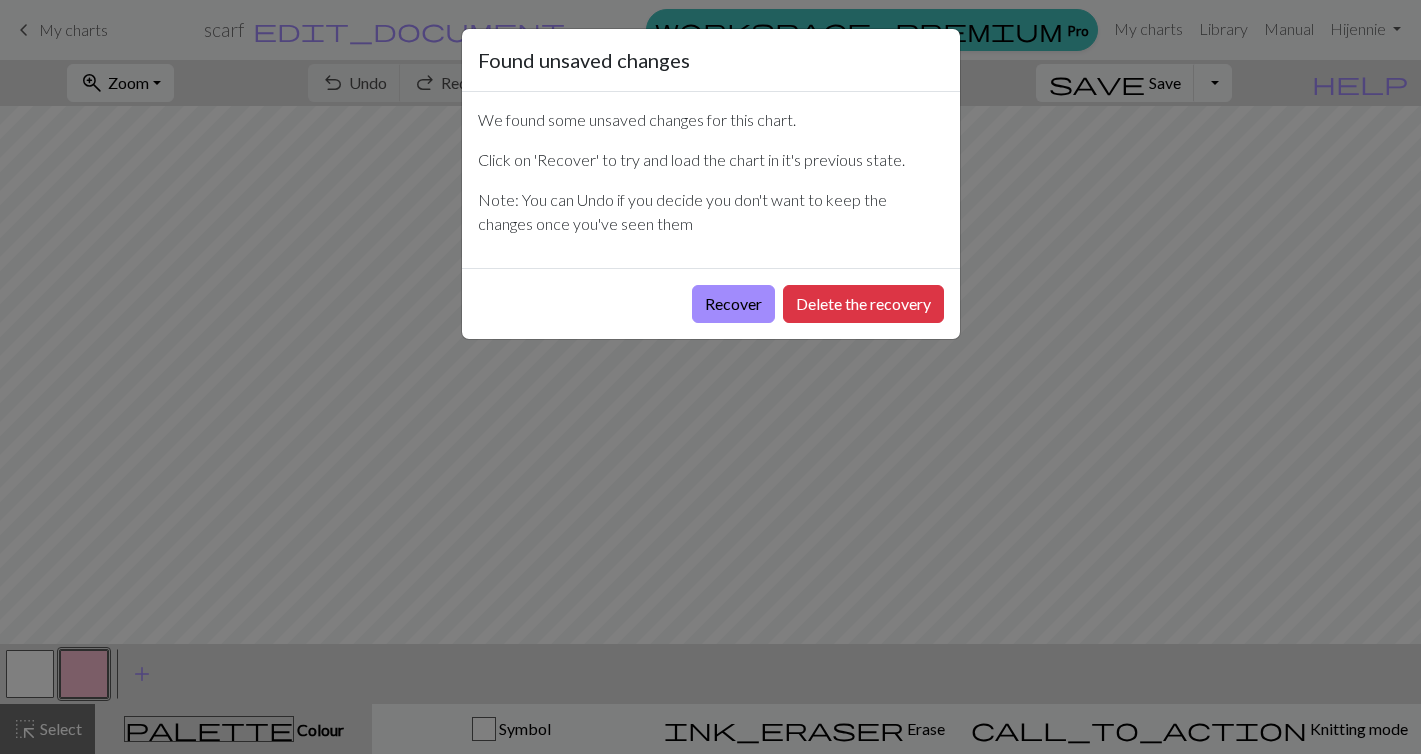 scroll, scrollTop: 0, scrollLeft: 0, axis: both 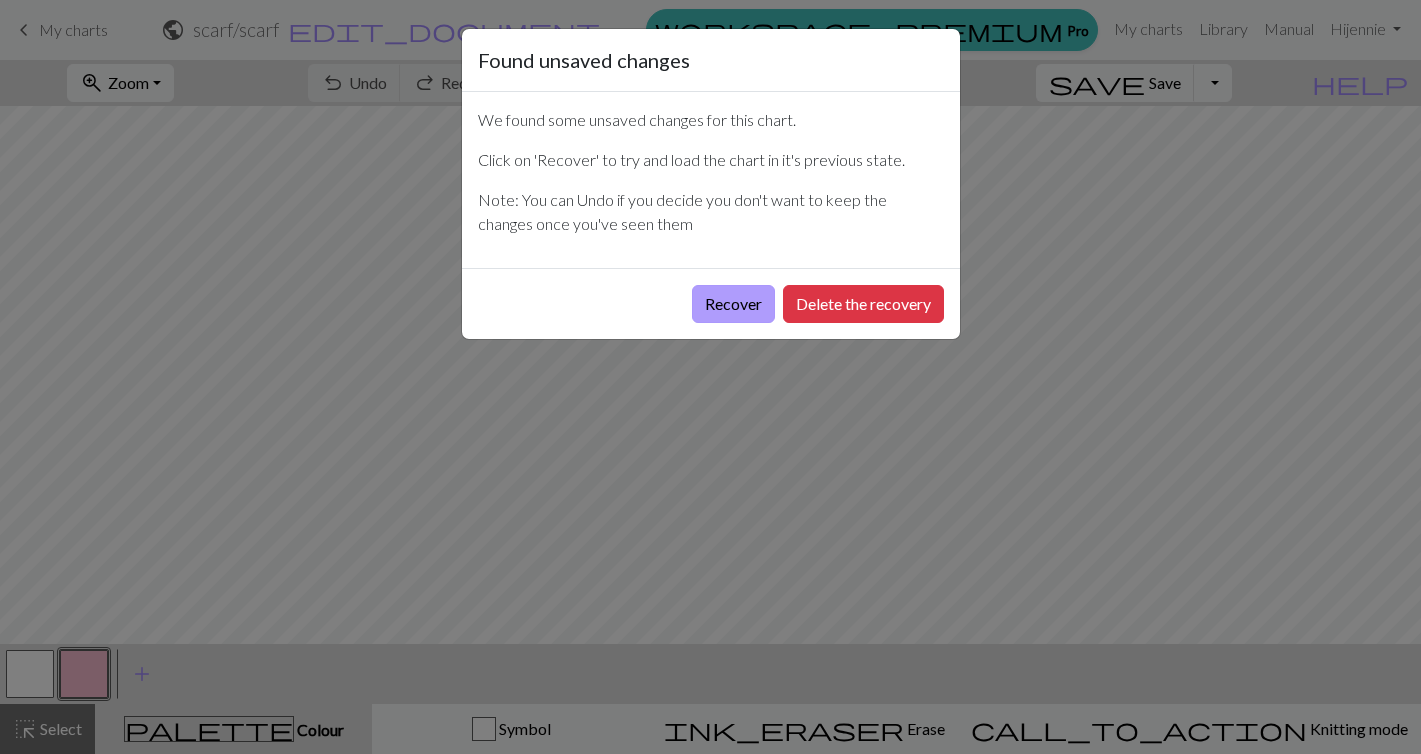 click on "Recover" at bounding box center [733, 304] 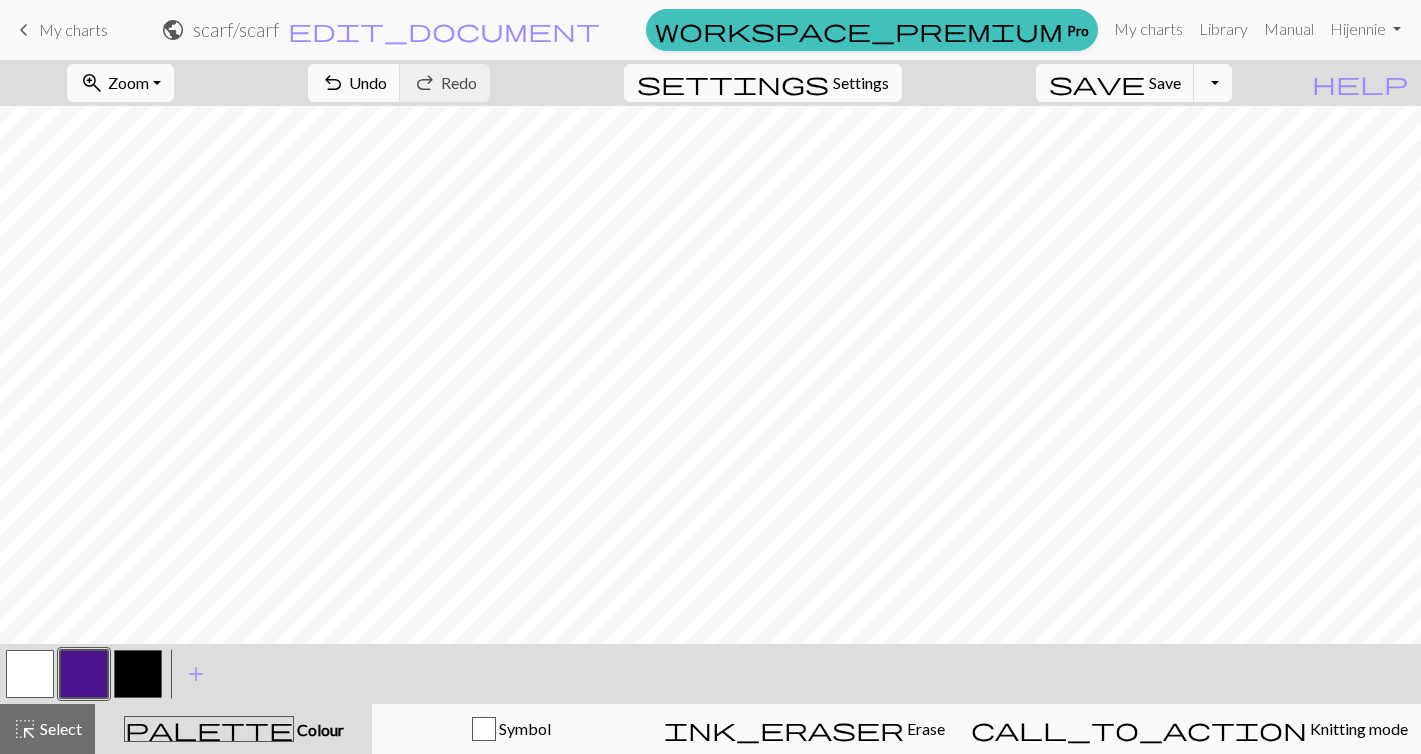 click on "zoom_in Zoom Zoom" at bounding box center (120, 83) 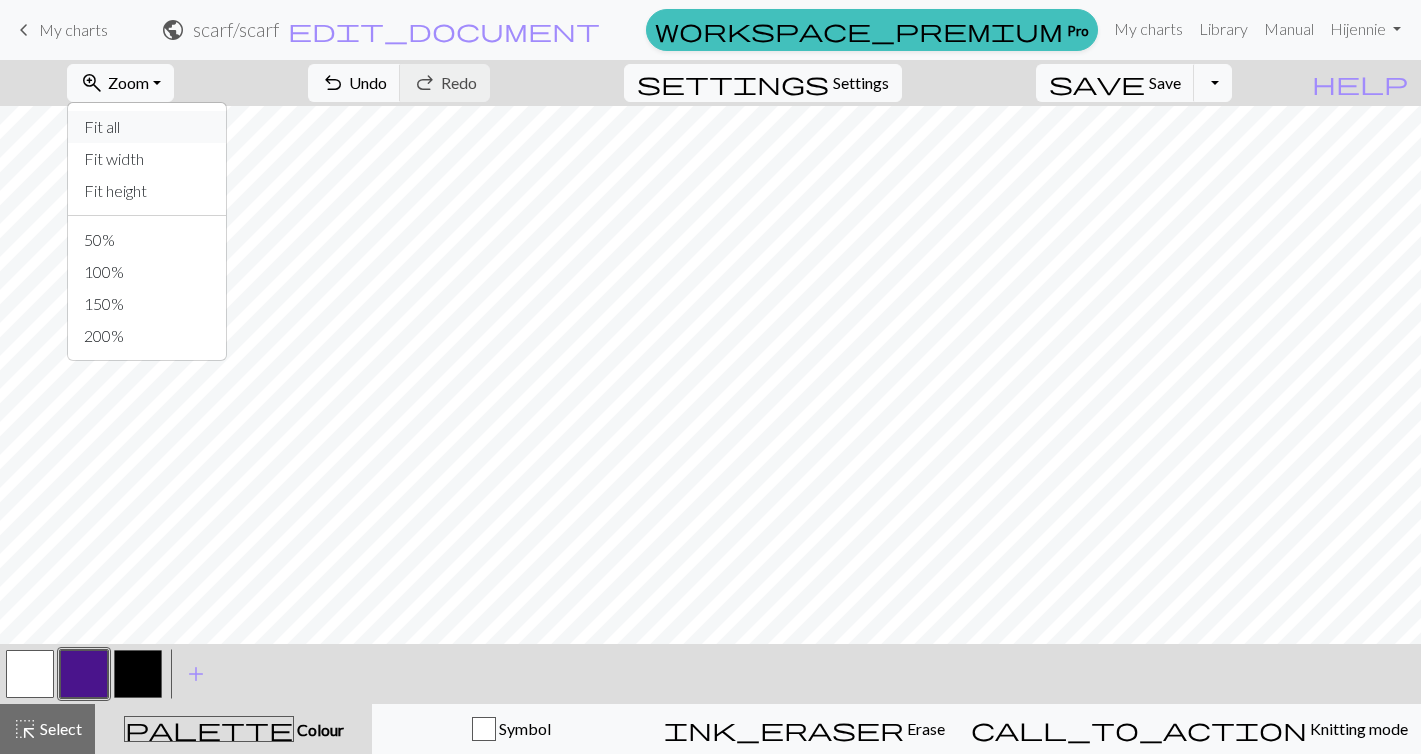 click on "Fit all" at bounding box center [147, 127] 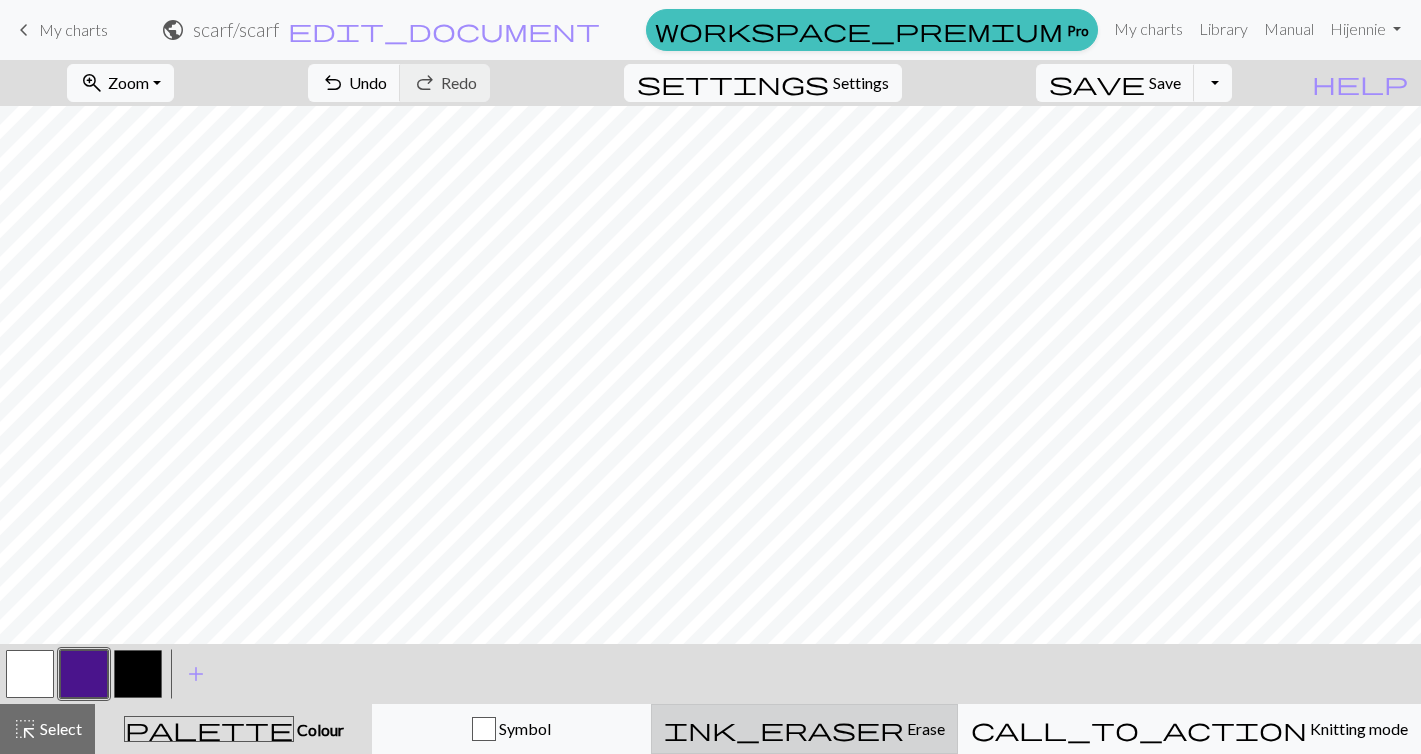 click on "ink_eraser   Erase   Erase" at bounding box center [804, 729] 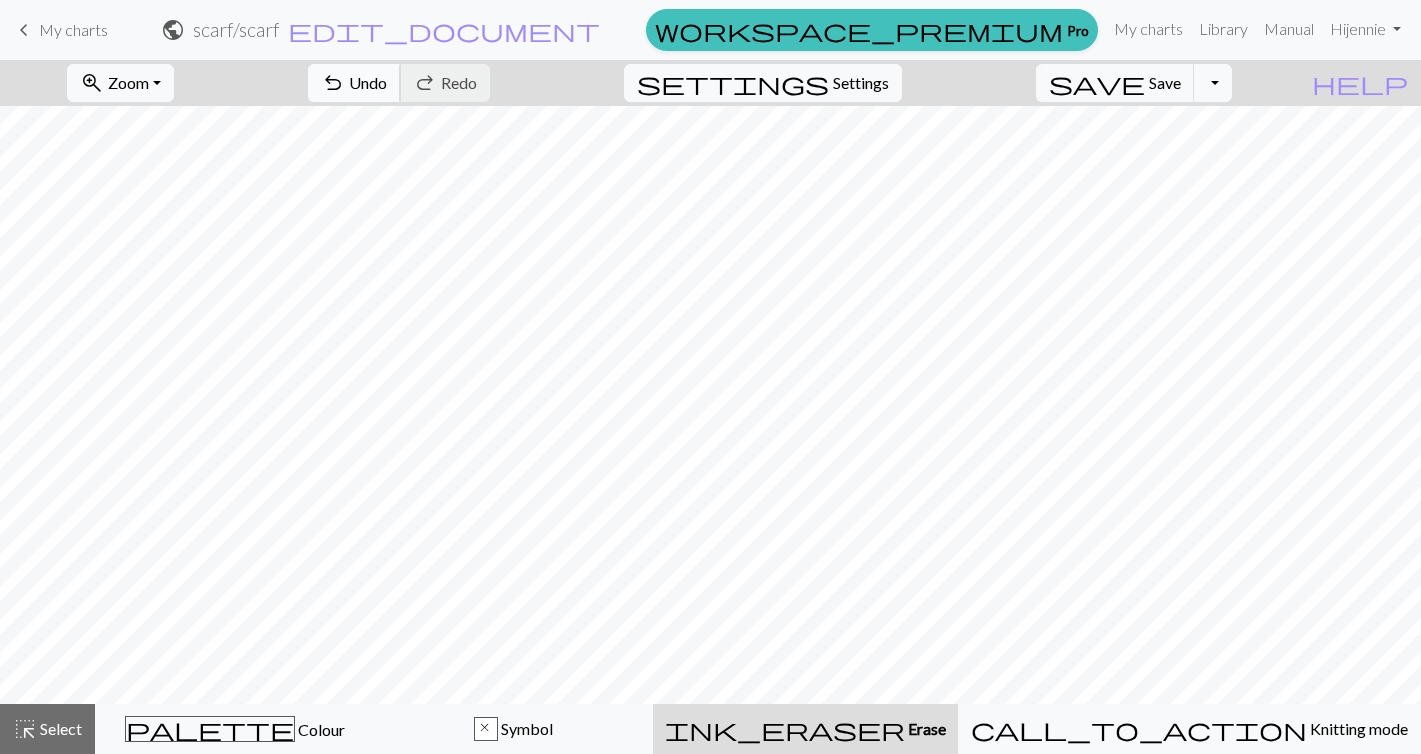 click on "undo" at bounding box center (333, 83) 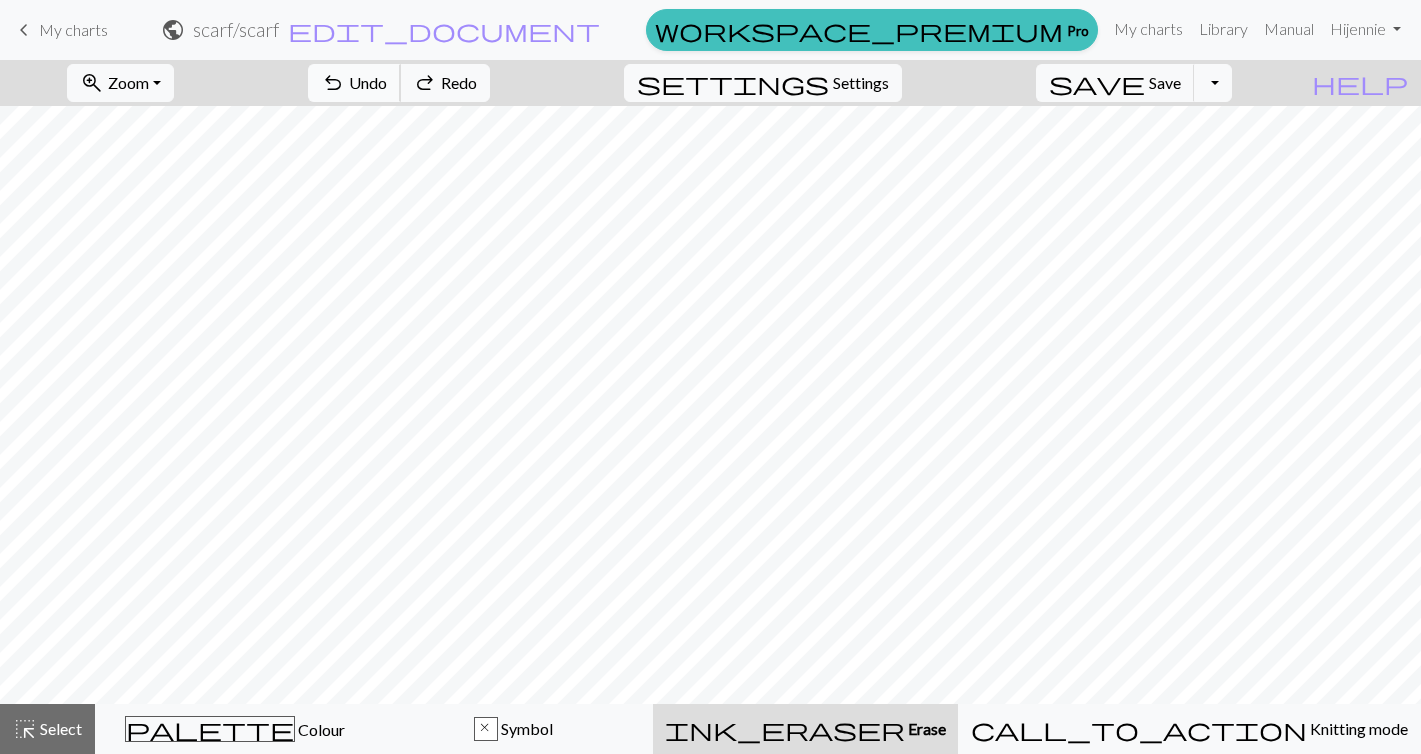 click on "Undo" at bounding box center (368, 82) 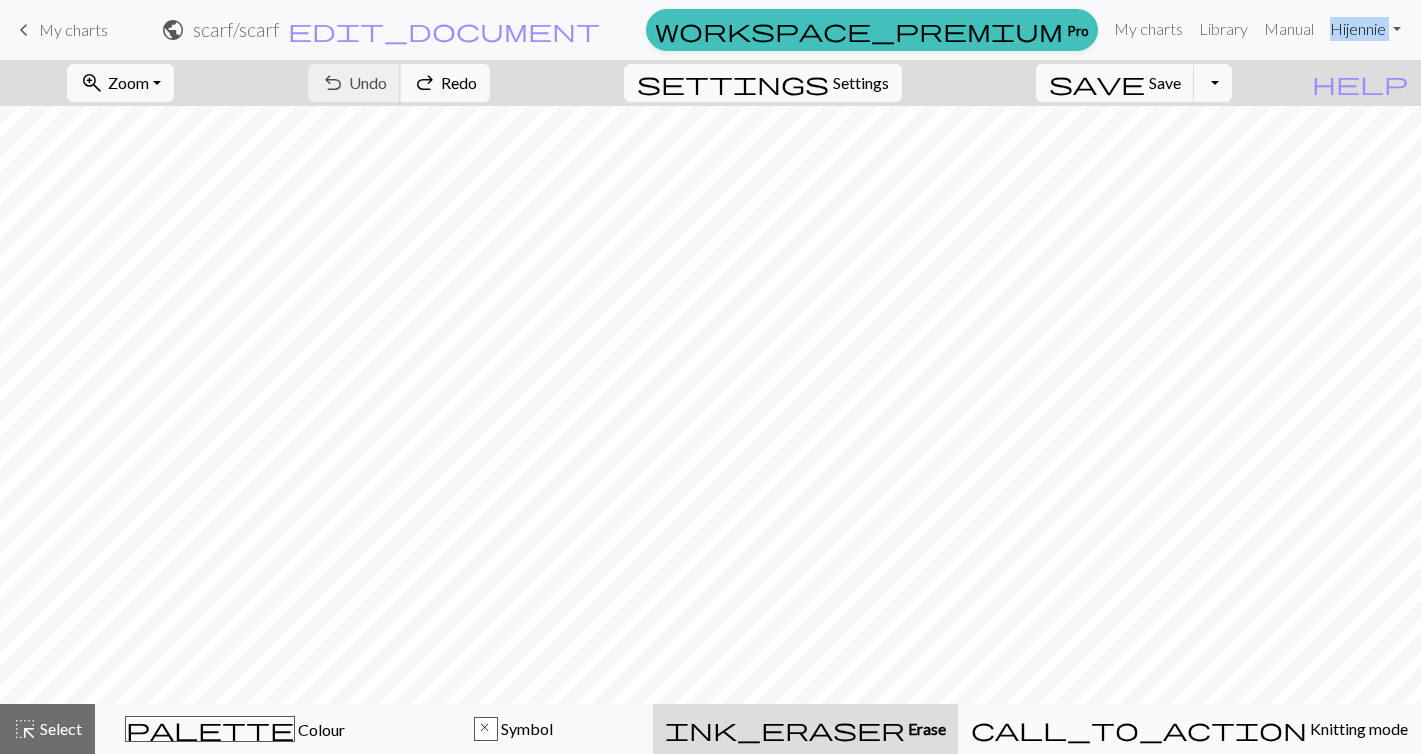 click on "undo Undo Undo redo Redo Redo" at bounding box center [399, 83] 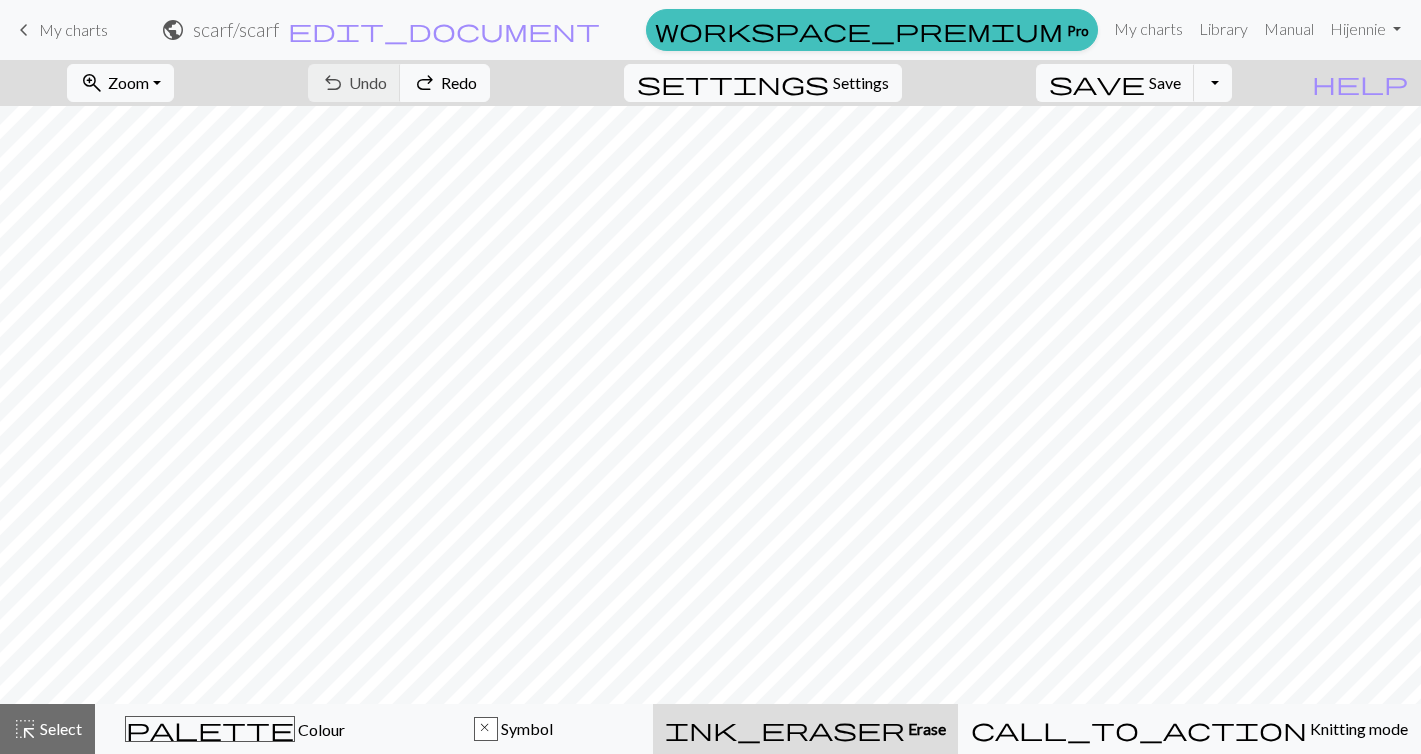 click on "public scarf  /  scarf edit_document Edit settings" at bounding box center [381, 29] 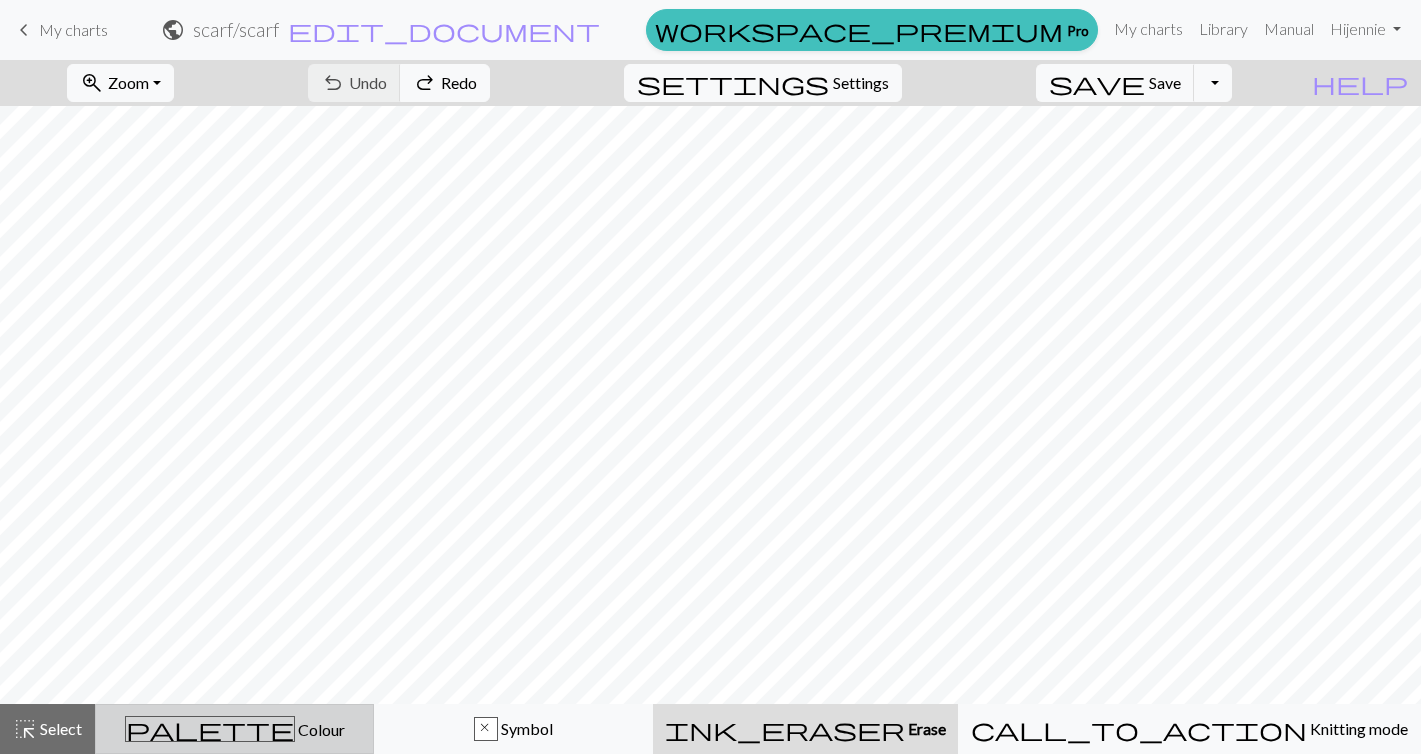click on "palette   Colour   Colour" at bounding box center (234, 729) 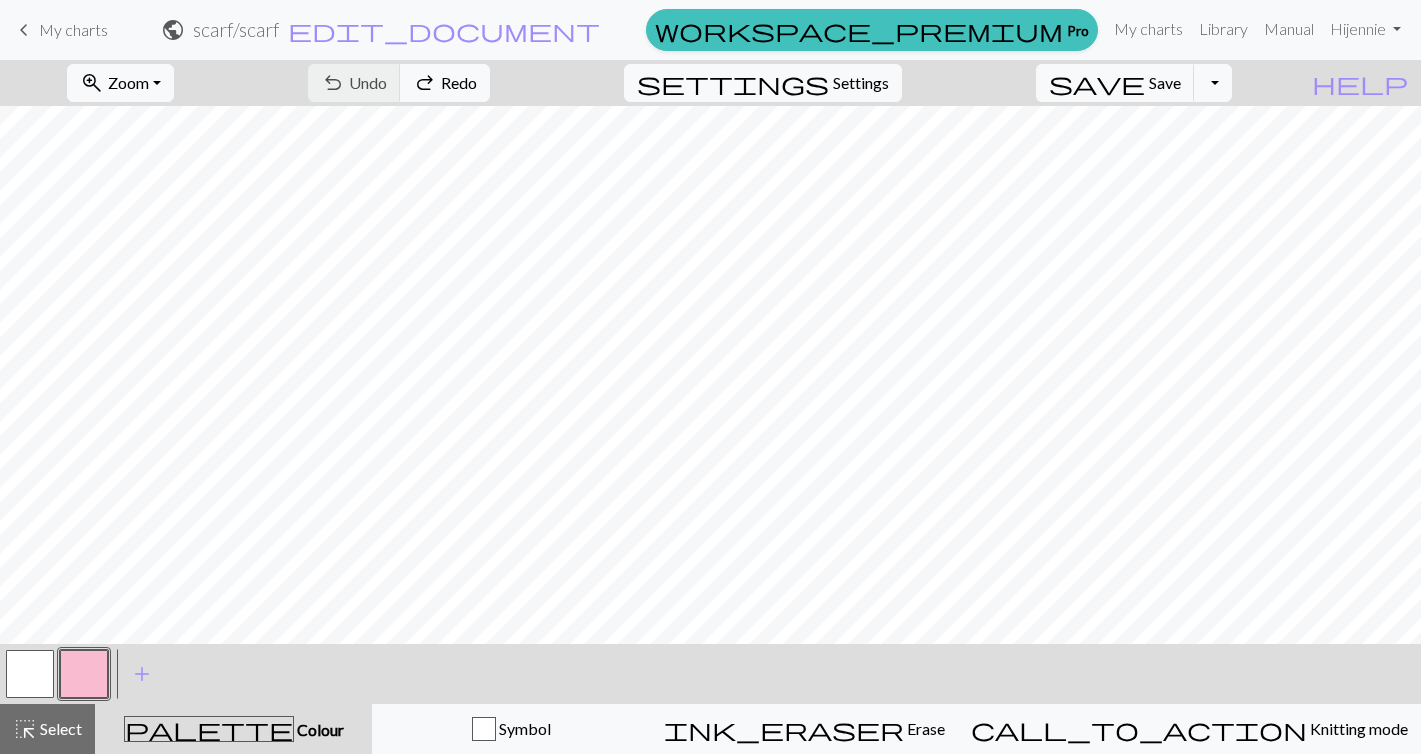 click at bounding box center [84, 674] 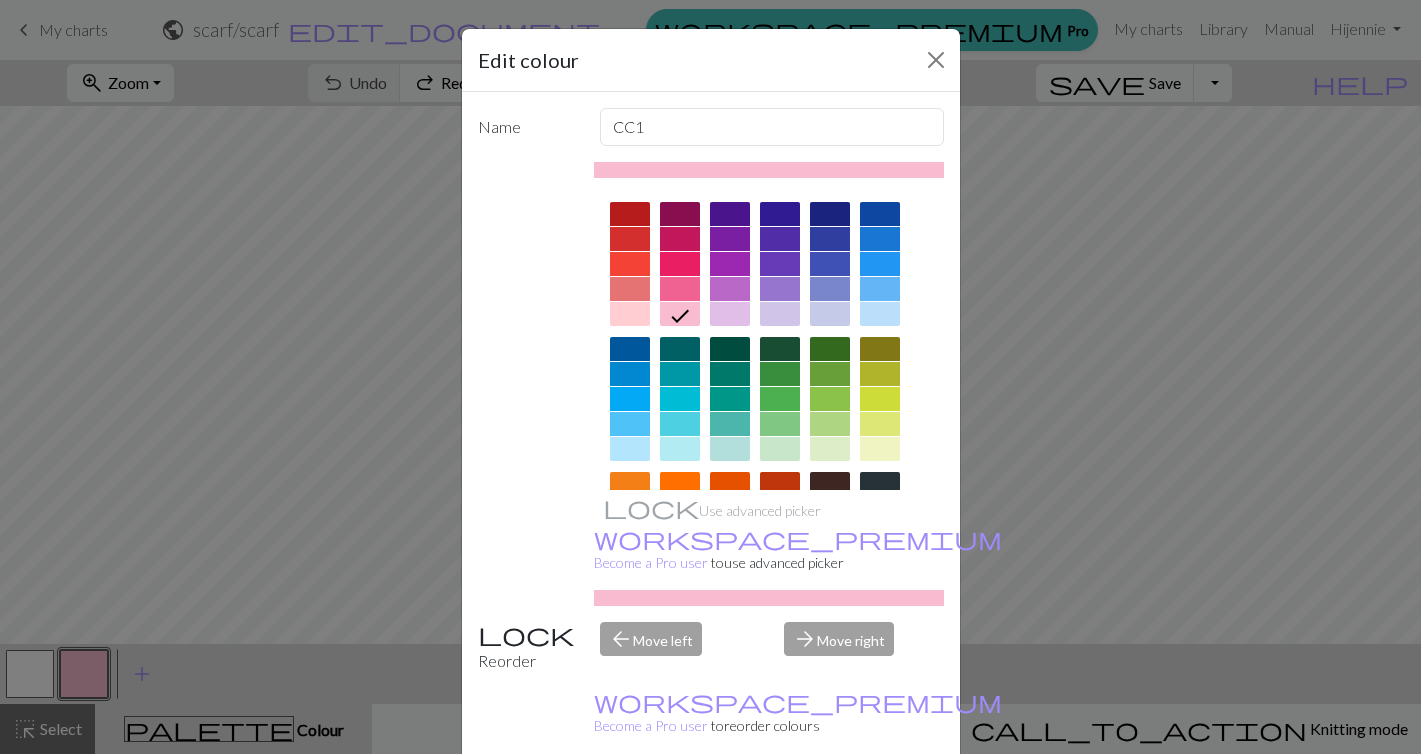 click at bounding box center [730, 214] 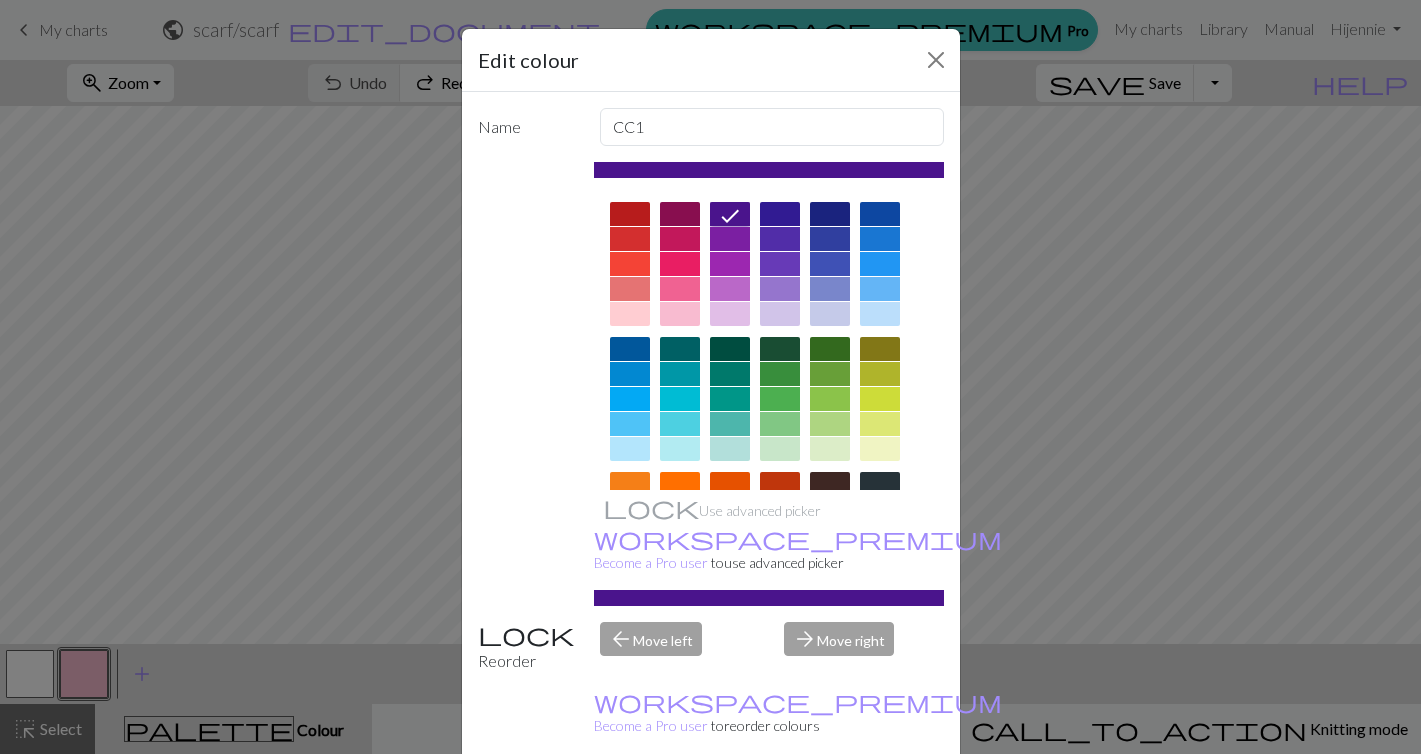 click on "Done" at bounding box center [831, 805] 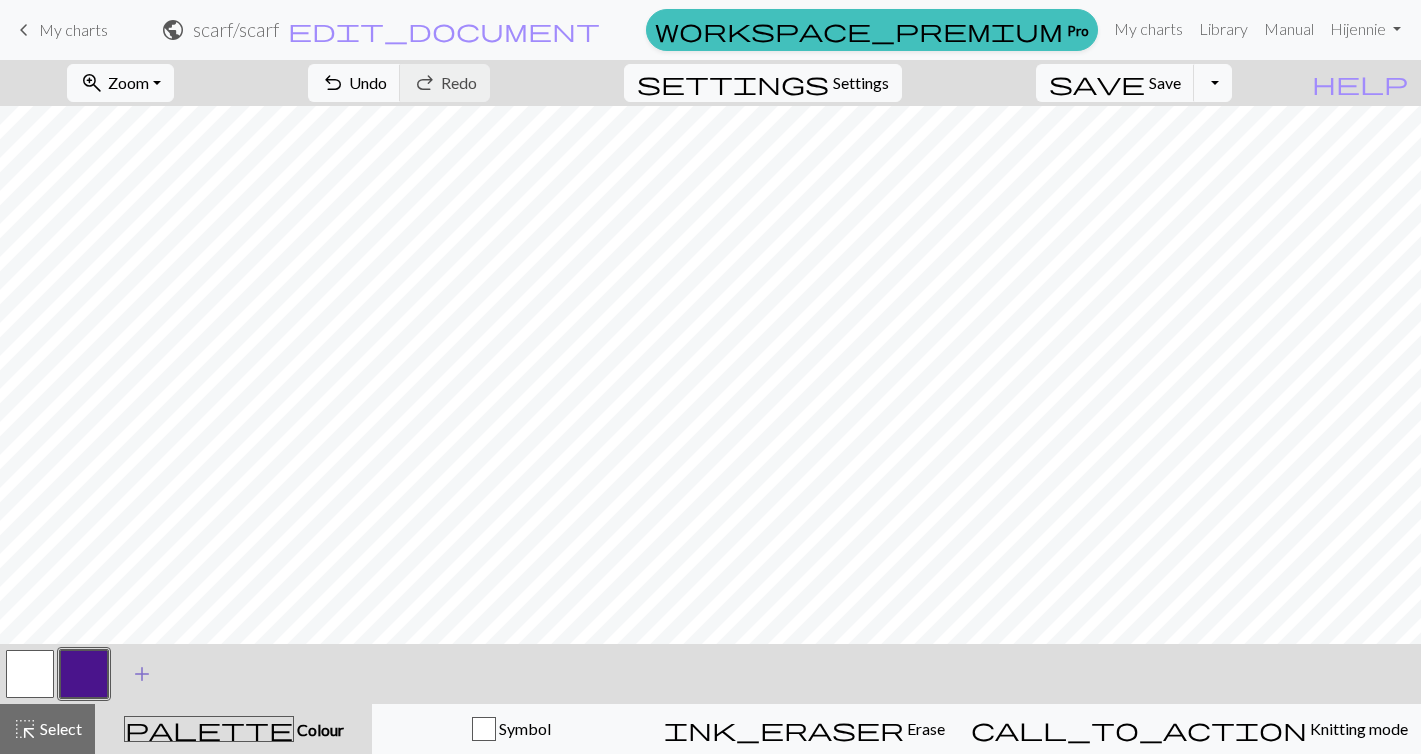 click on "add" at bounding box center [142, 674] 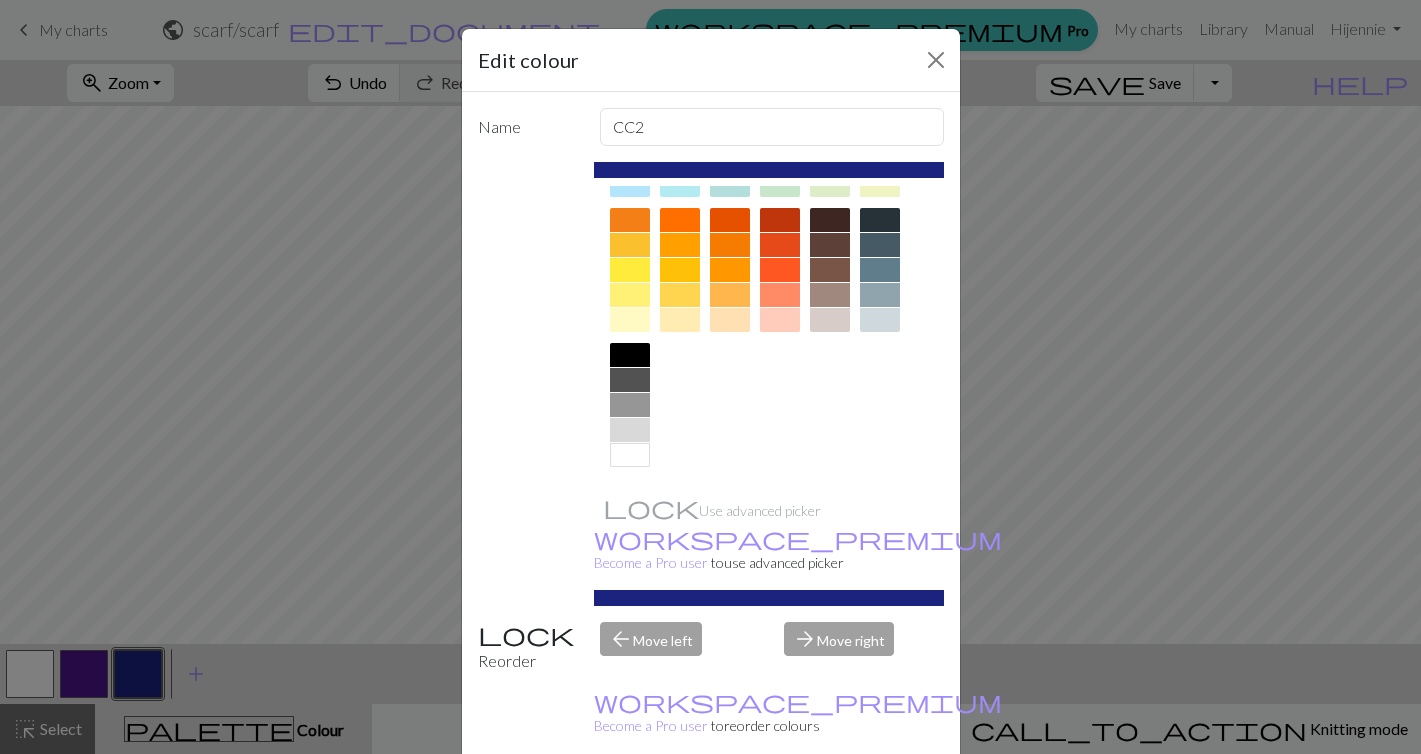 scroll, scrollTop: 264, scrollLeft: 0, axis: vertical 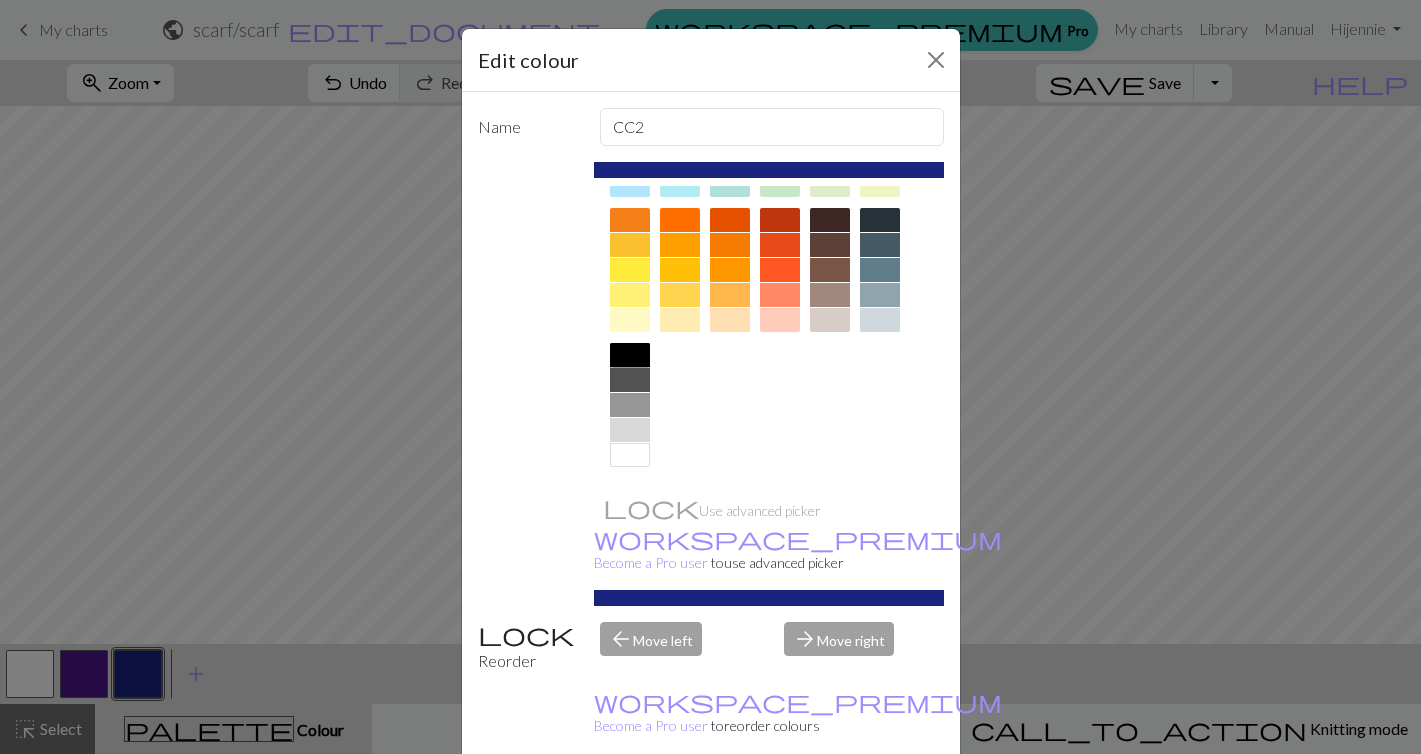 click at bounding box center [630, 355] 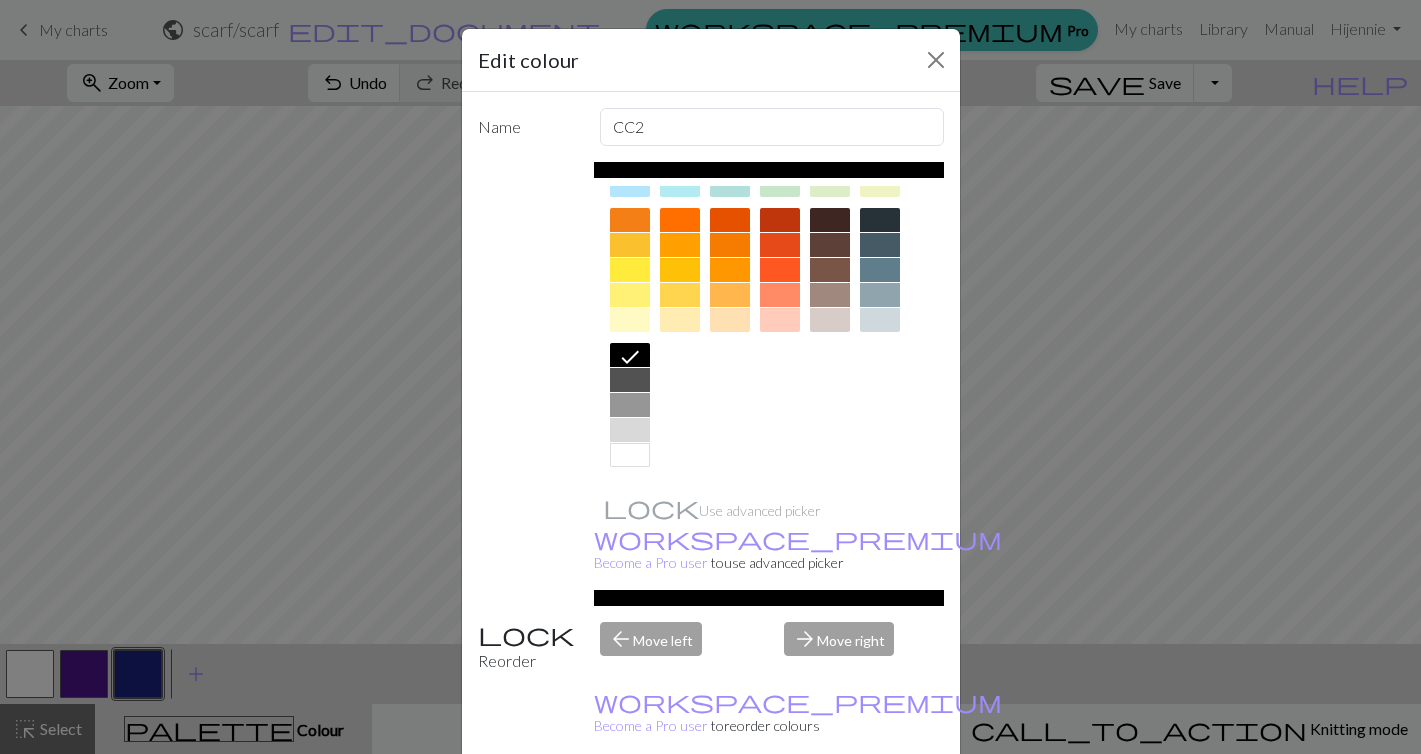 click on "Done" at bounding box center (831, 805) 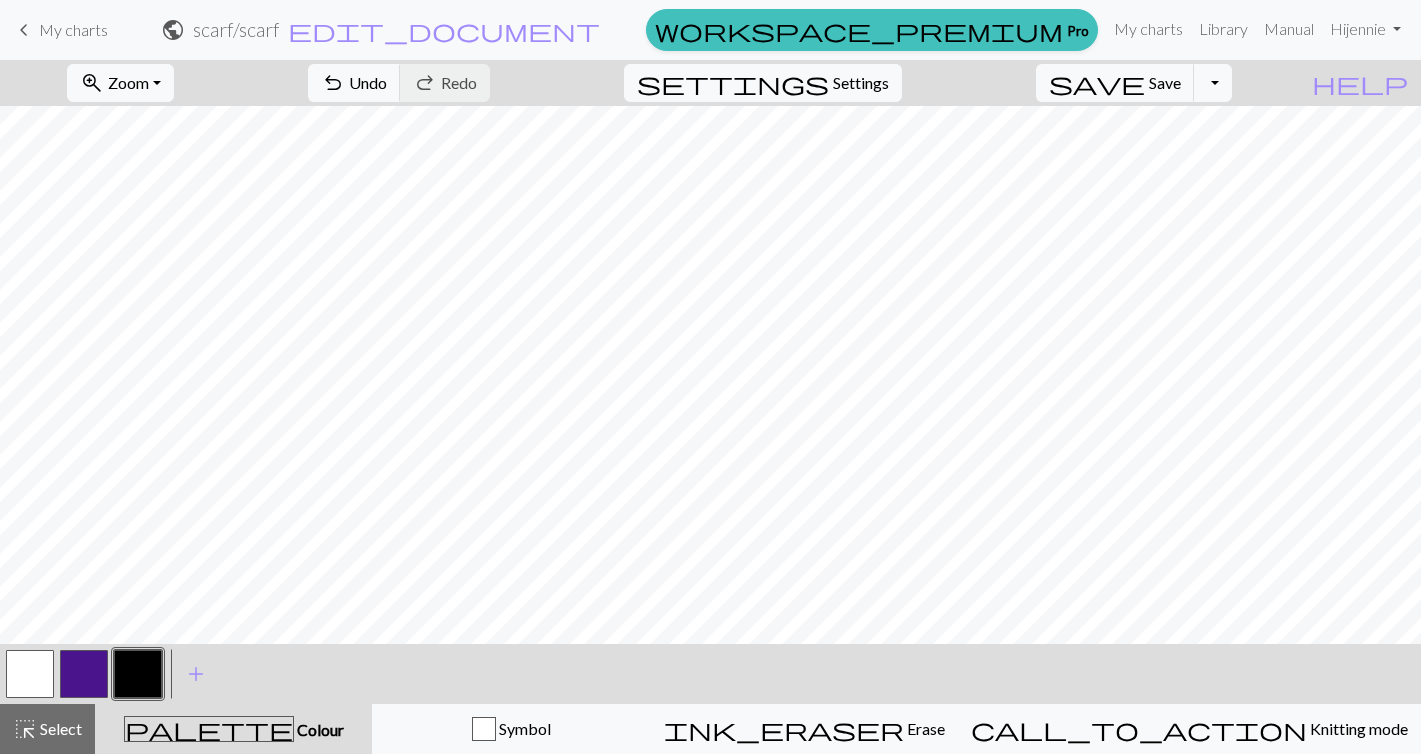 click at bounding box center (30, 674) 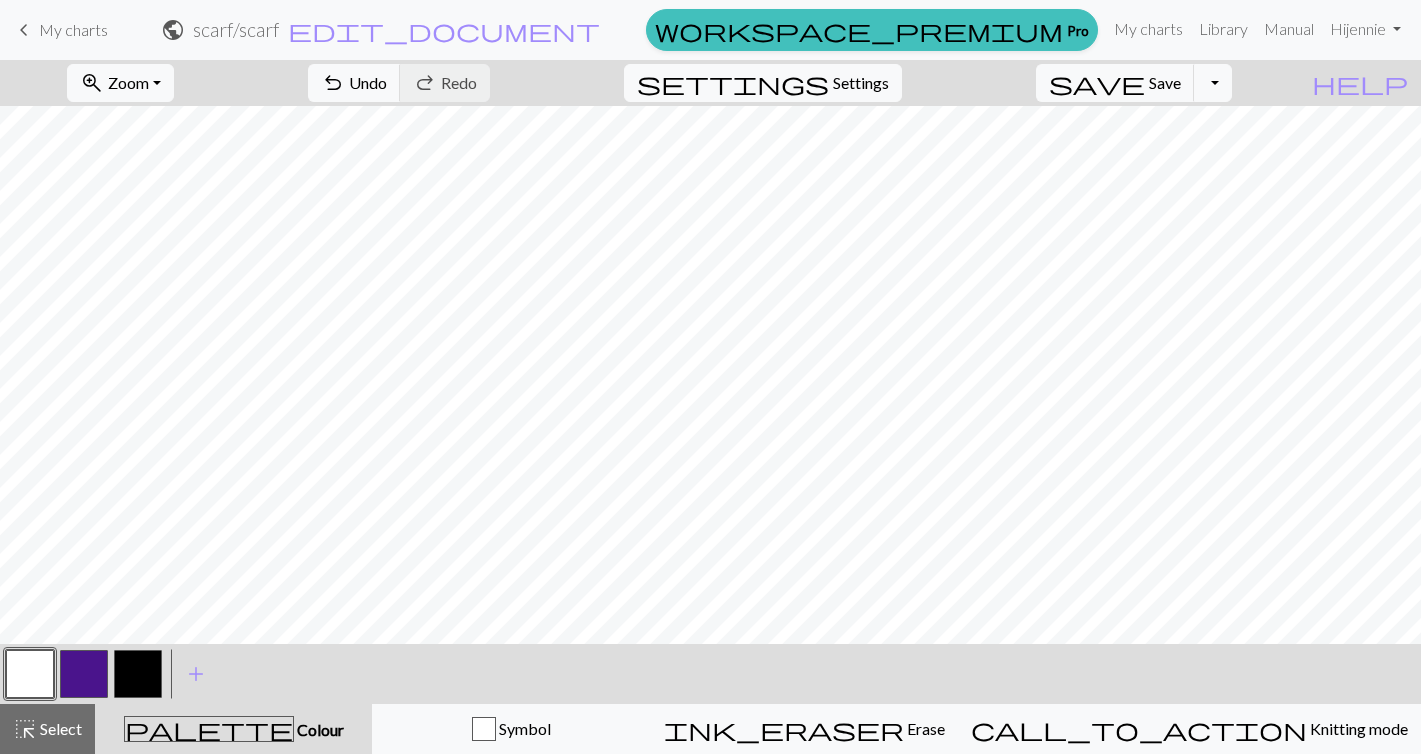 click at bounding box center (138, 674) 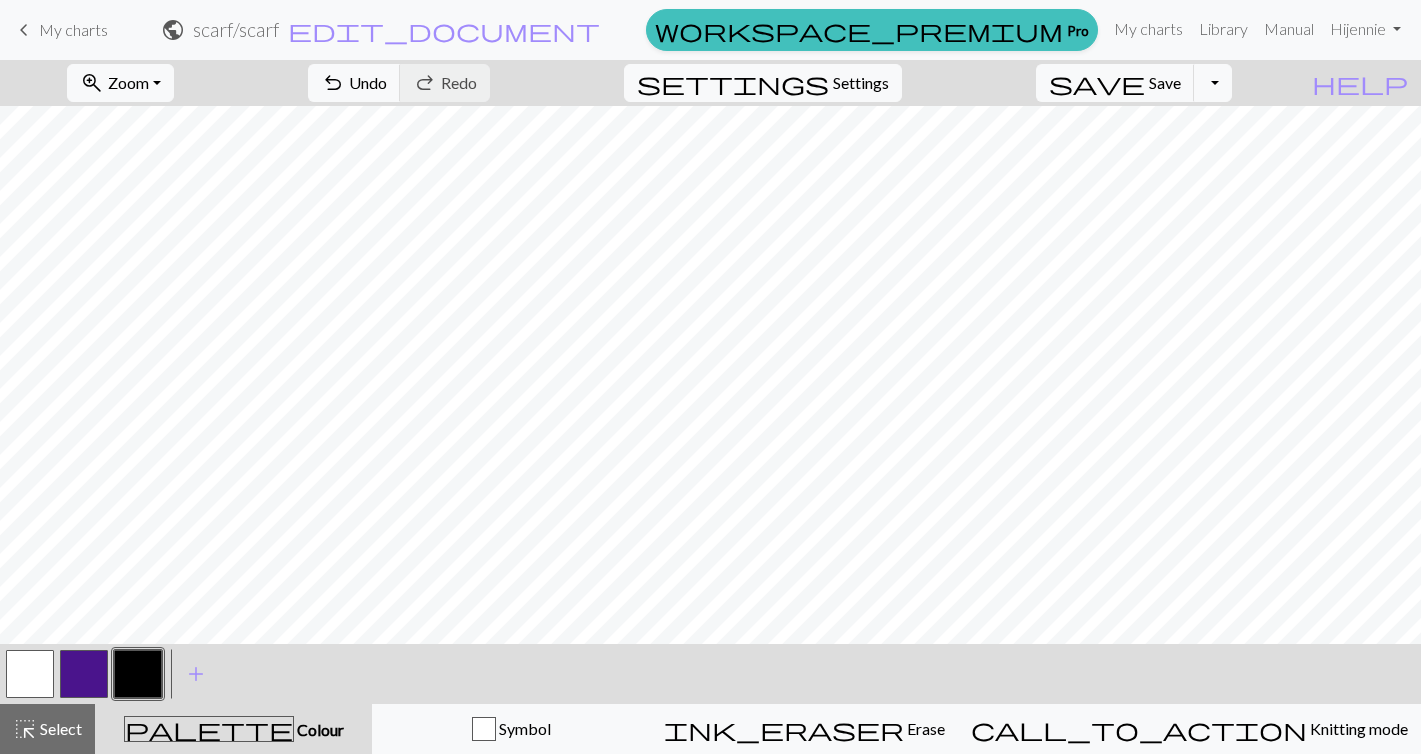 click at bounding box center [30, 674] 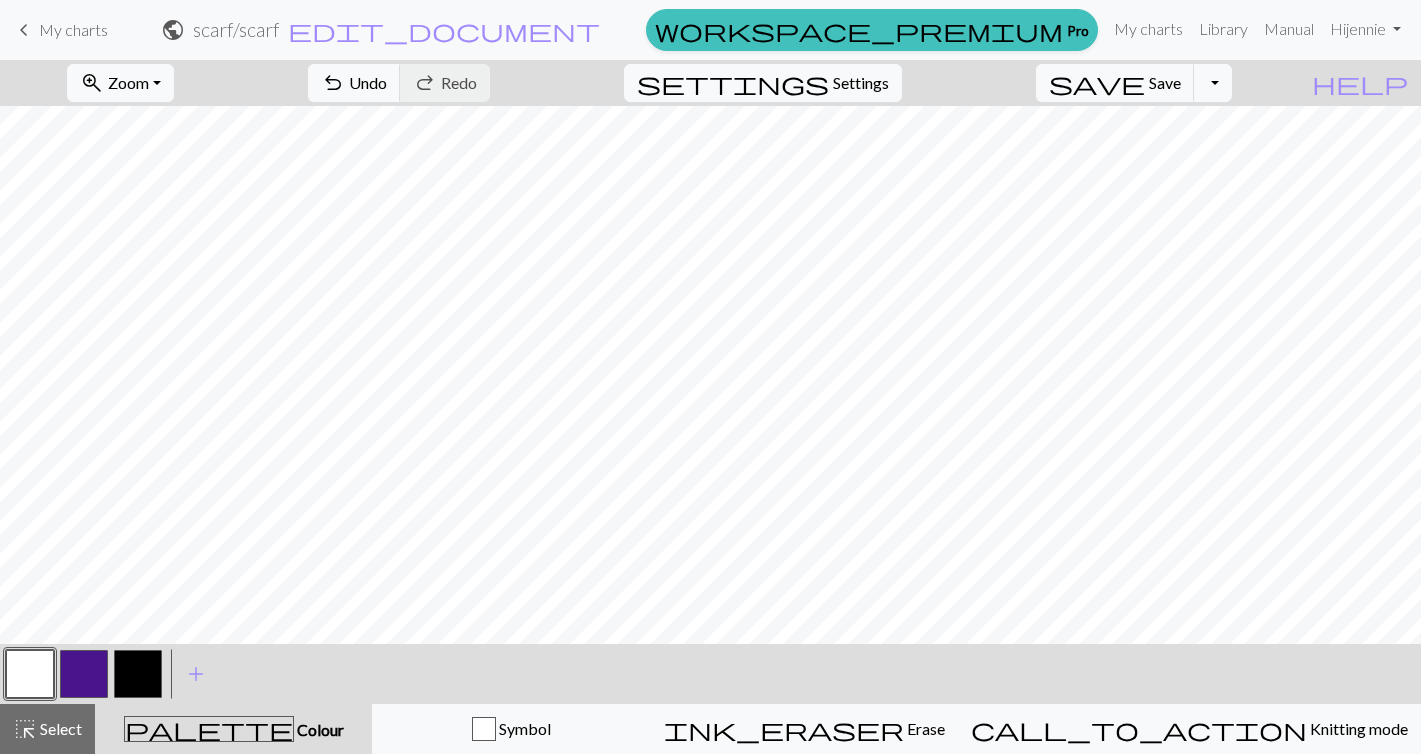 click at bounding box center [138, 674] 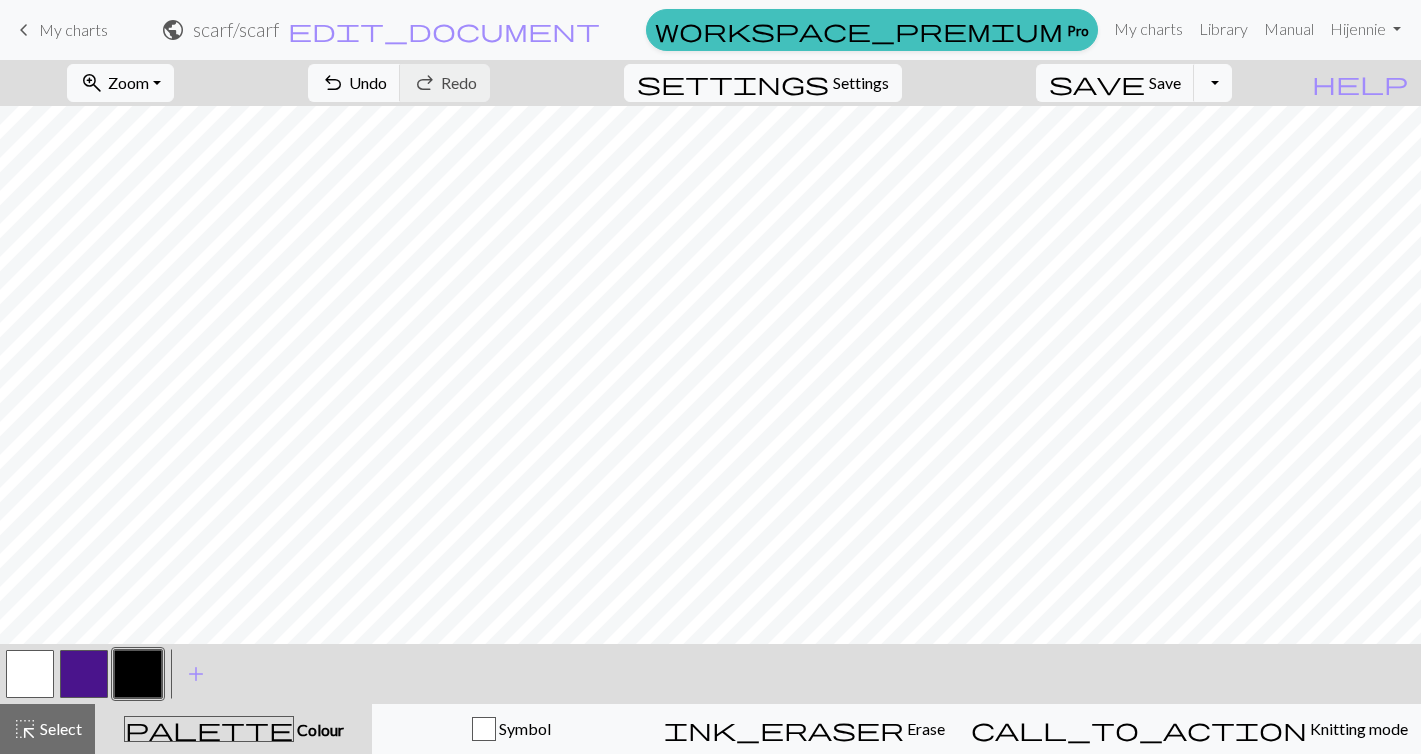 click at bounding box center [84, 674] 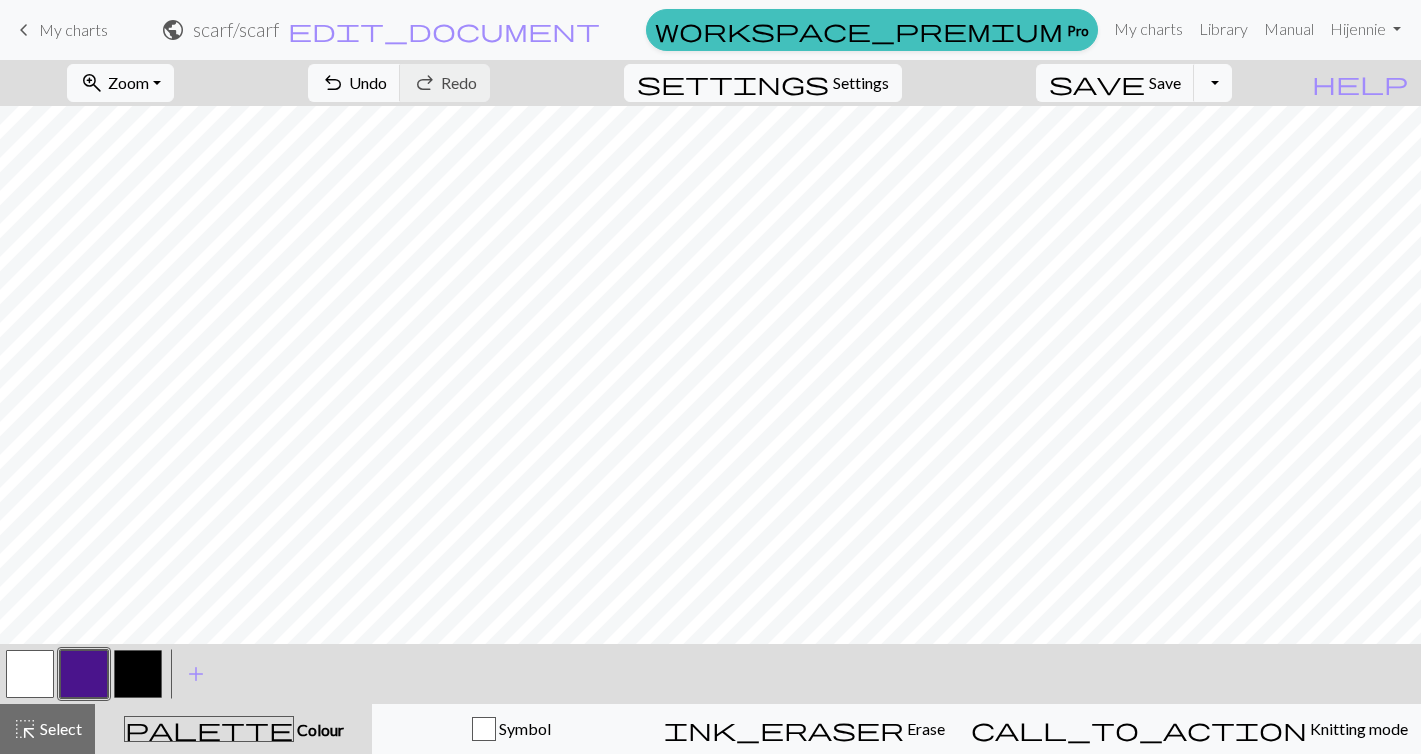 click at bounding box center (84, 674) 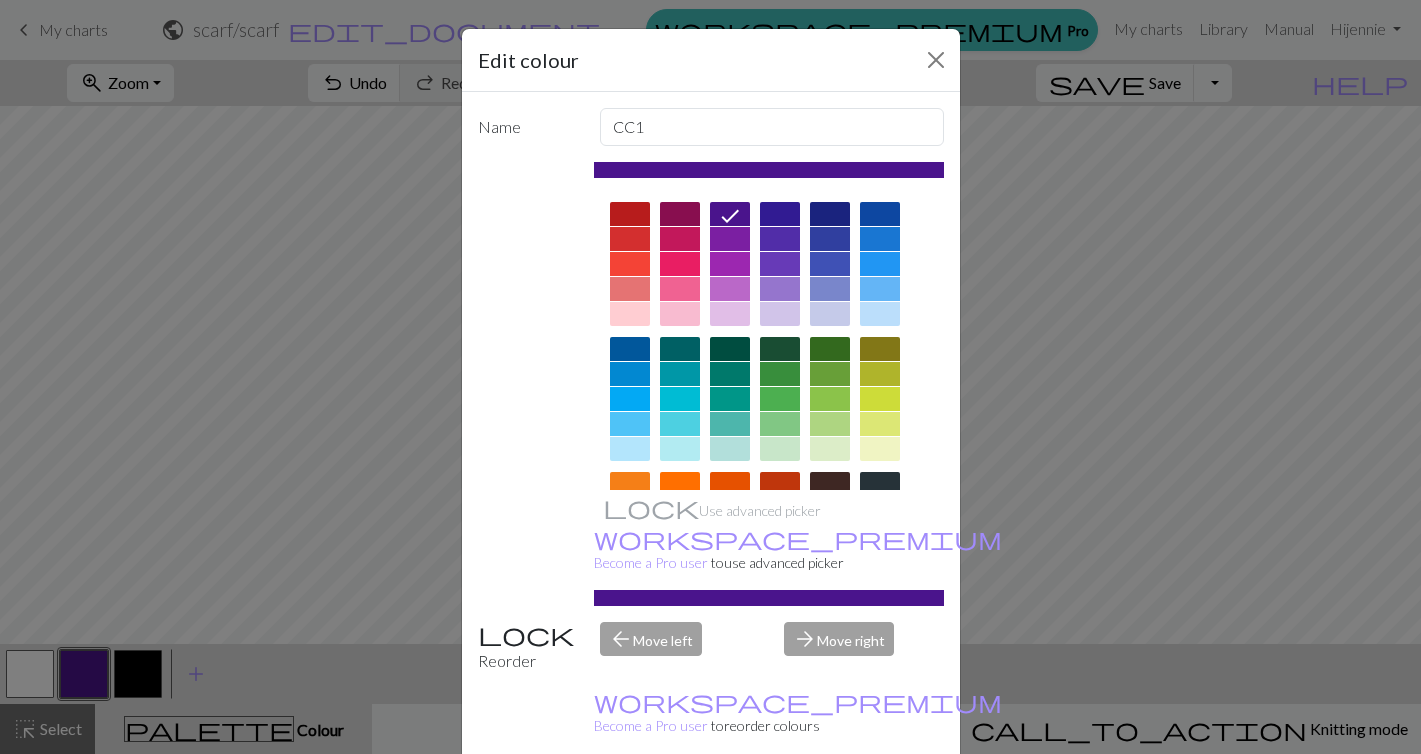 click on "Done" at bounding box center (831, 805) 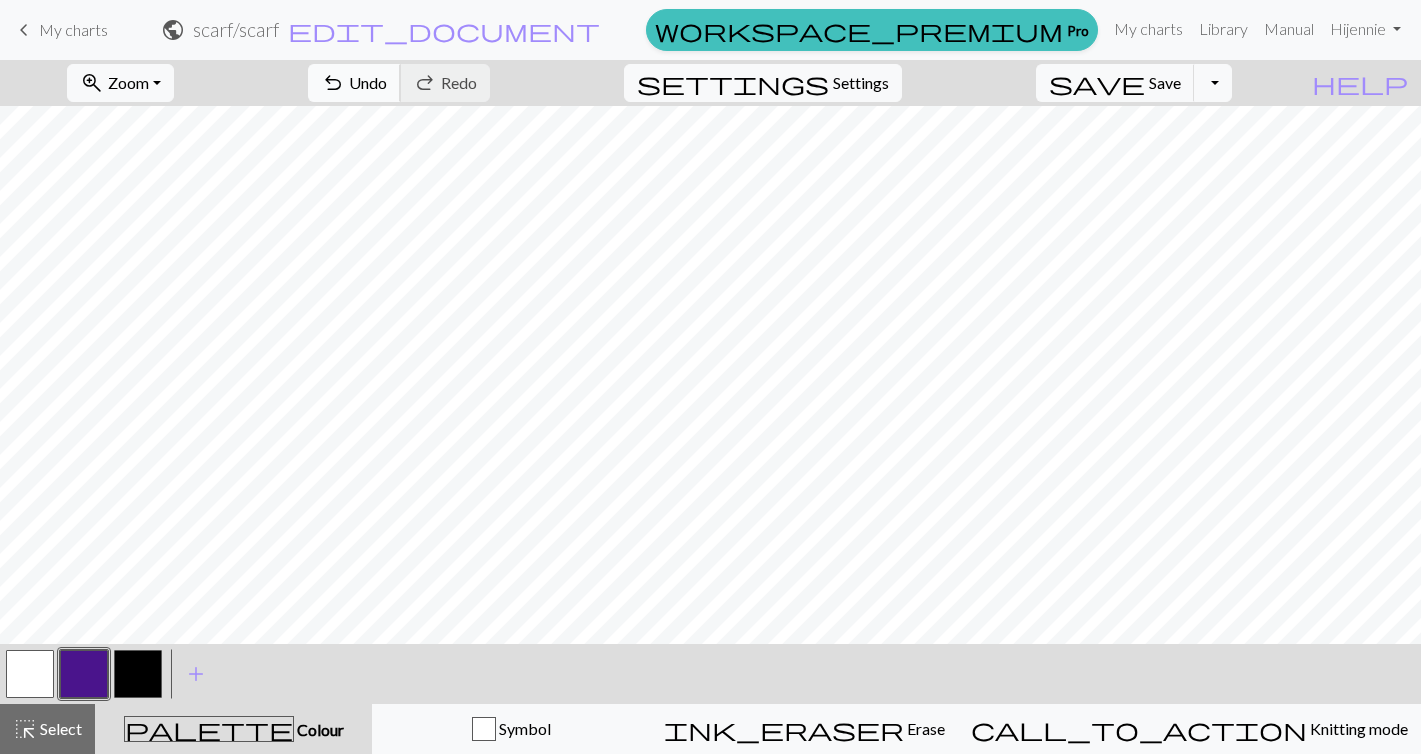 click on "Undo" at bounding box center (368, 82) 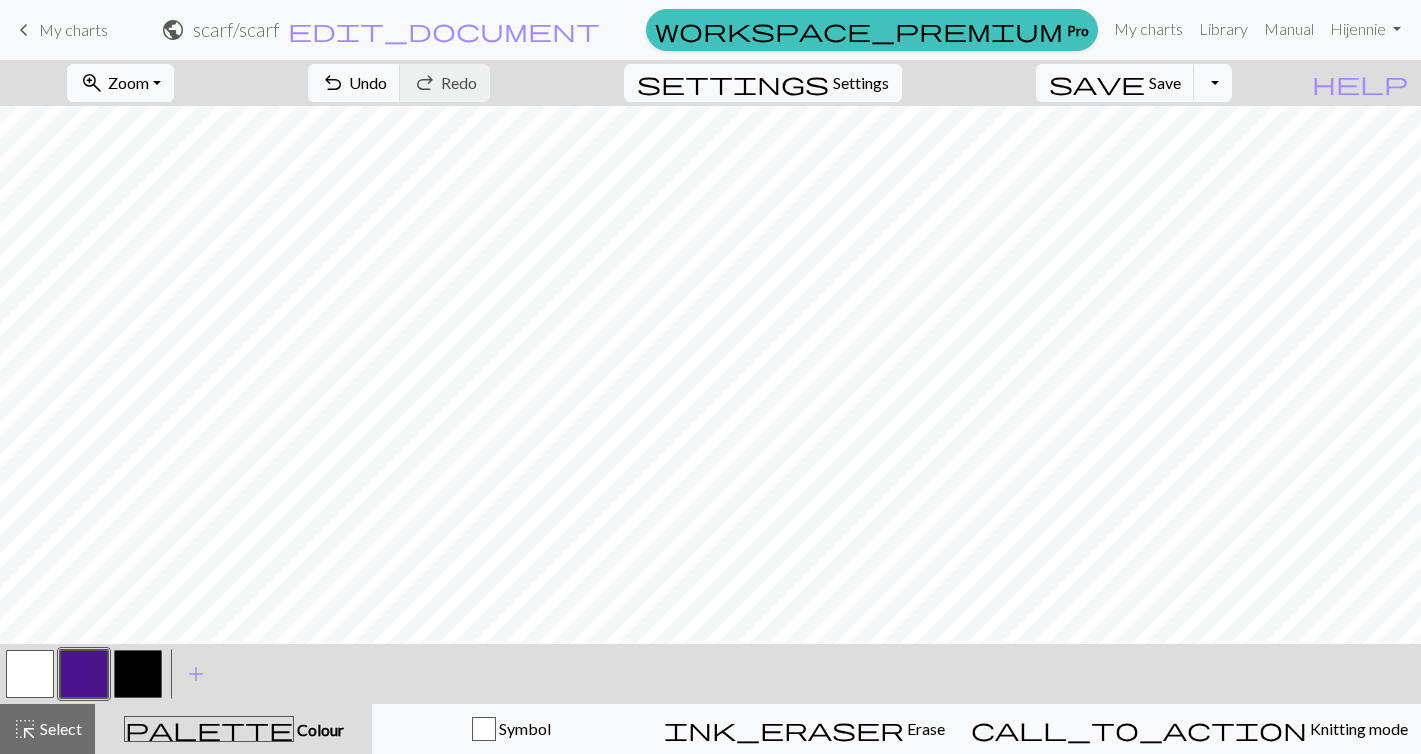 click on "Zoom" at bounding box center (128, 82) 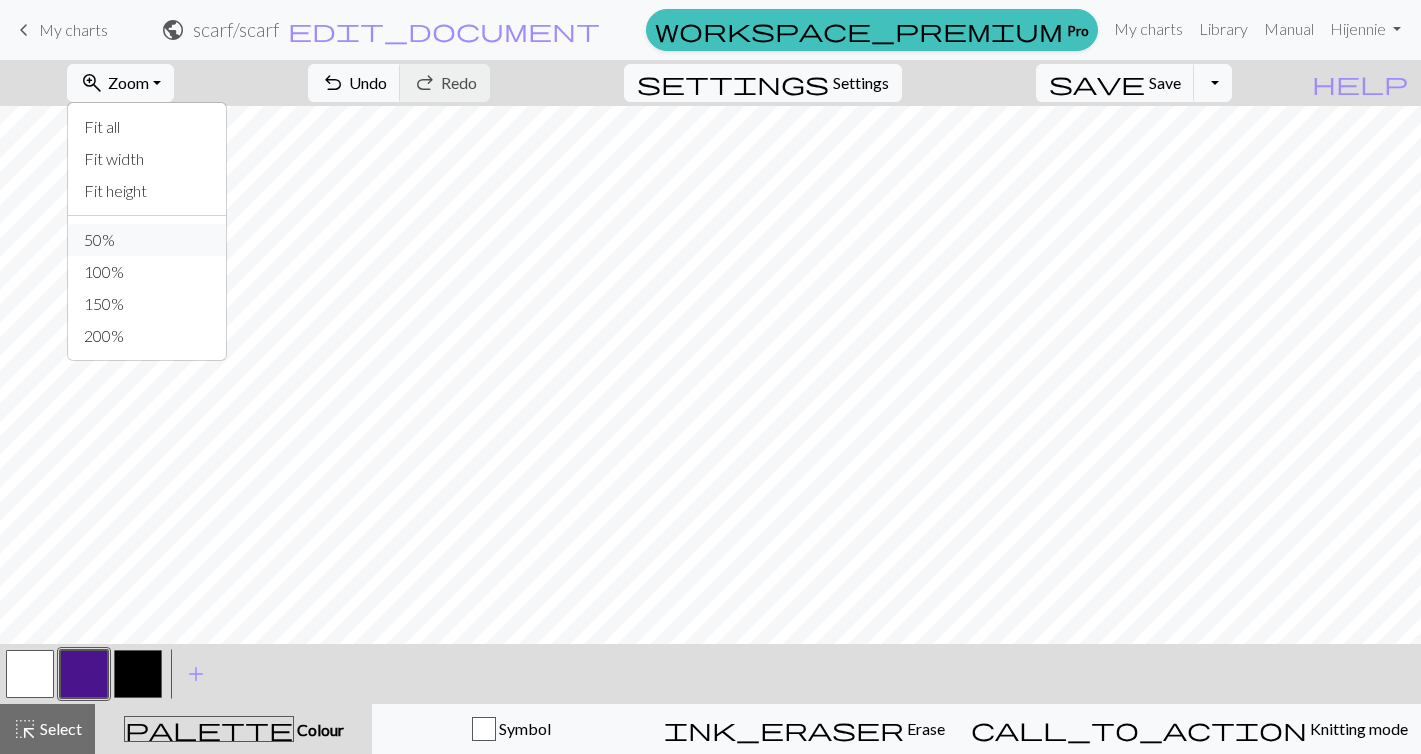 click on "50%" at bounding box center (147, 240) 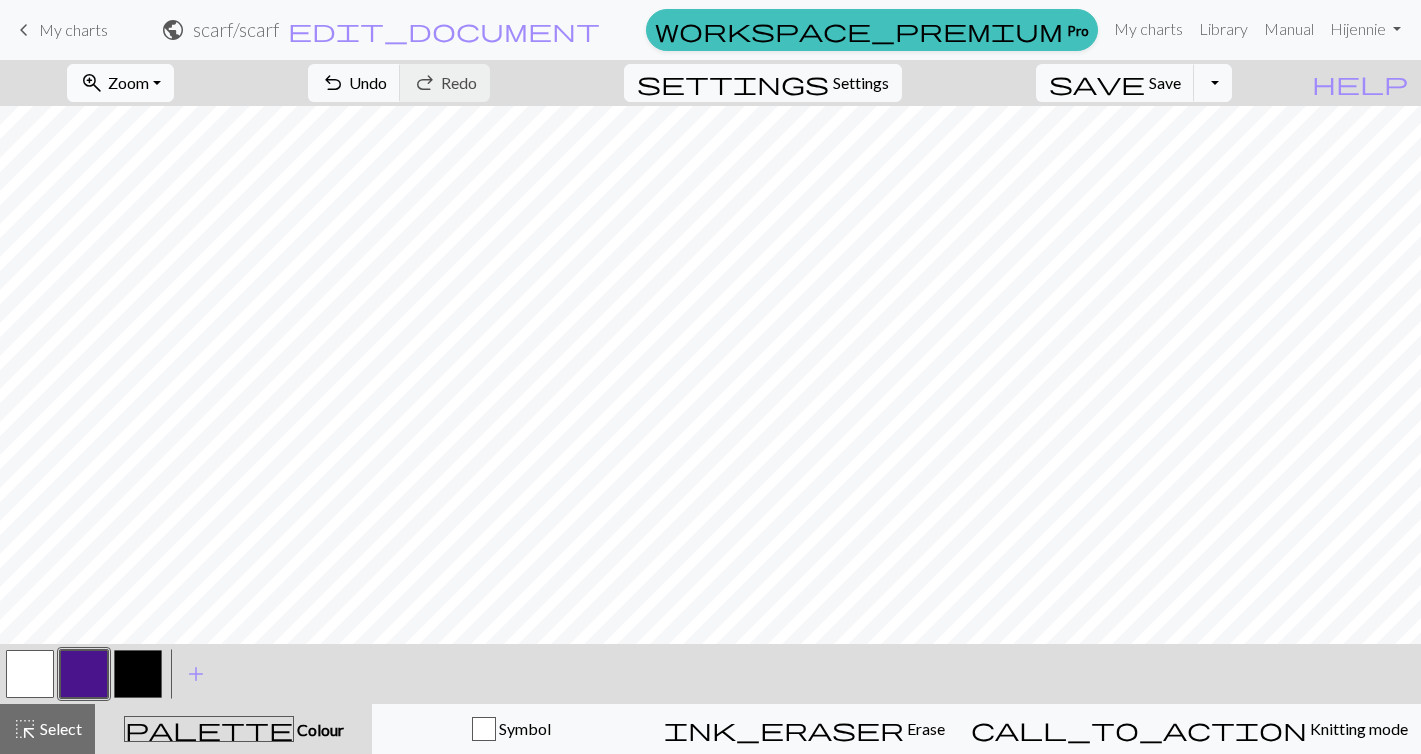 click on "Zoom" at bounding box center [128, 82] 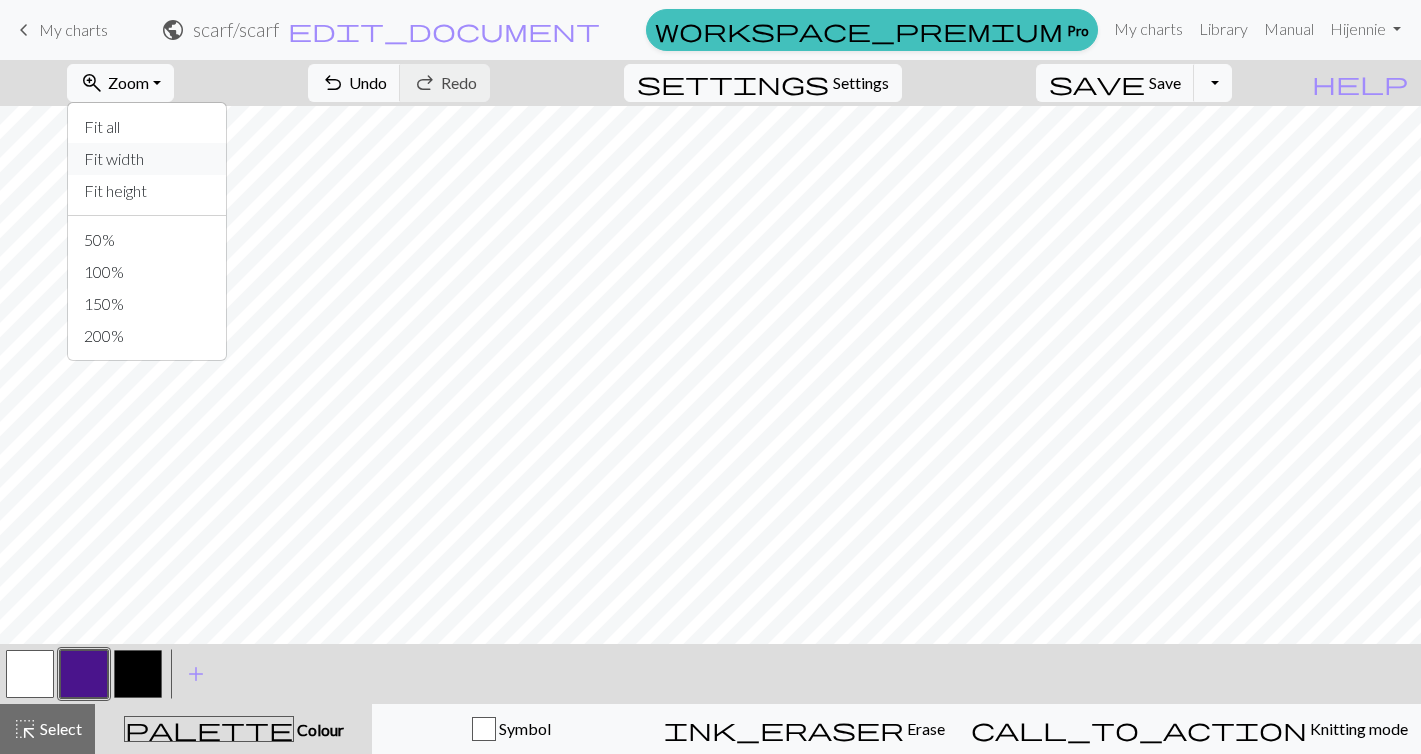 click on "Fit width" at bounding box center [147, 159] 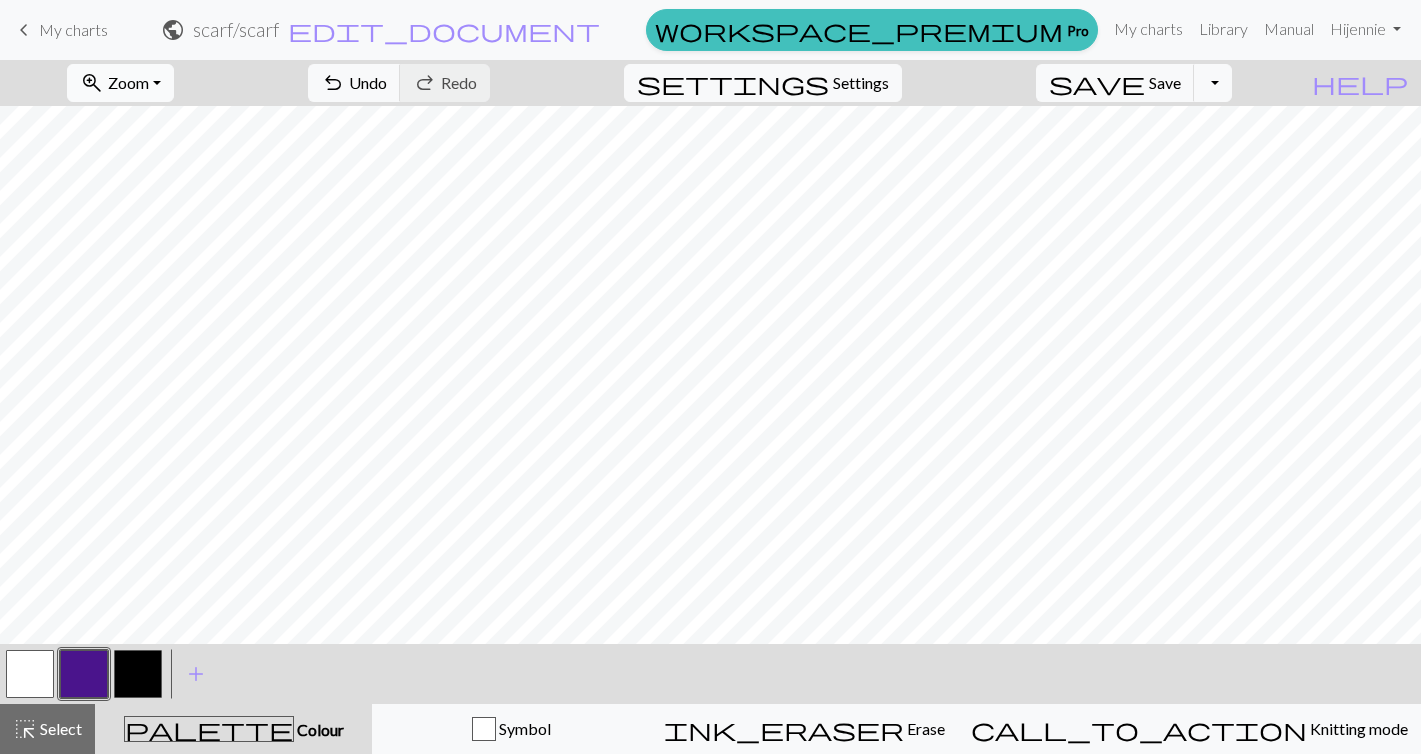 click on "zoom_in Zoom Zoom" at bounding box center [120, 83] 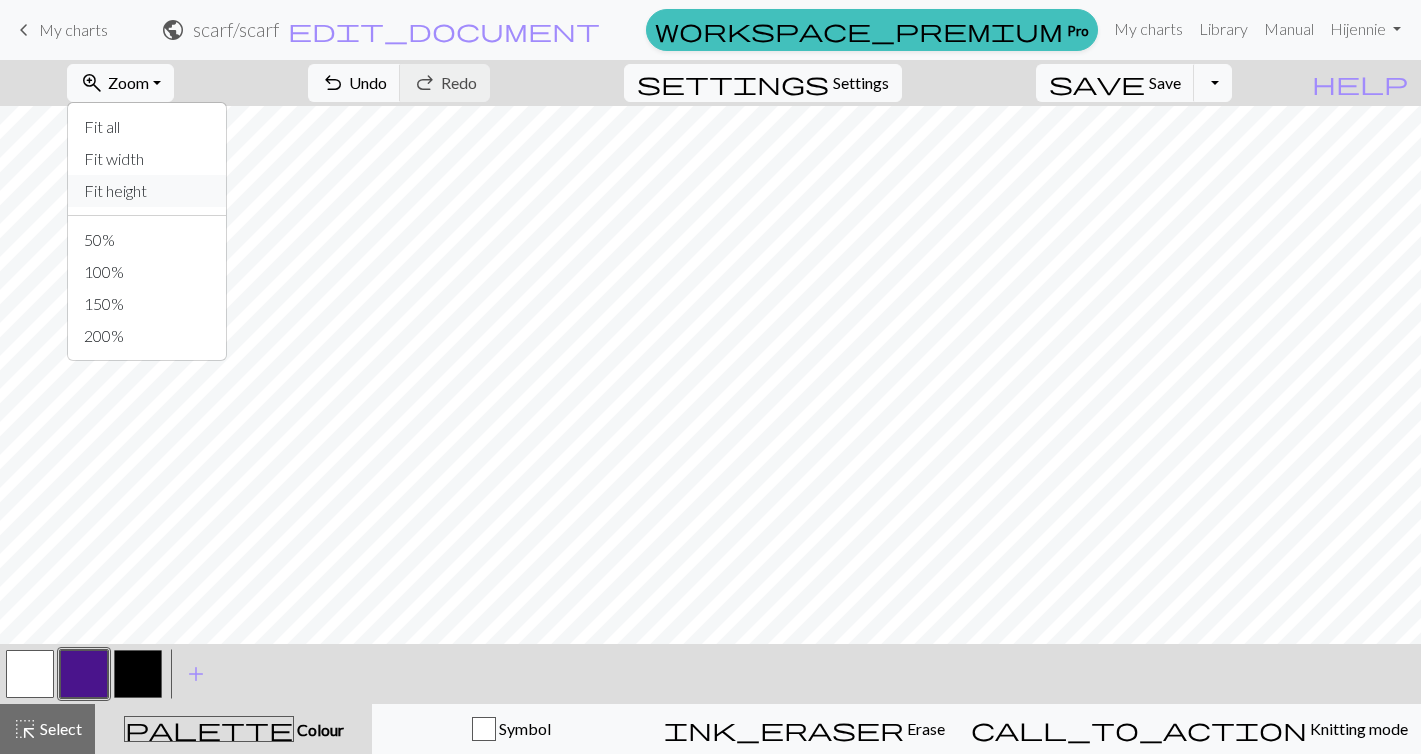 click on "Fit height" at bounding box center (147, 191) 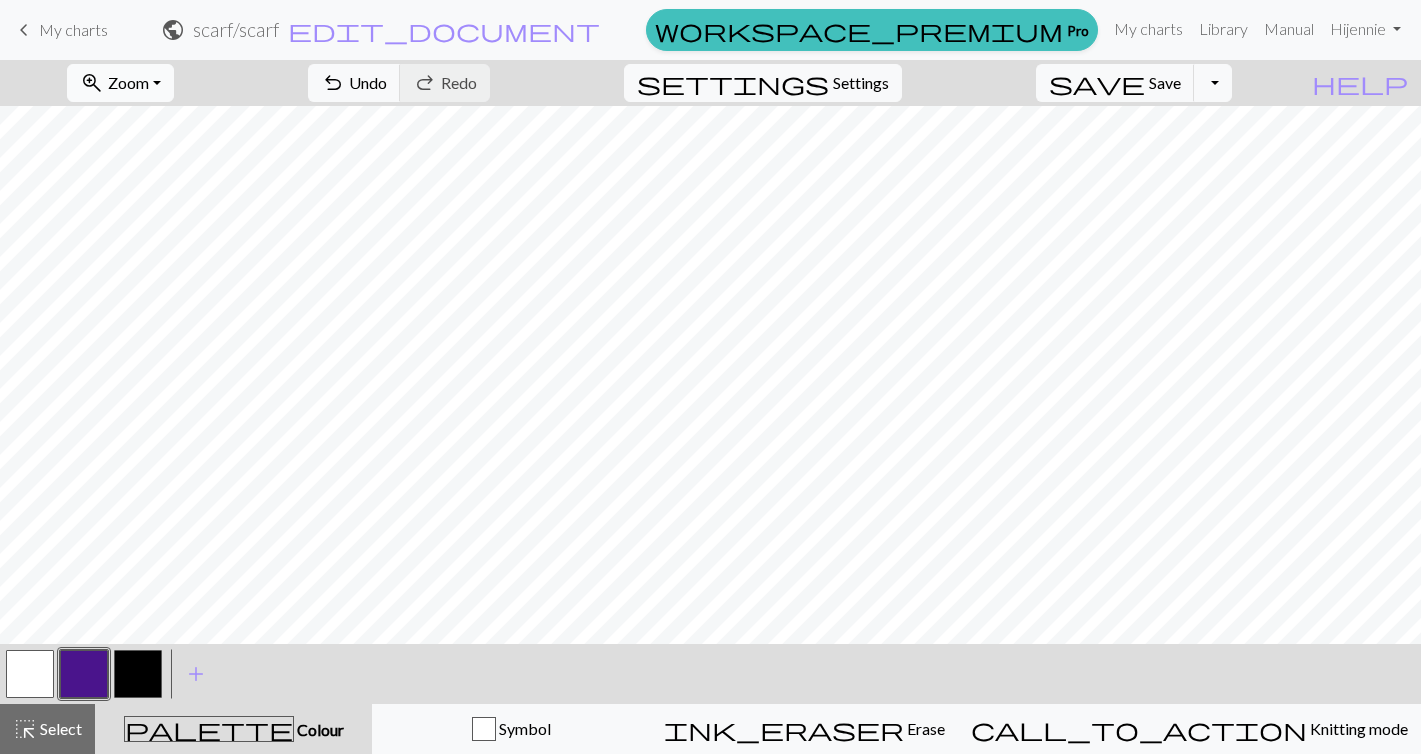 click on "Zoom" at bounding box center [128, 82] 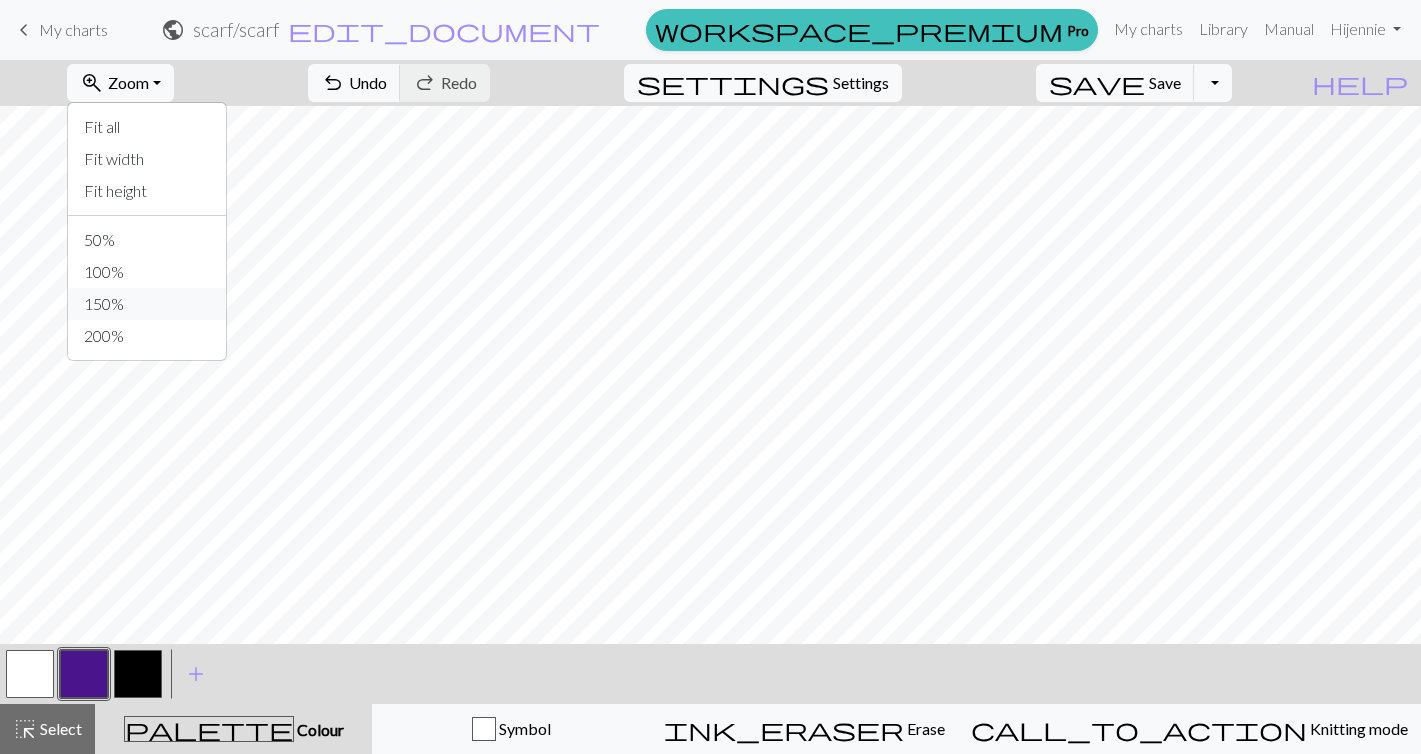 click on "150%" at bounding box center (147, 304) 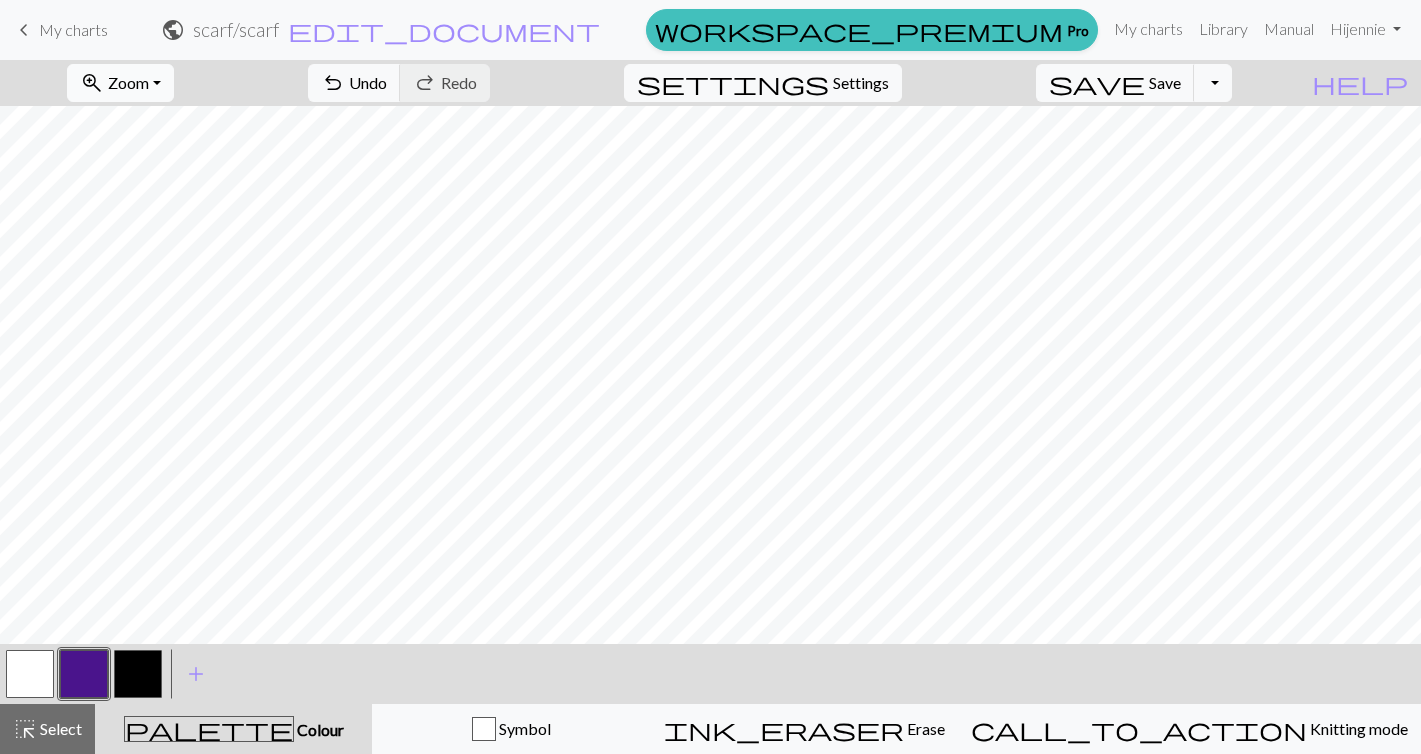 click on "zoom_in Zoom Zoom" at bounding box center (120, 83) 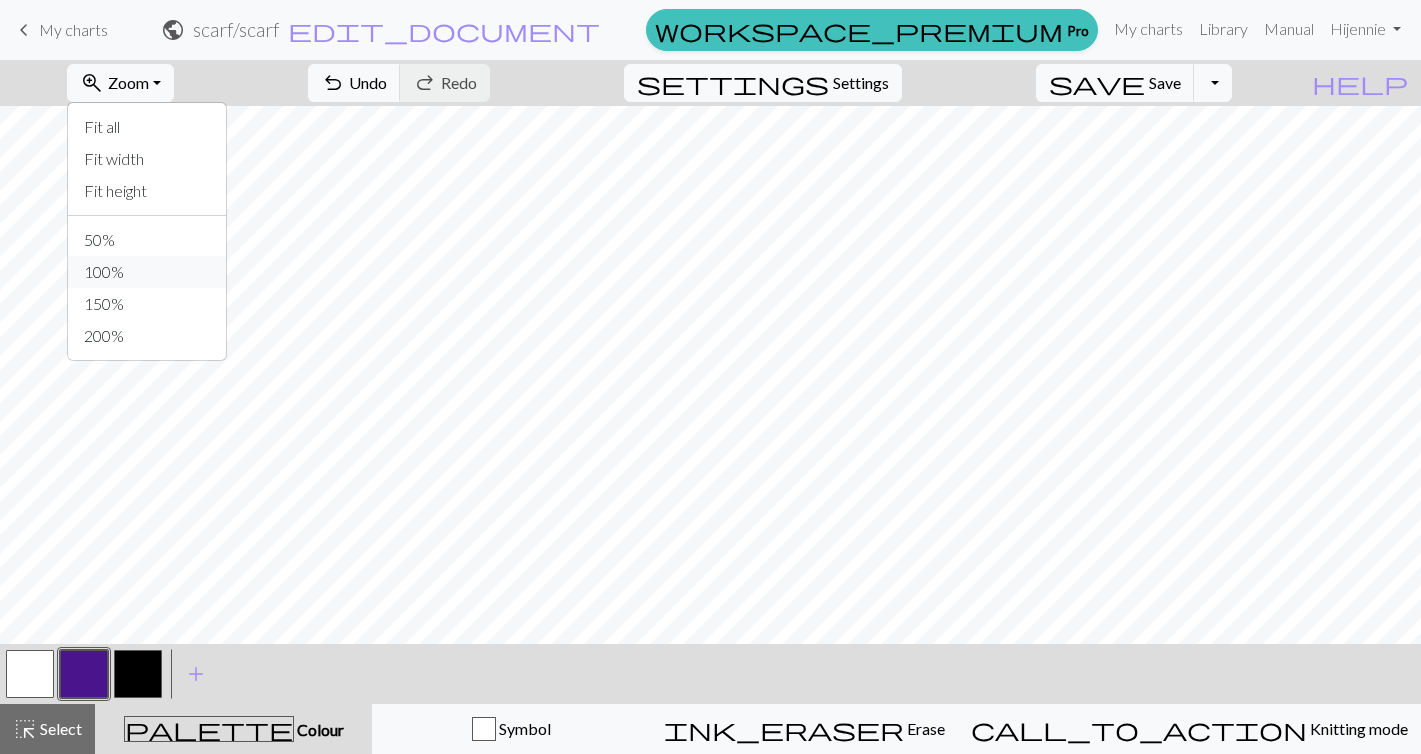 click on "100%" at bounding box center [147, 272] 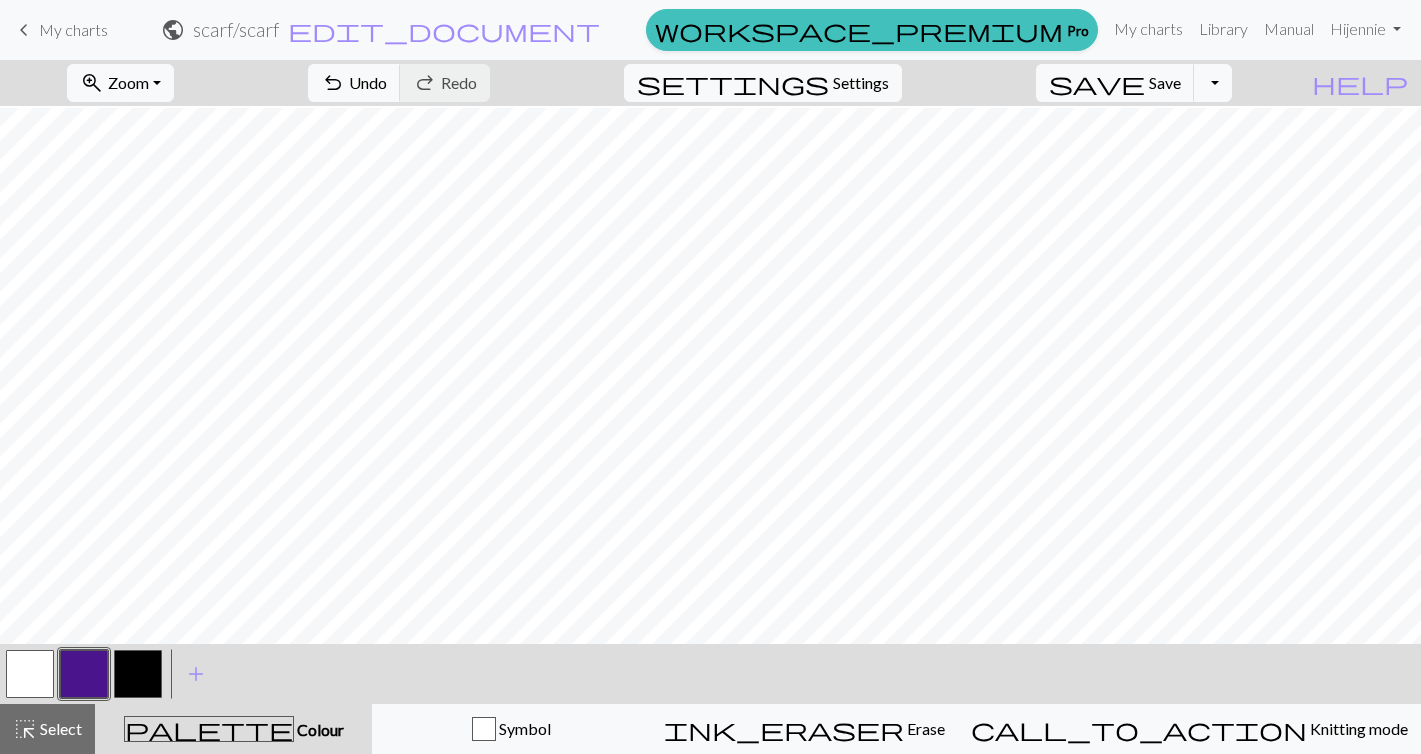 scroll, scrollTop: 412, scrollLeft: 0, axis: vertical 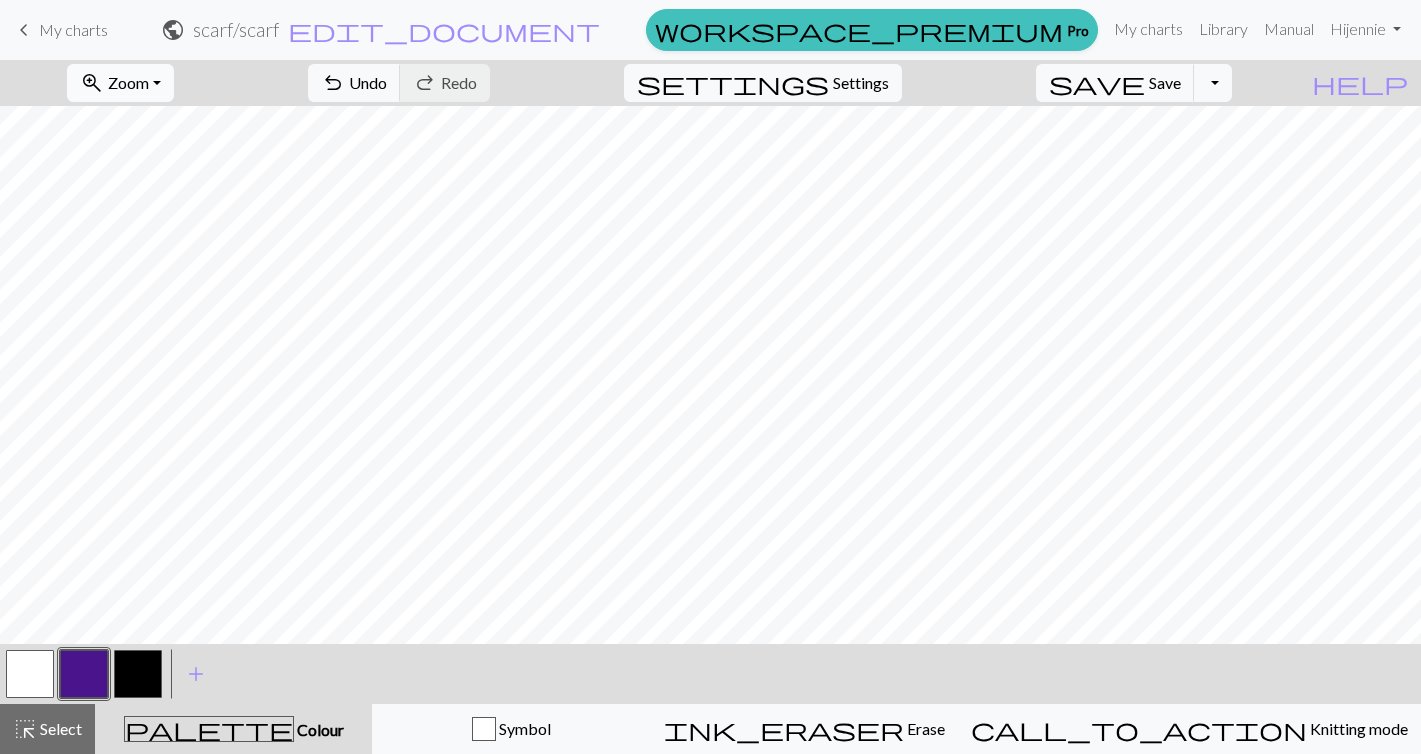 click on "zoom_in Zoom Zoom" at bounding box center [120, 83] 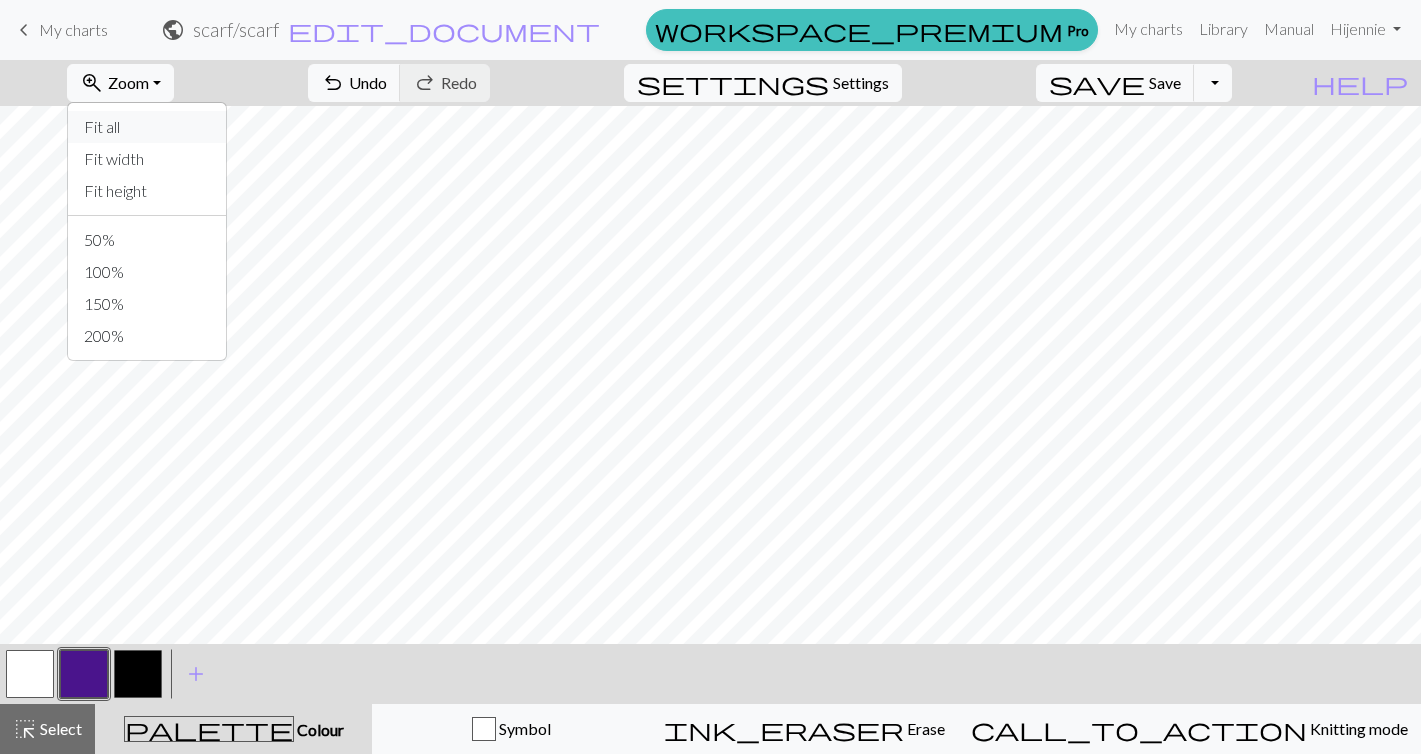click on "Fit all" at bounding box center (147, 127) 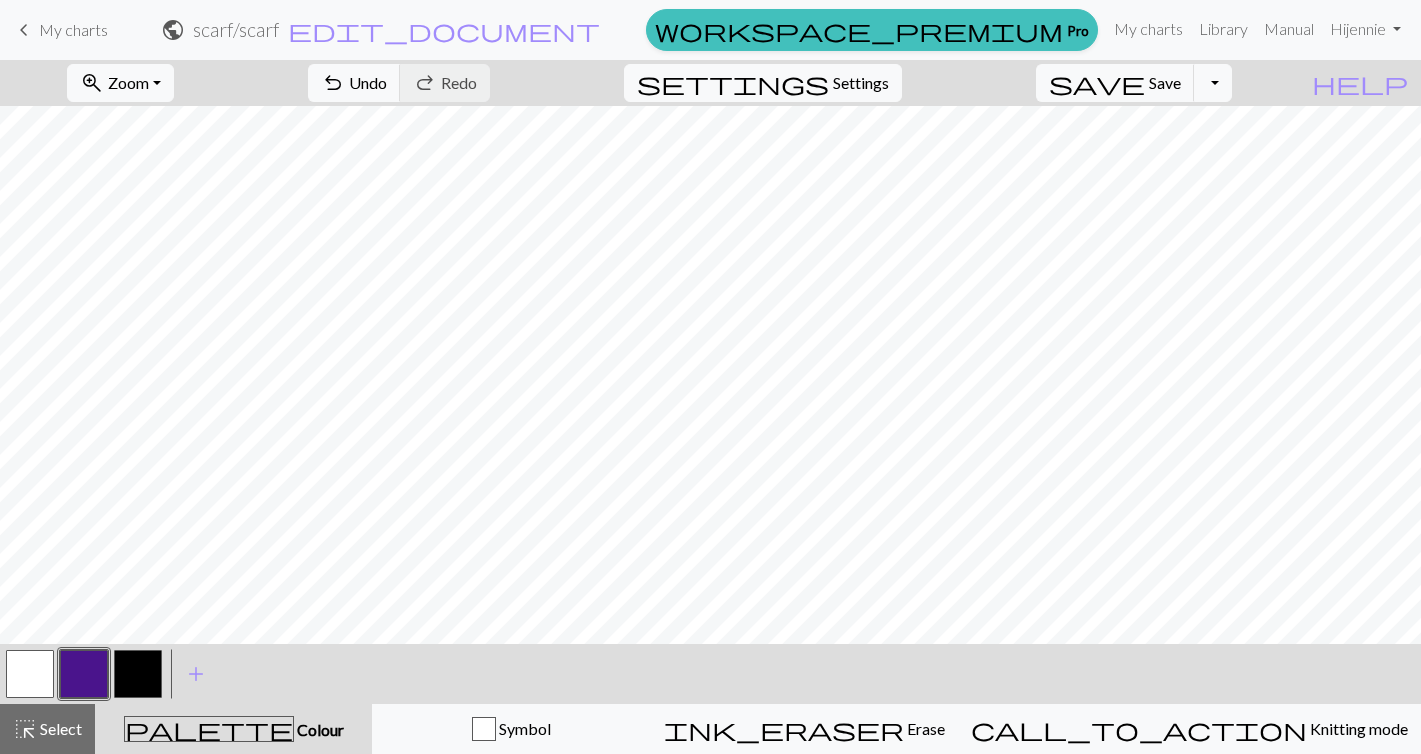 scroll, scrollTop: 0, scrollLeft: 0, axis: both 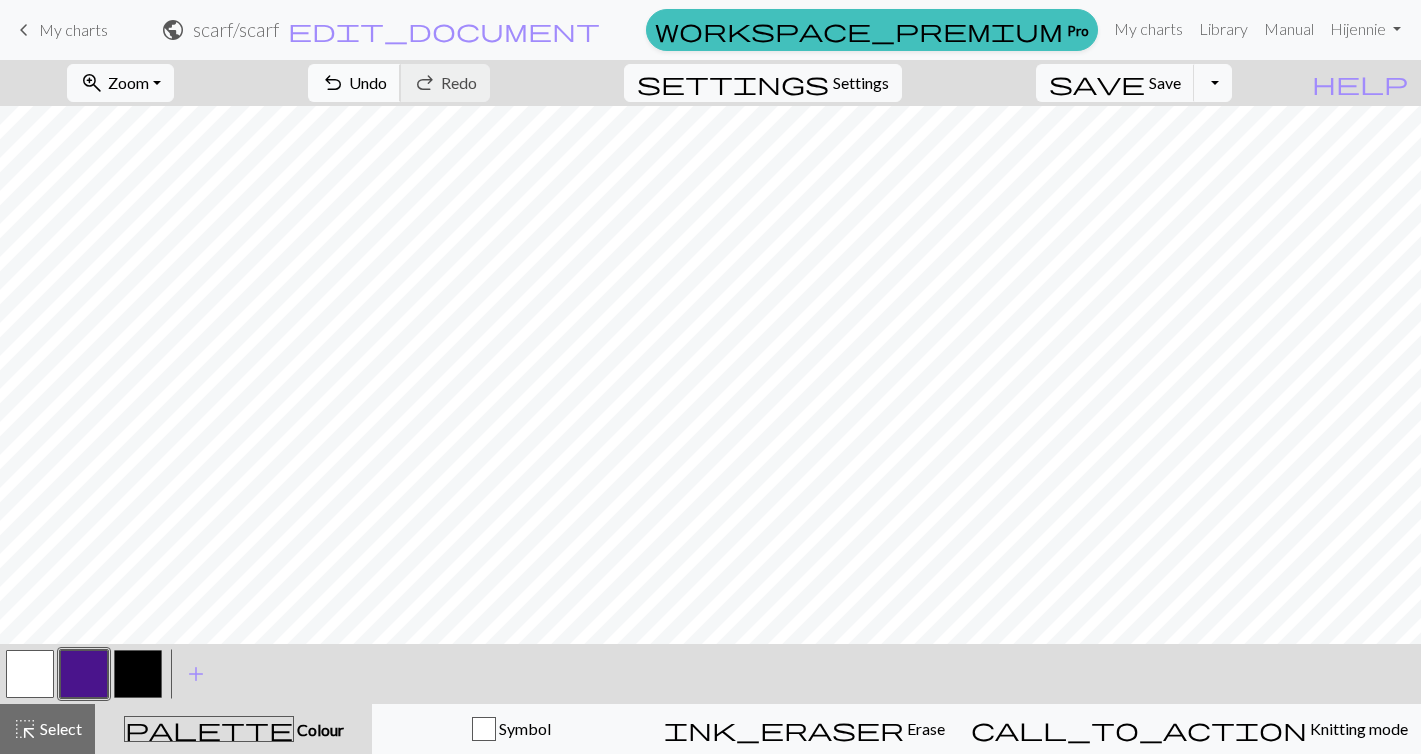 click on "Undo" at bounding box center (368, 82) 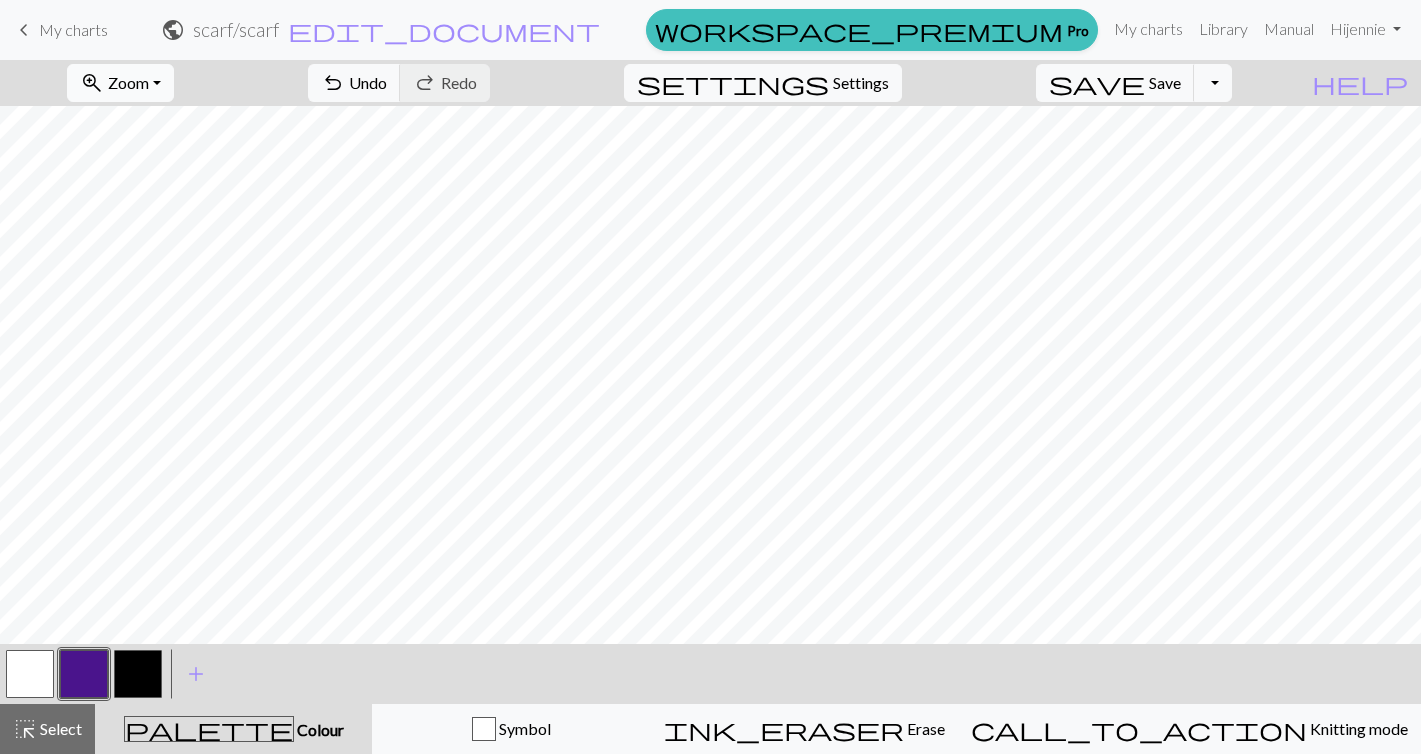click on "Zoom" at bounding box center (128, 82) 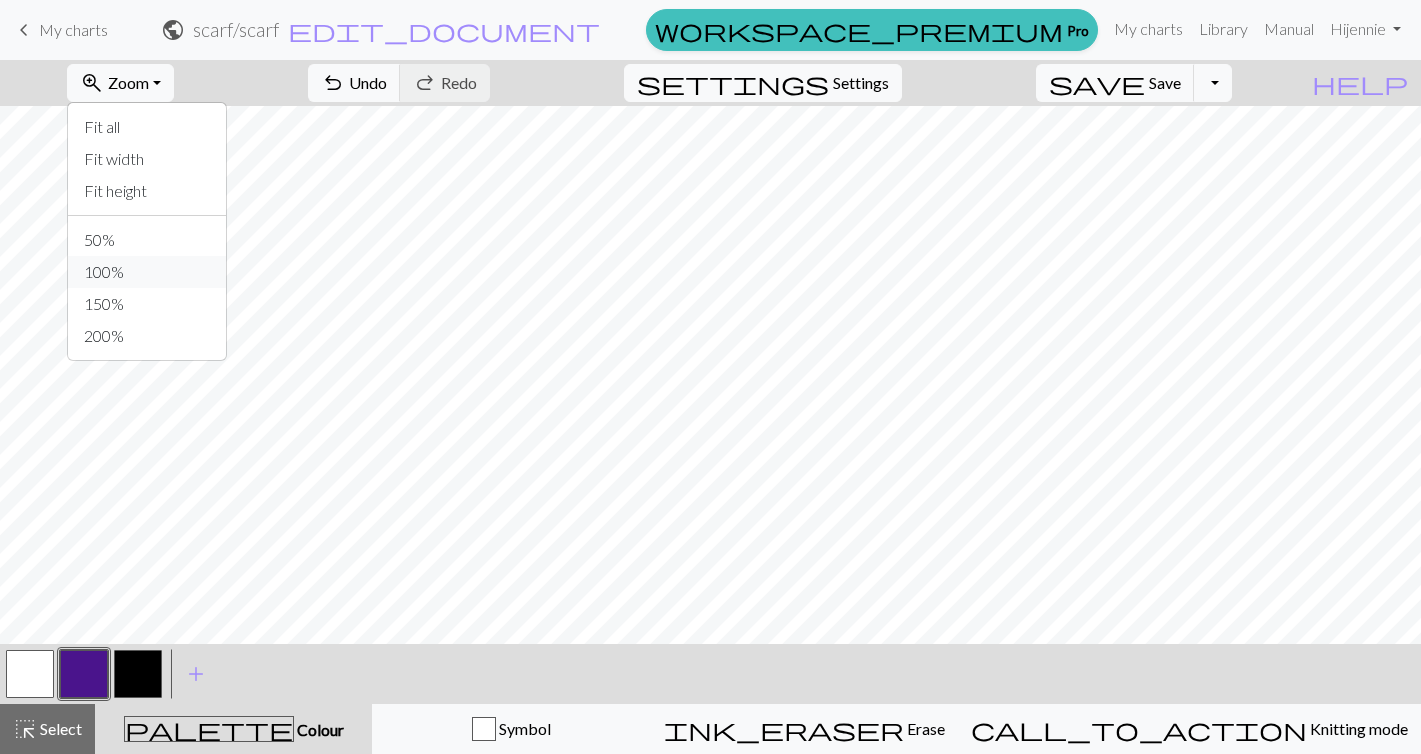 click on "100%" at bounding box center (147, 272) 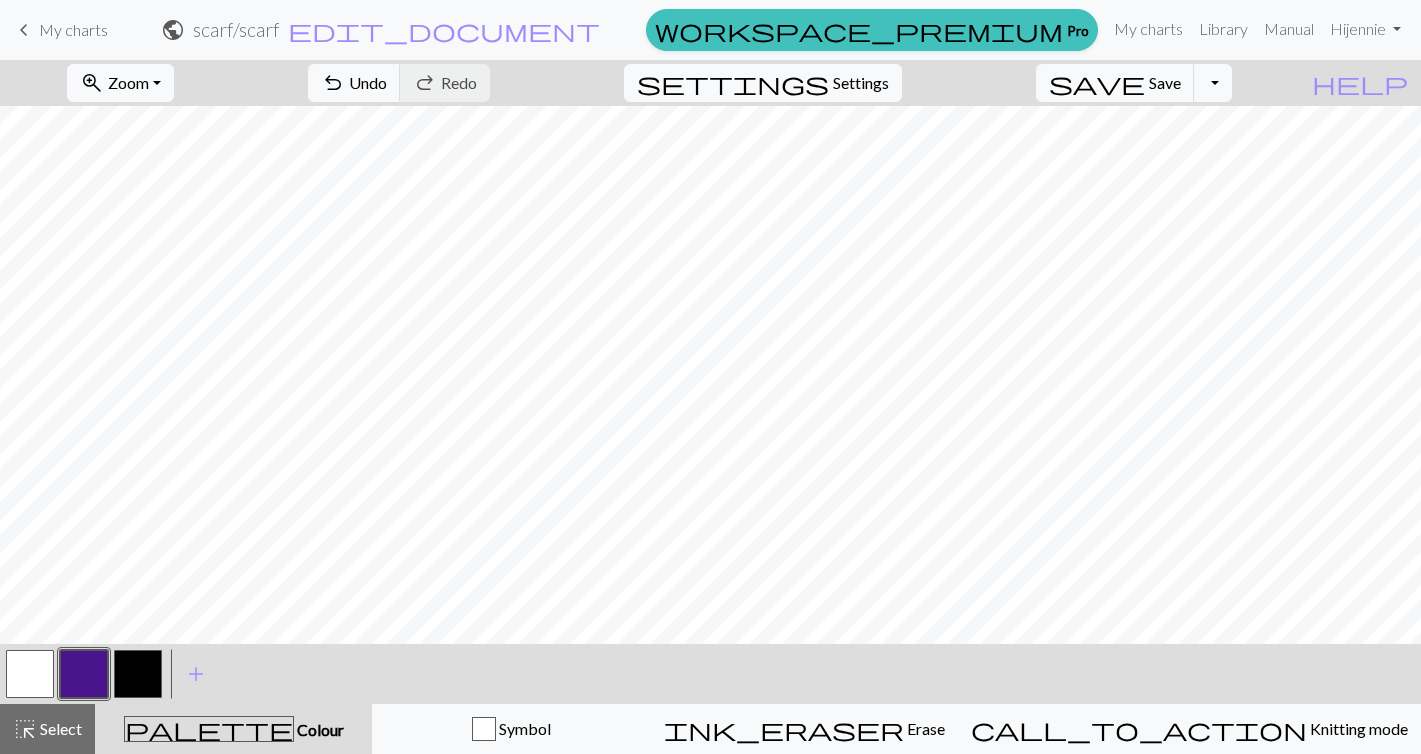 scroll, scrollTop: 0, scrollLeft: 0, axis: both 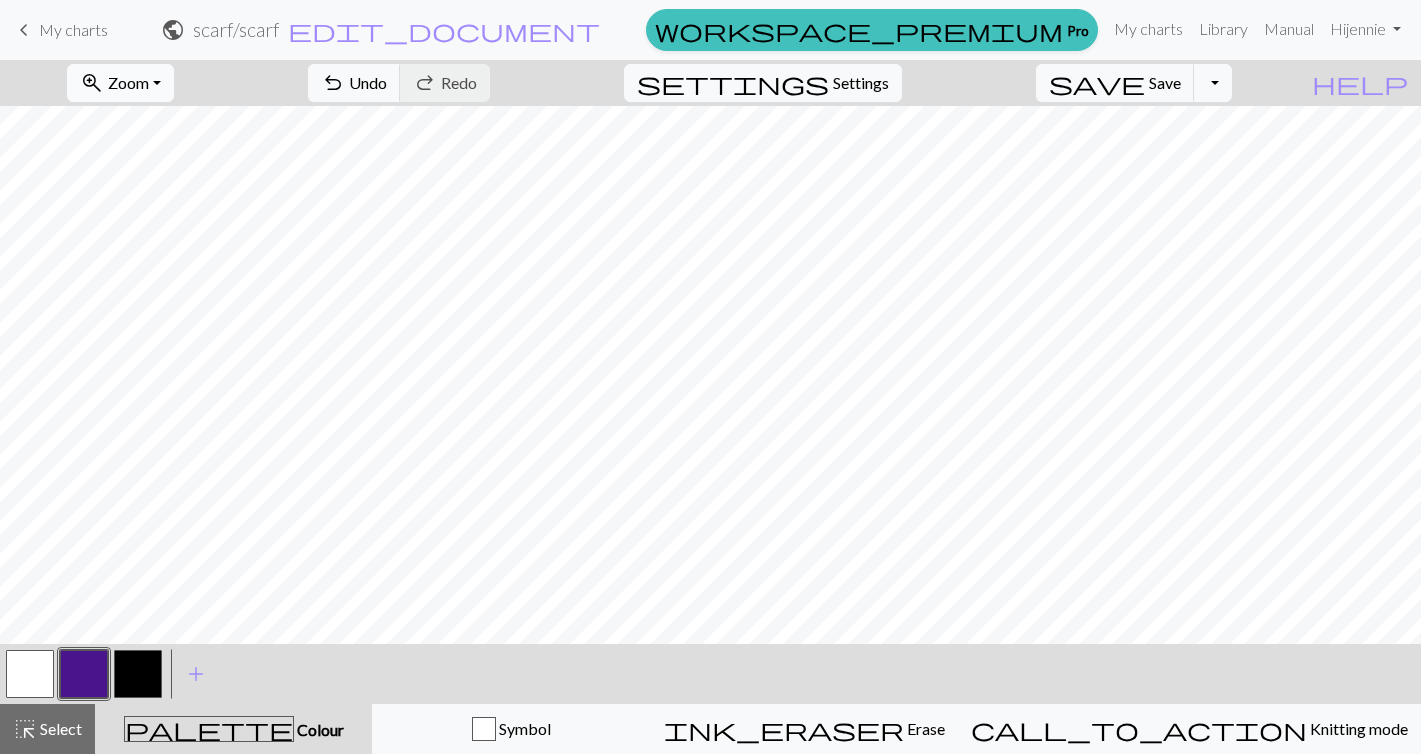 click on "Zoom" at bounding box center [128, 82] 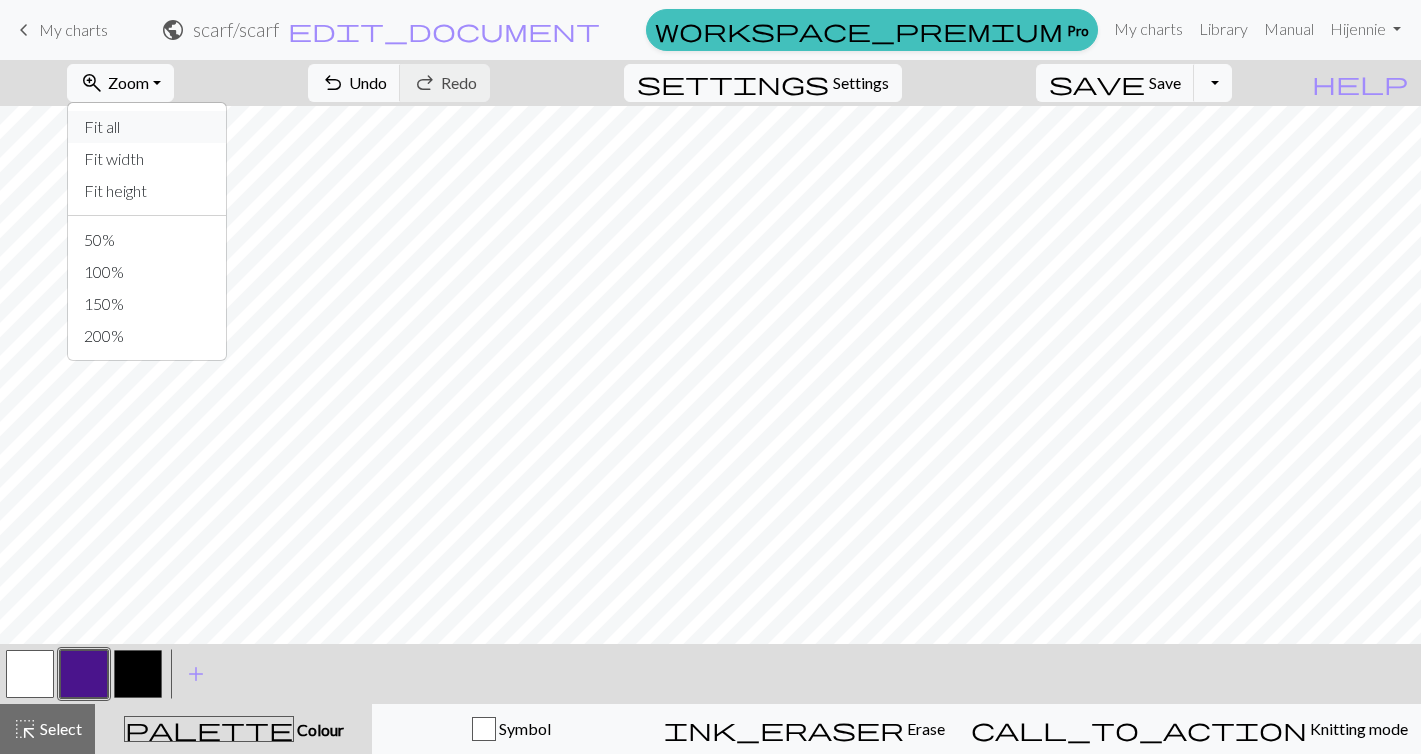 click on "Fit all" at bounding box center (147, 127) 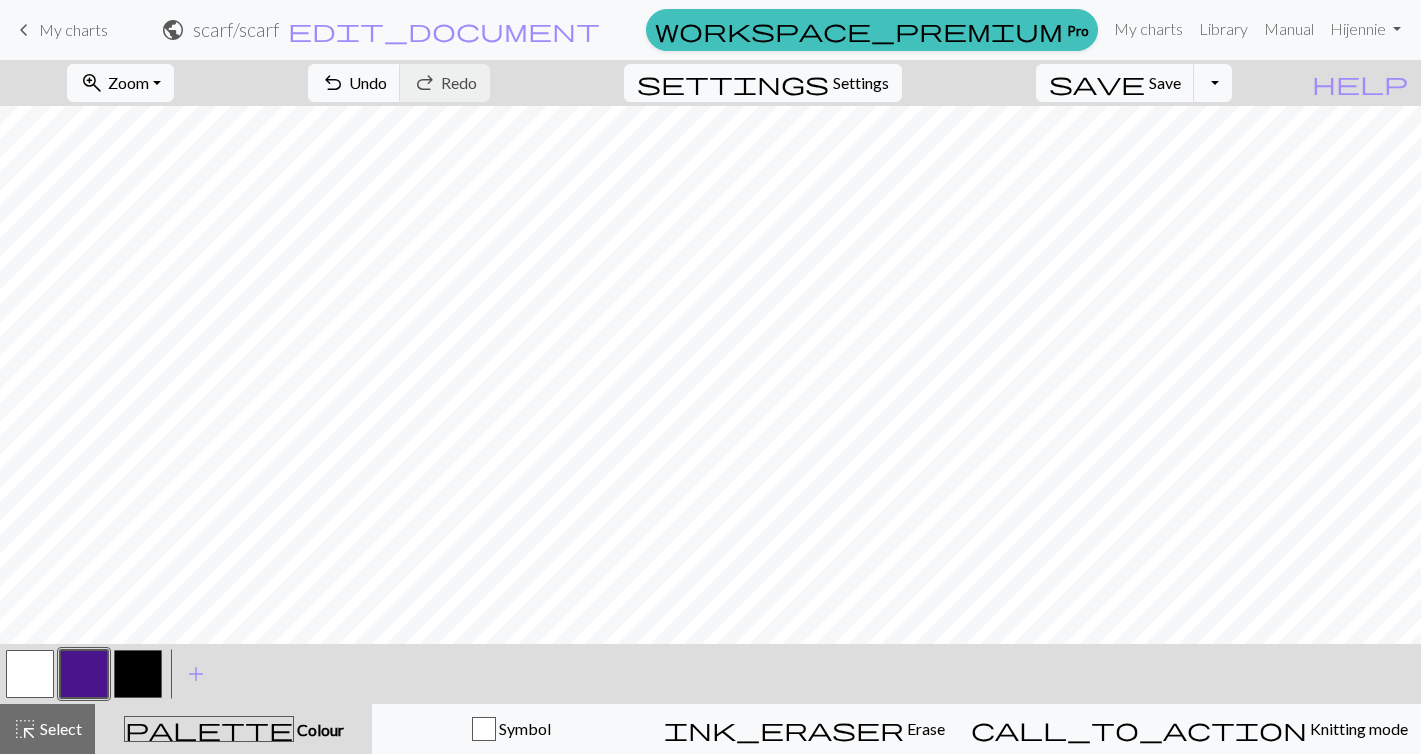scroll, scrollTop: 0, scrollLeft: 0, axis: both 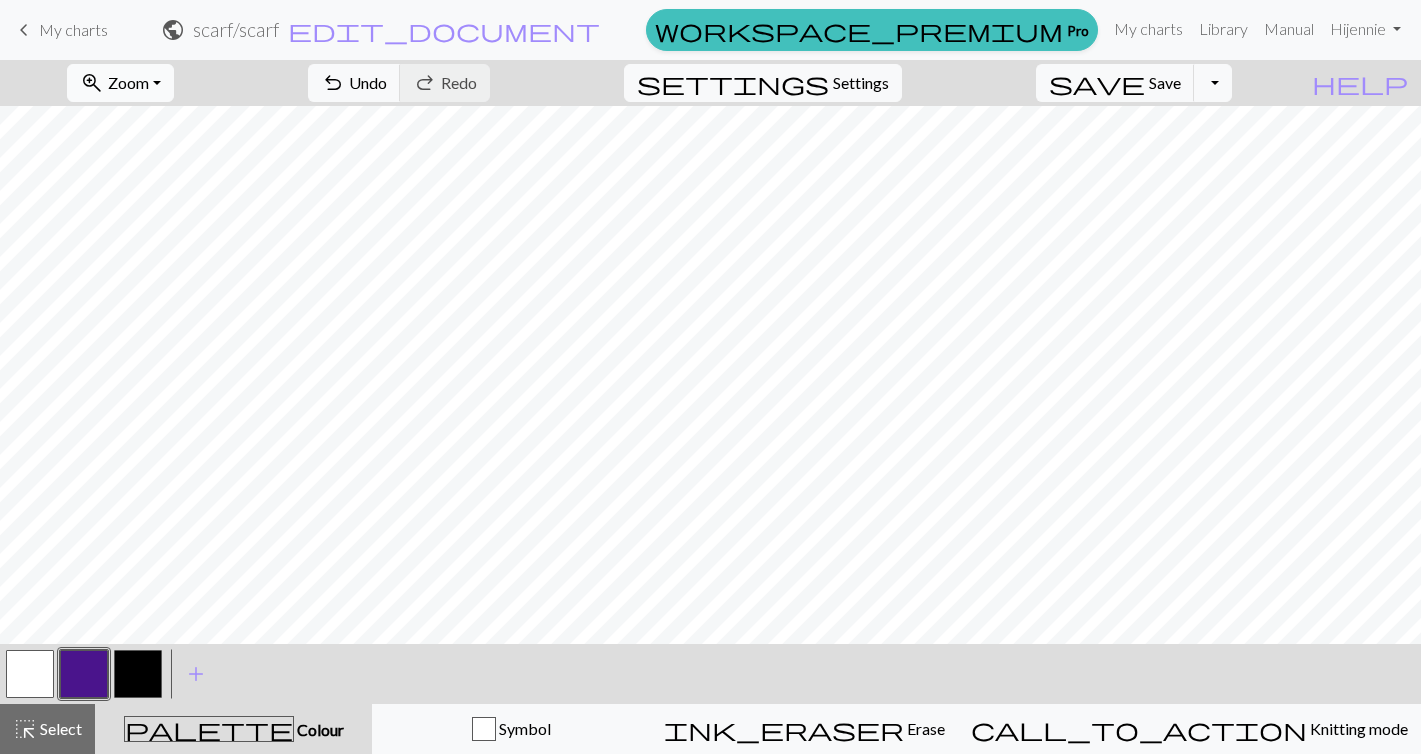 click on "zoom_in Zoom Zoom" at bounding box center (120, 83) 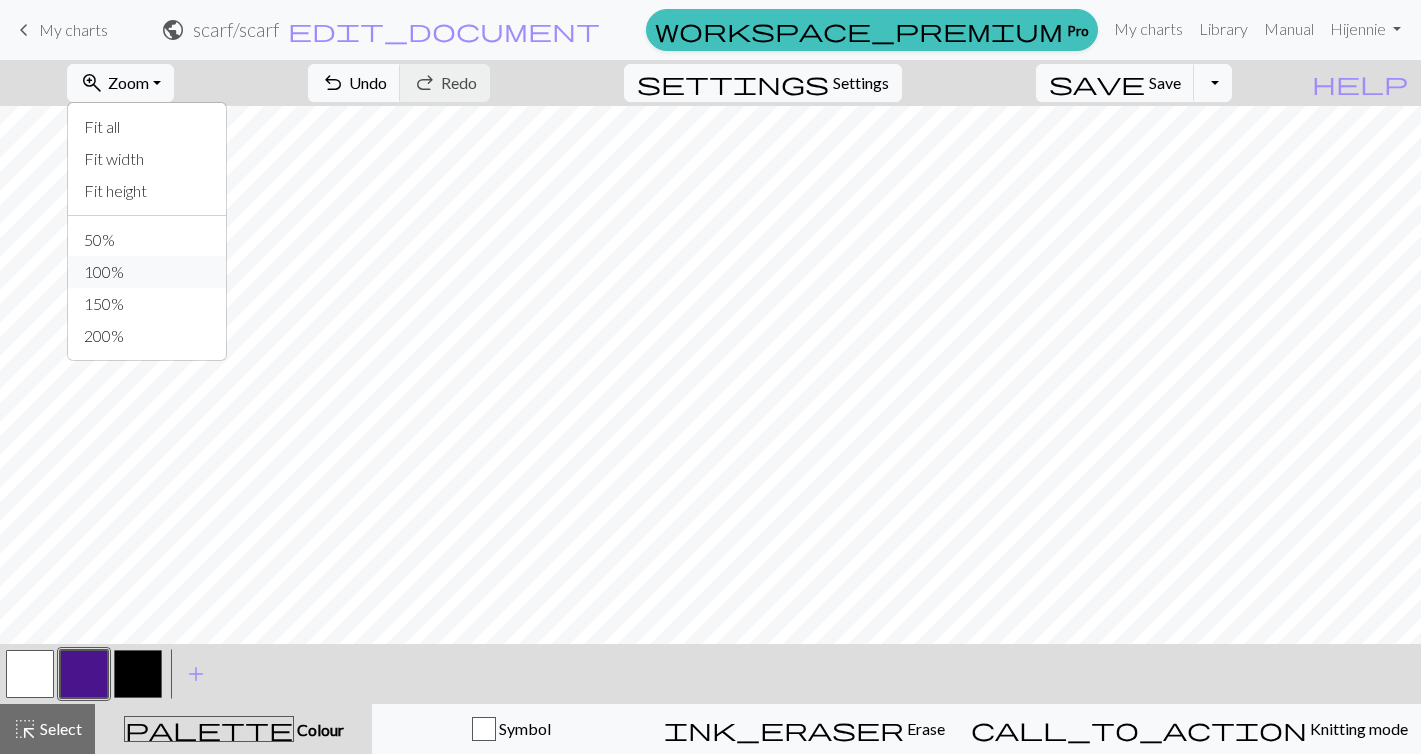 click on "100%" at bounding box center [147, 272] 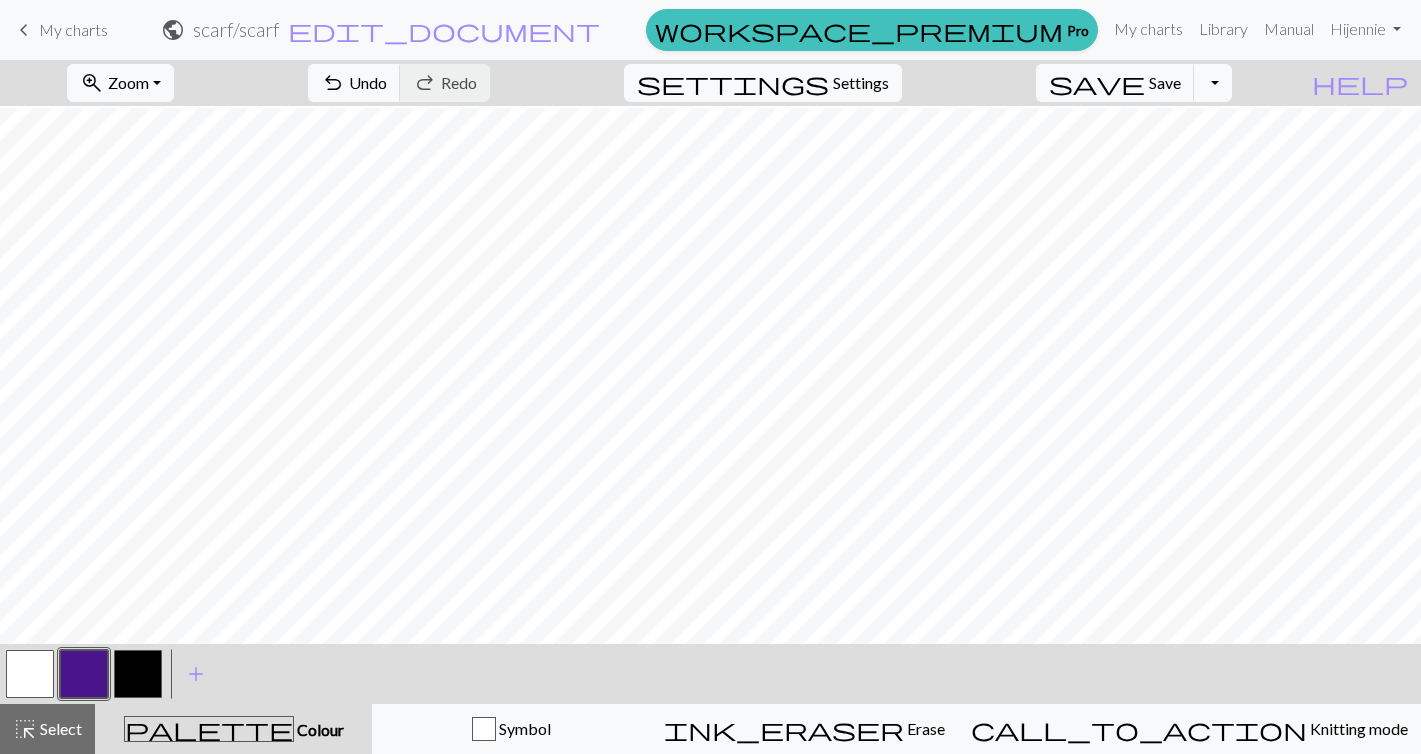 scroll, scrollTop: 412, scrollLeft: 789, axis: both 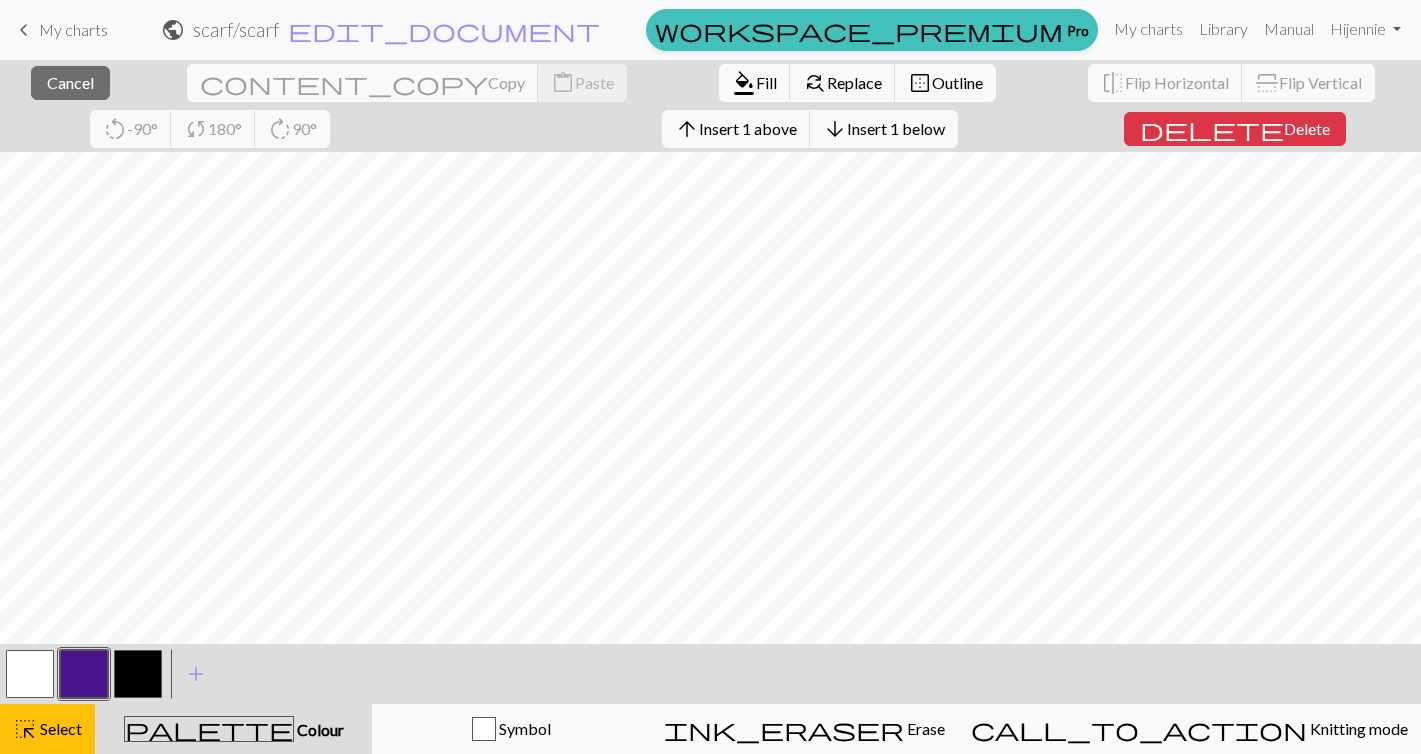 click on "public scarf  /  scarf edit_document Edit settings" at bounding box center [381, 29] 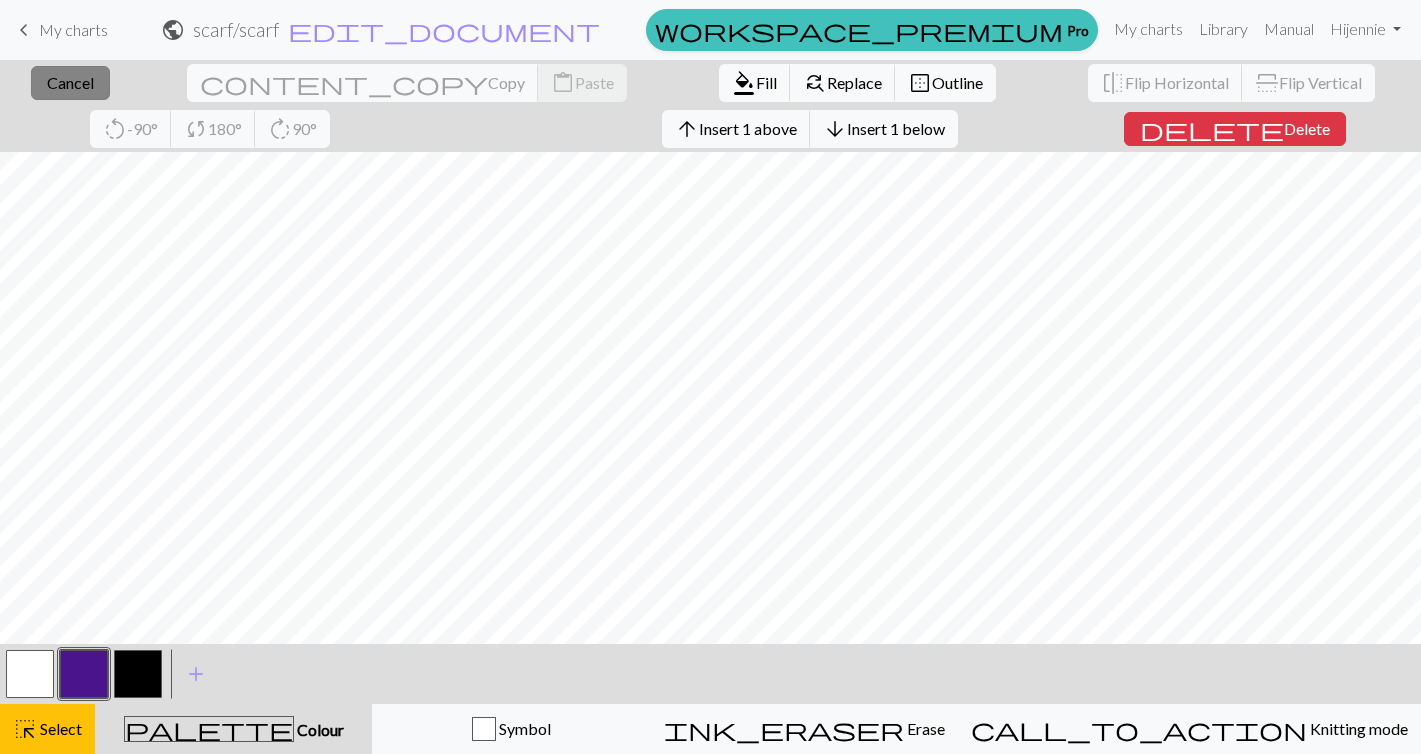 click on "Cancel" at bounding box center (70, 82) 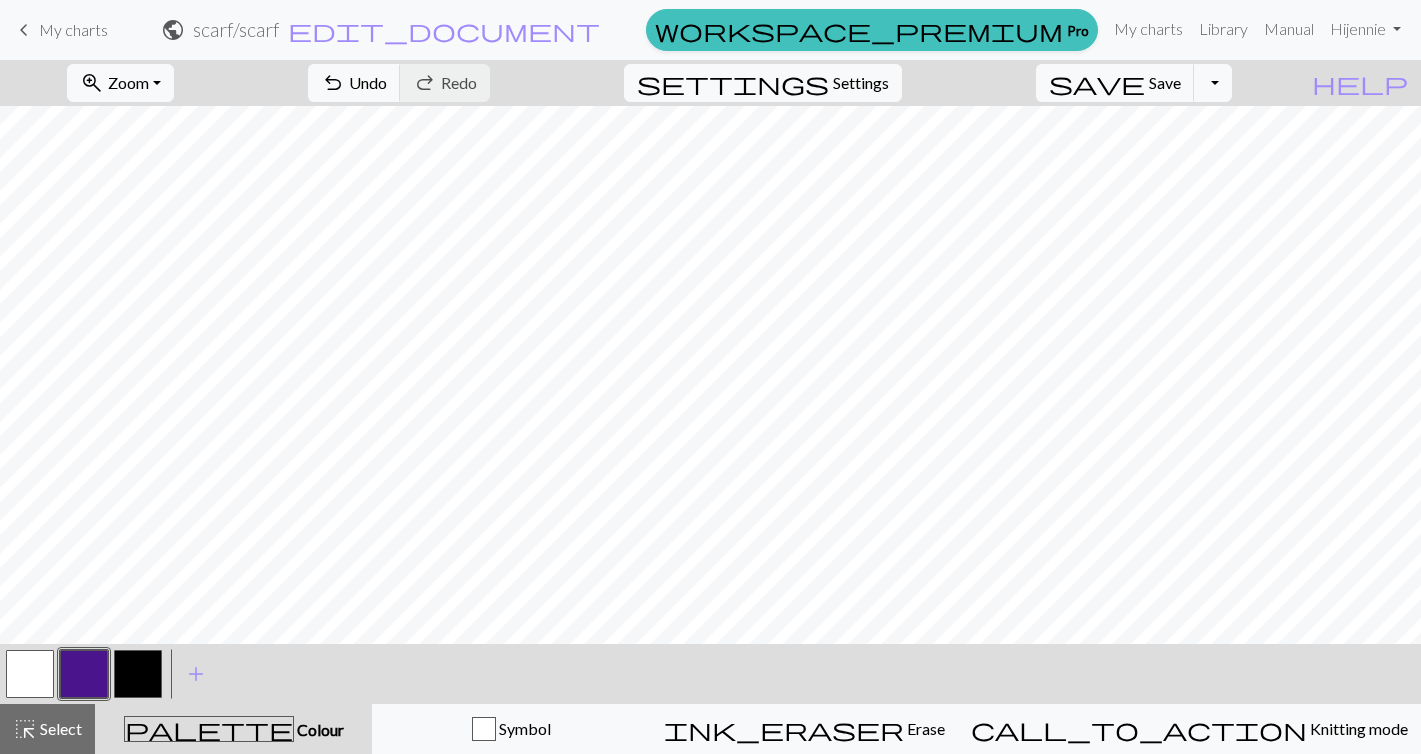 scroll, scrollTop: 412, scrollLeft: 1056, axis: both 